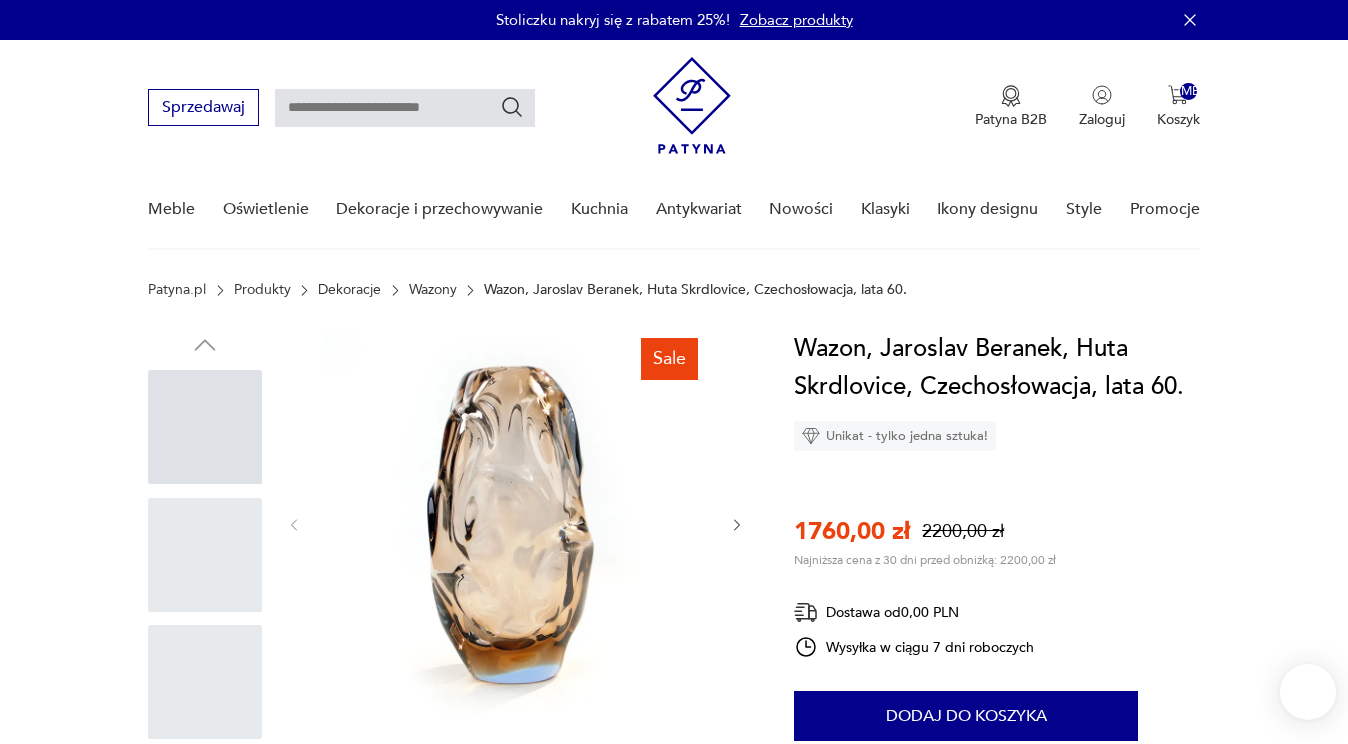 scroll, scrollTop: 0, scrollLeft: 0, axis: both 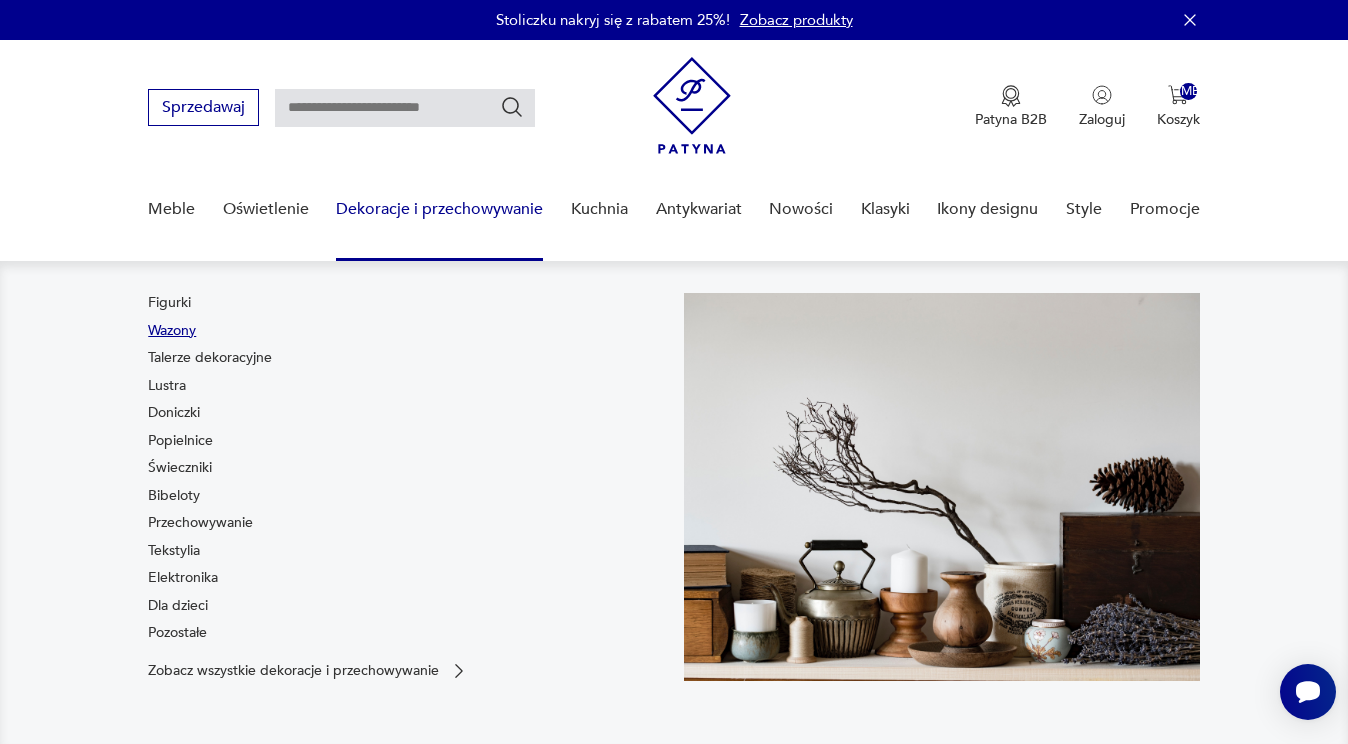 click on "Wazony" at bounding box center (172, 331) 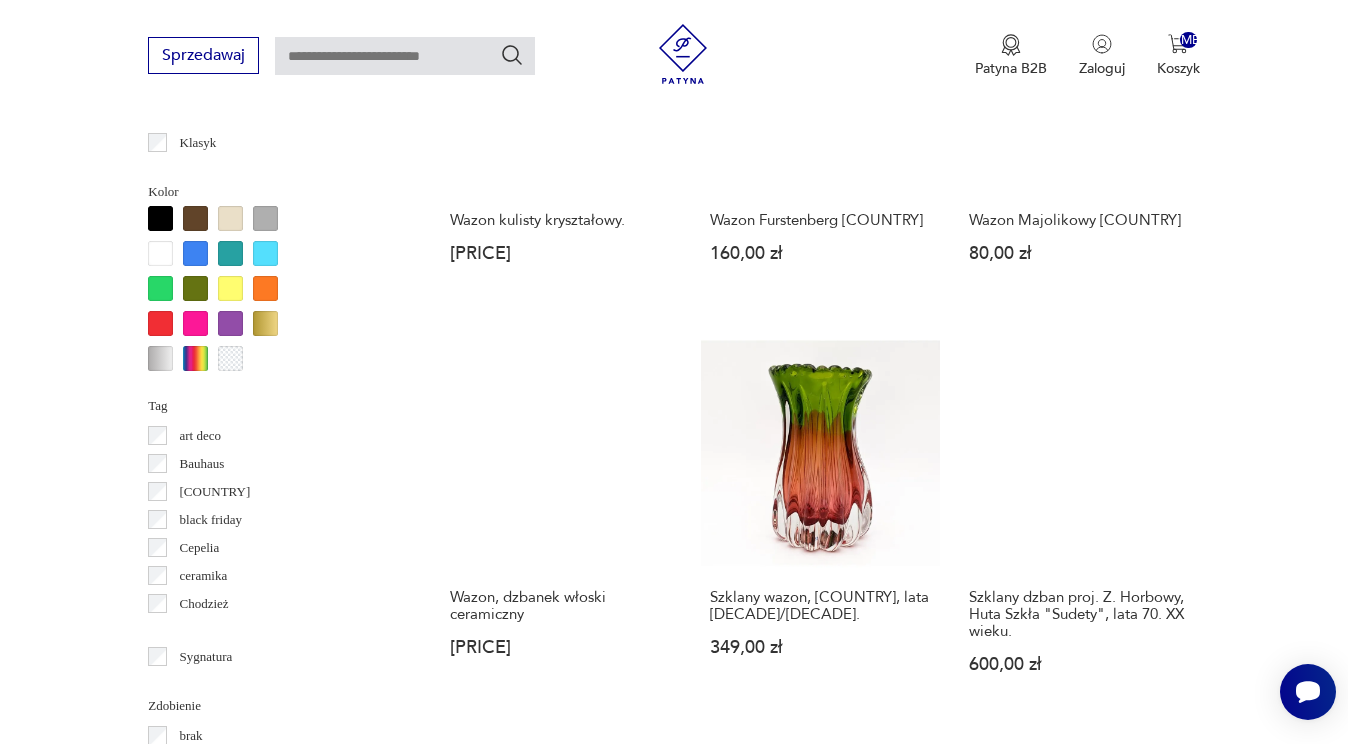 scroll, scrollTop: 1842, scrollLeft: 0, axis: vertical 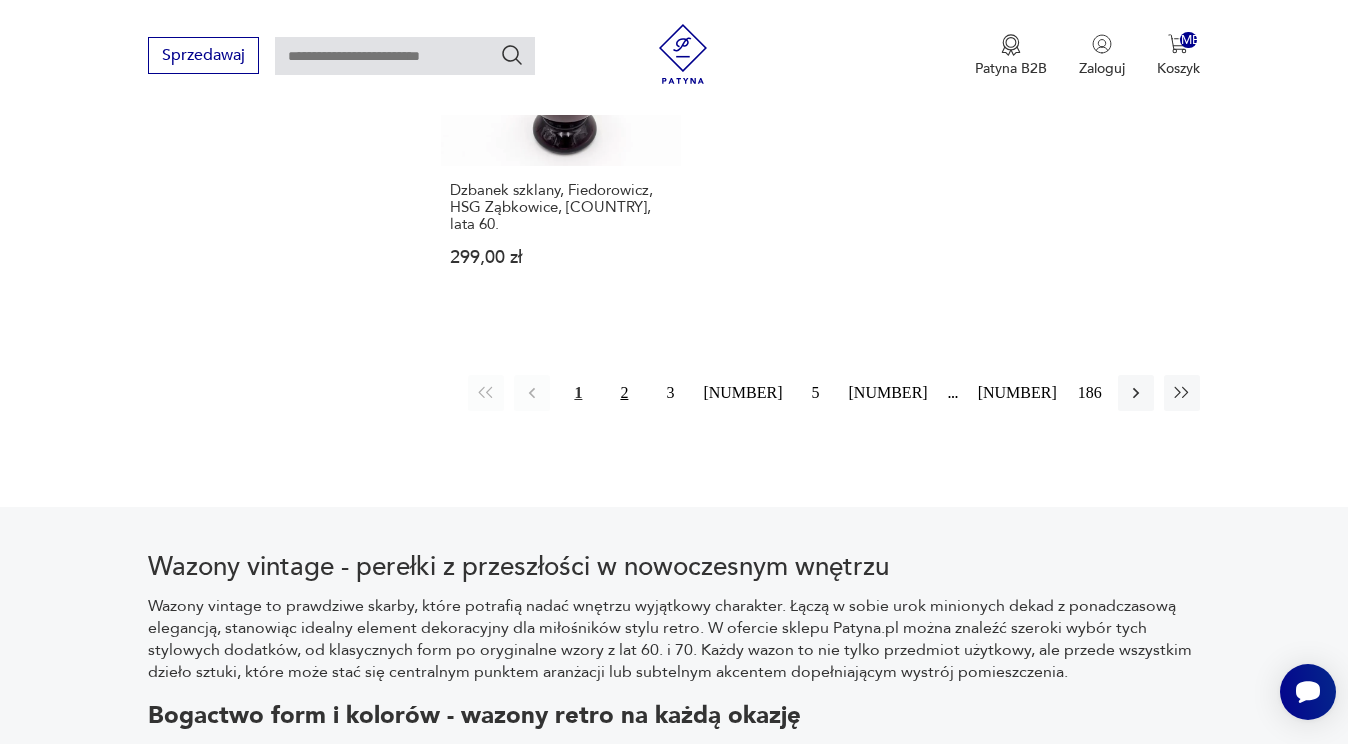 click on "2" at bounding box center (624, 393) 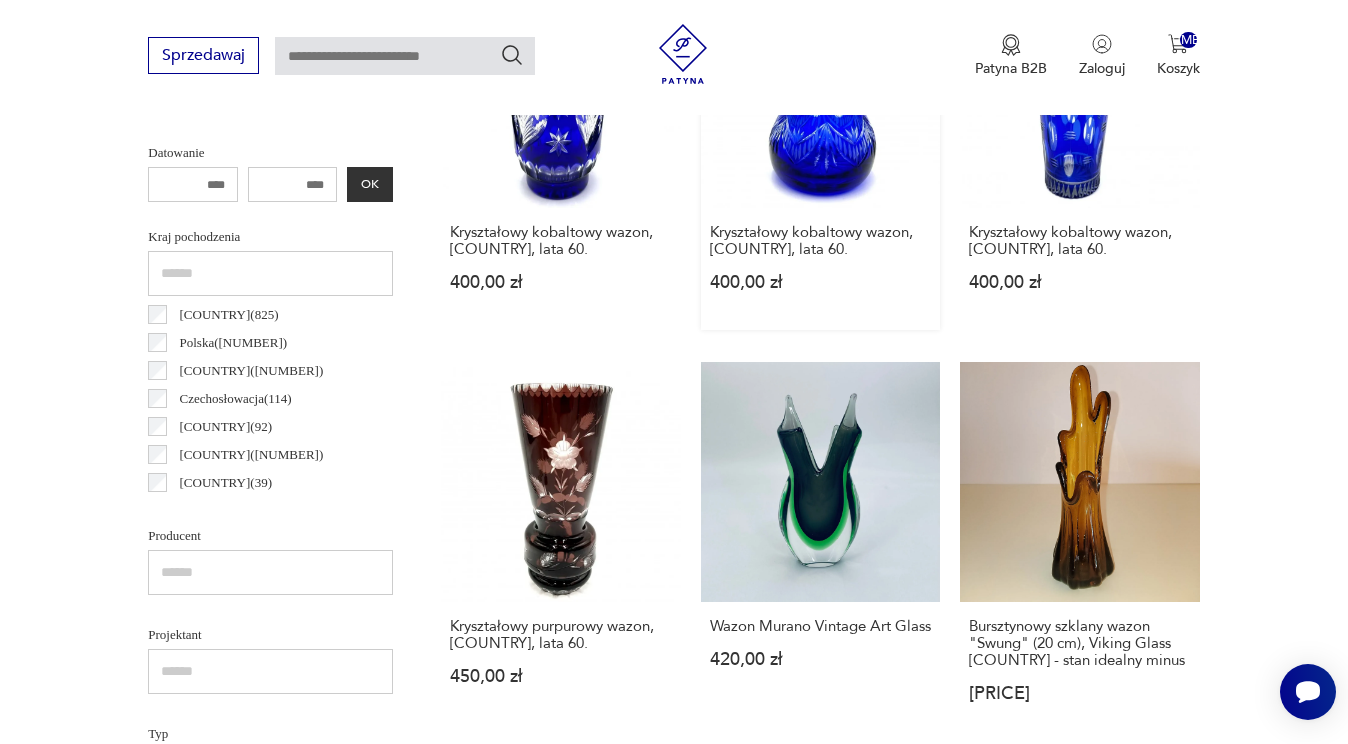 scroll, scrollTop: 944, scrollLeft: 0, axis: vertical 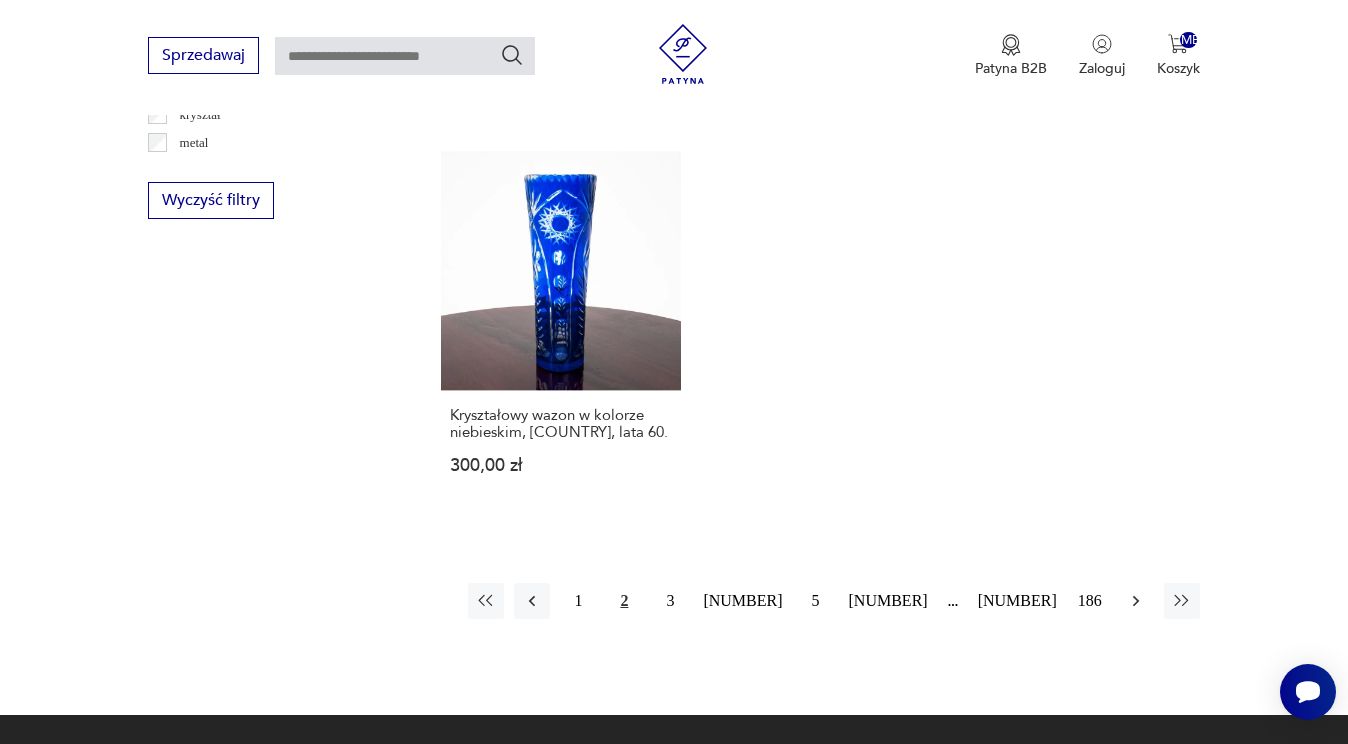 click at bounding box center (1136, 601) 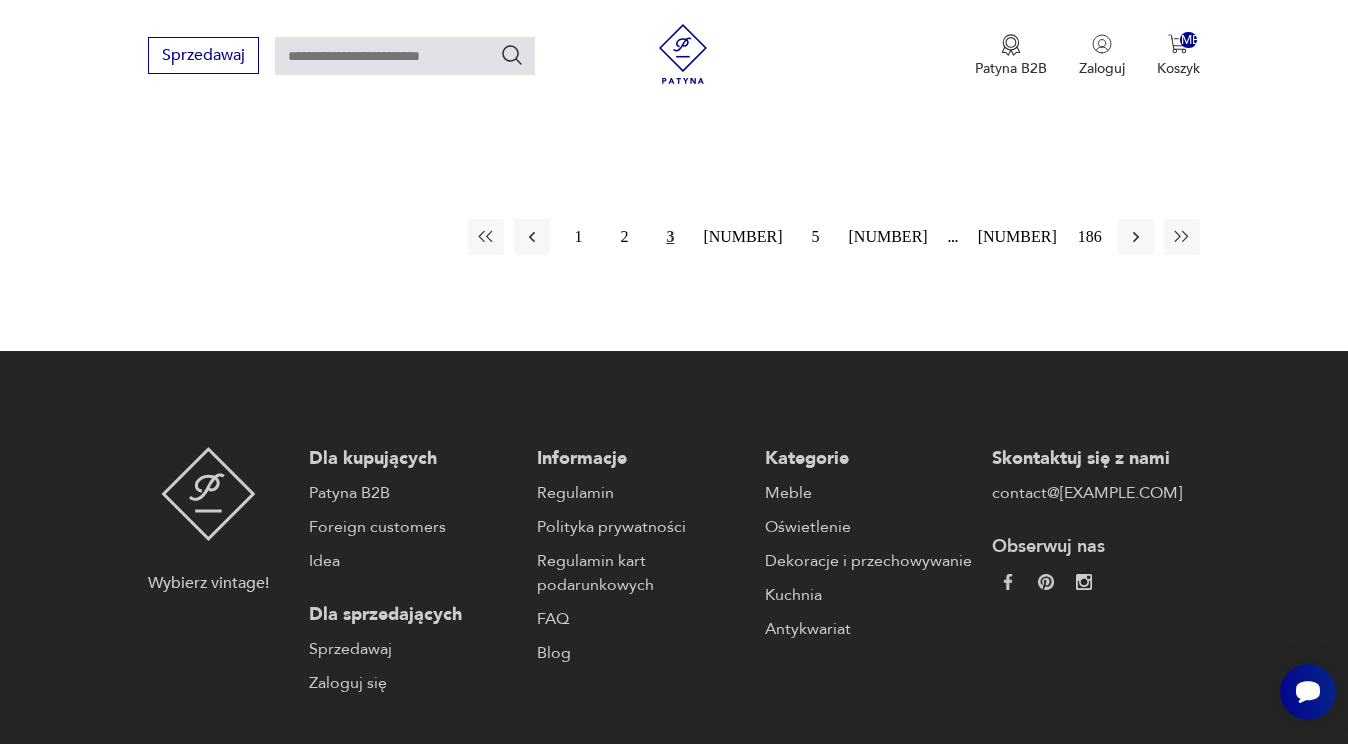 scroll, scrollTop: 3164, scrollLeft: 0, axis: vertical 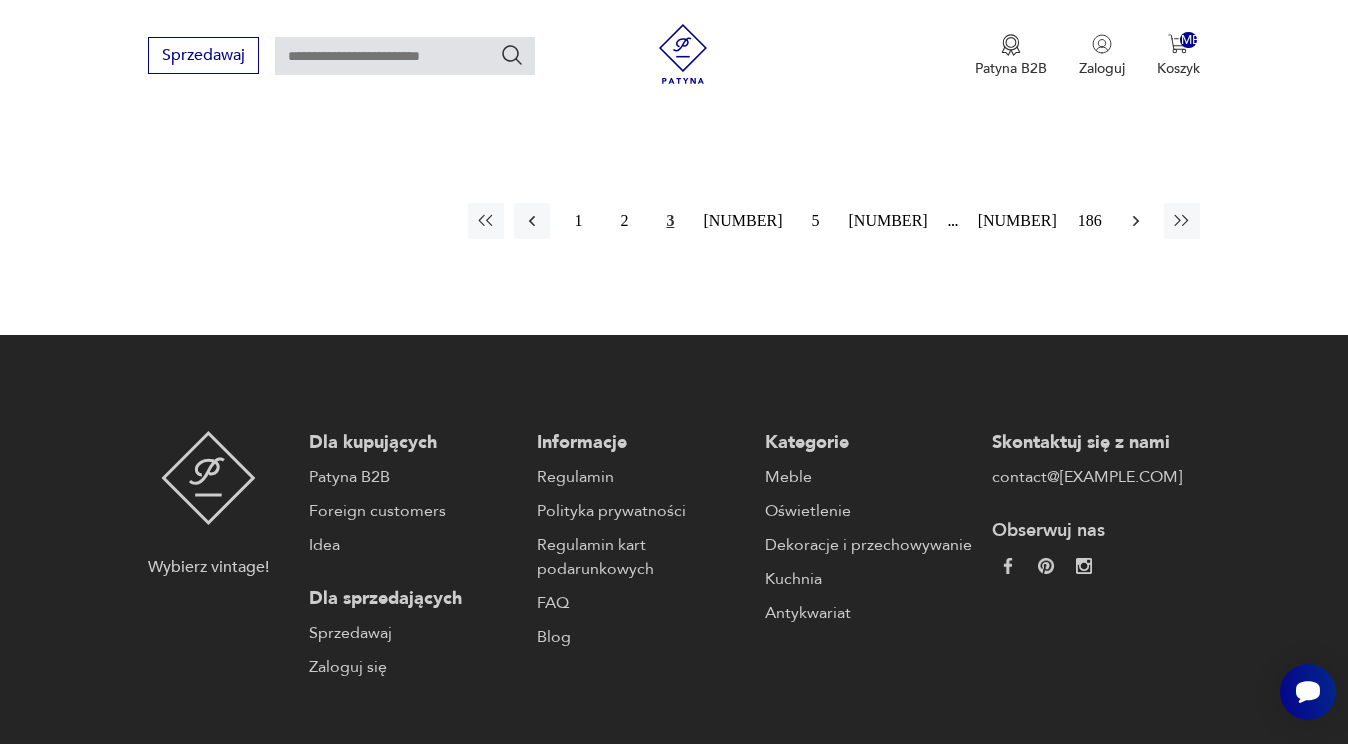 click at bounding box center (1136, 221) 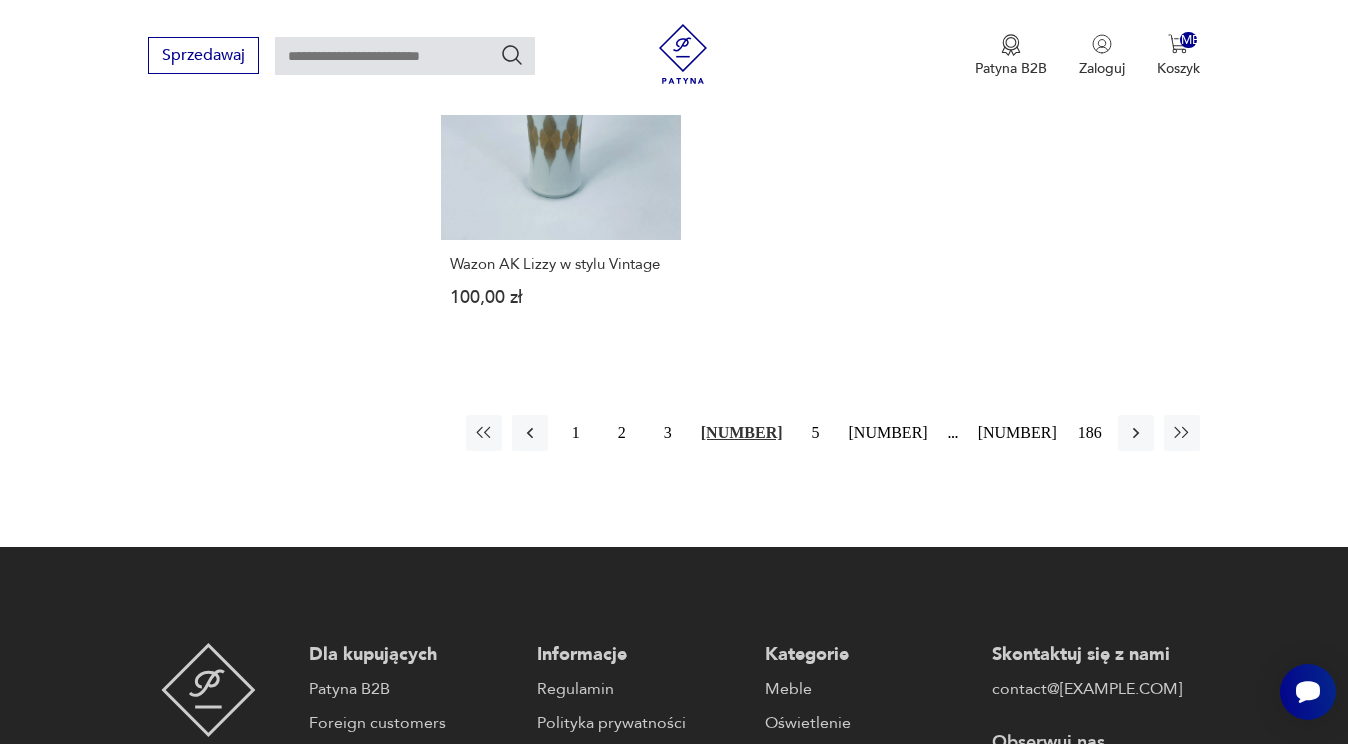 scroll, scrollTop: 2972, scrollLeft: 0, axis: vertical 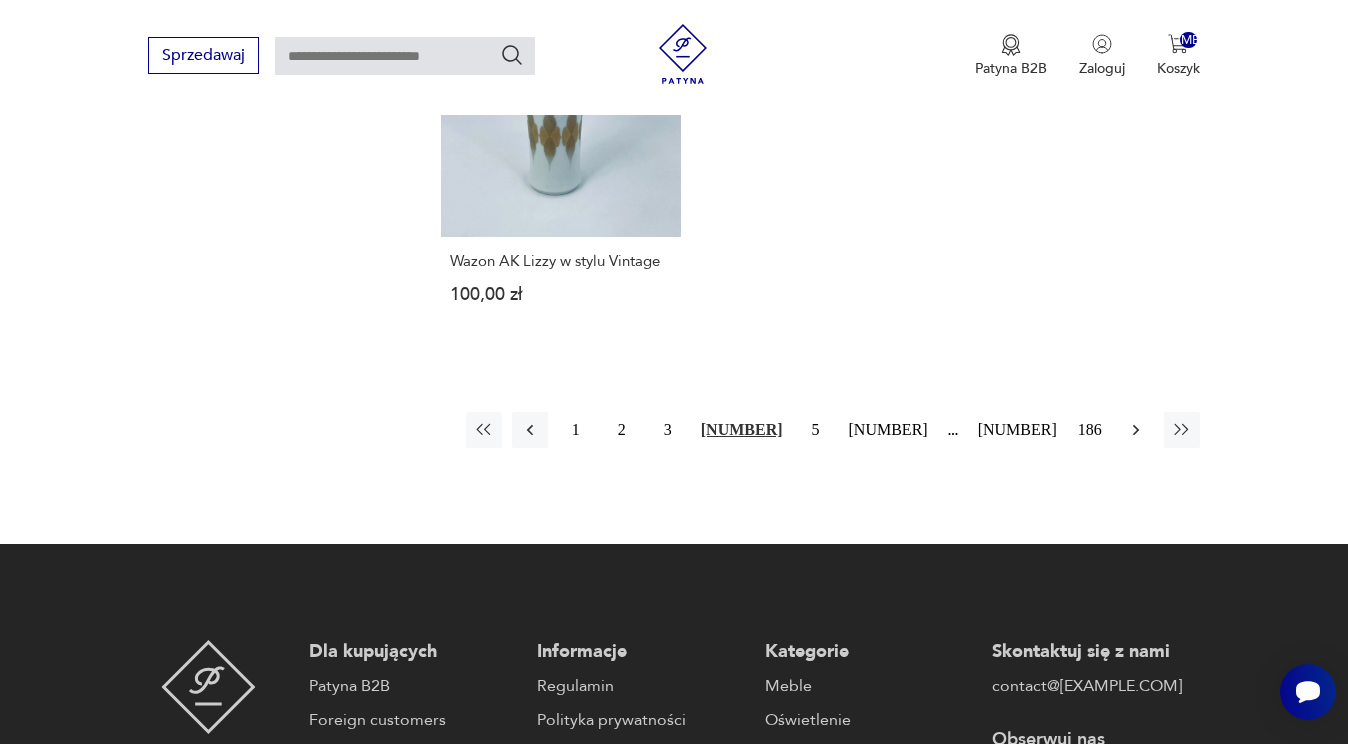 click at bounding box center [1136, 430] 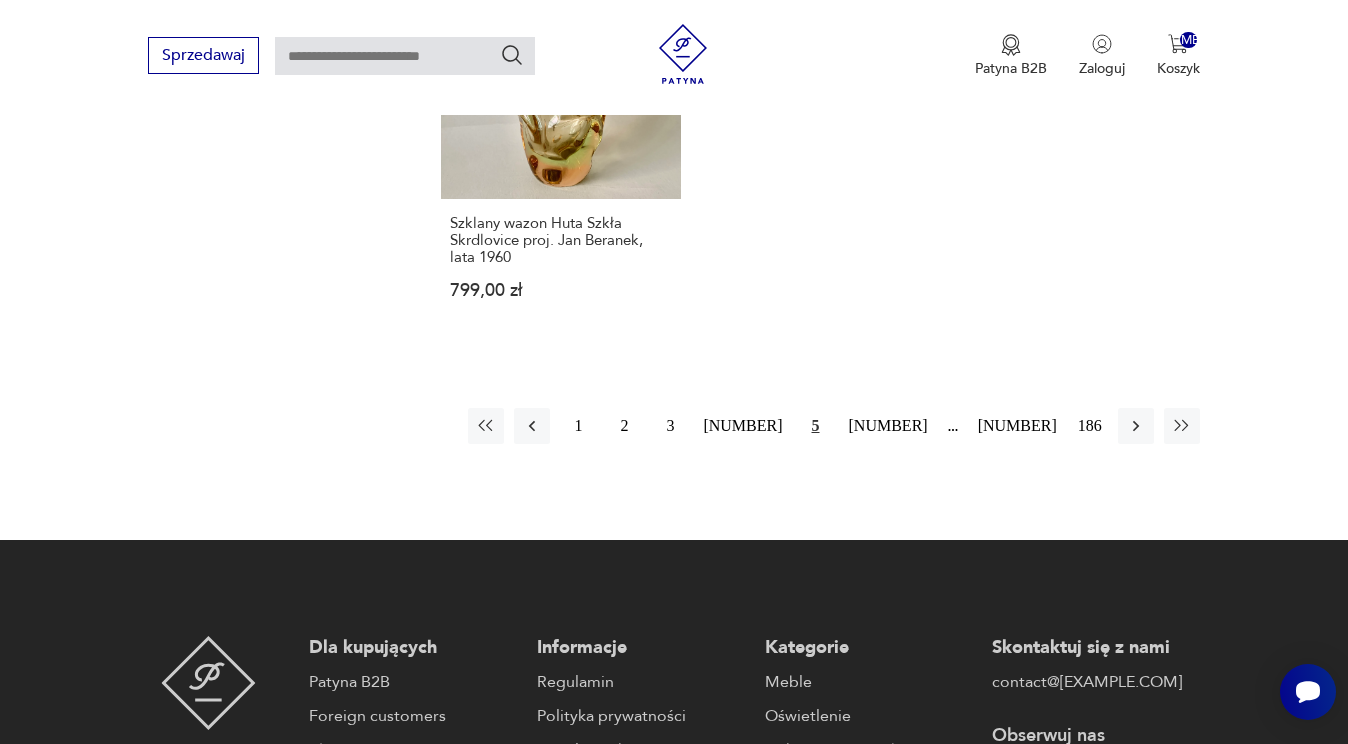 scroll, scrollTop: 2960, scrollLeft: 0, axis: vertical 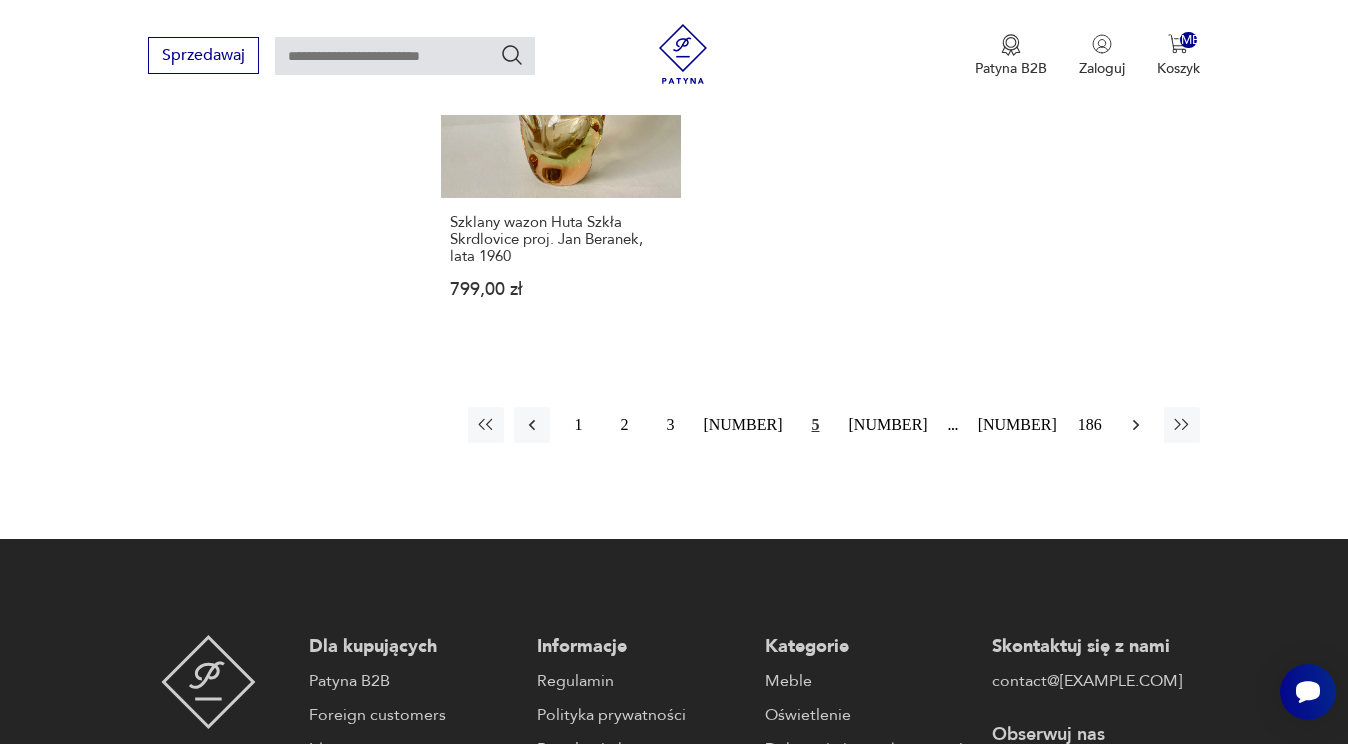 click at bounding box center [1136, 425] 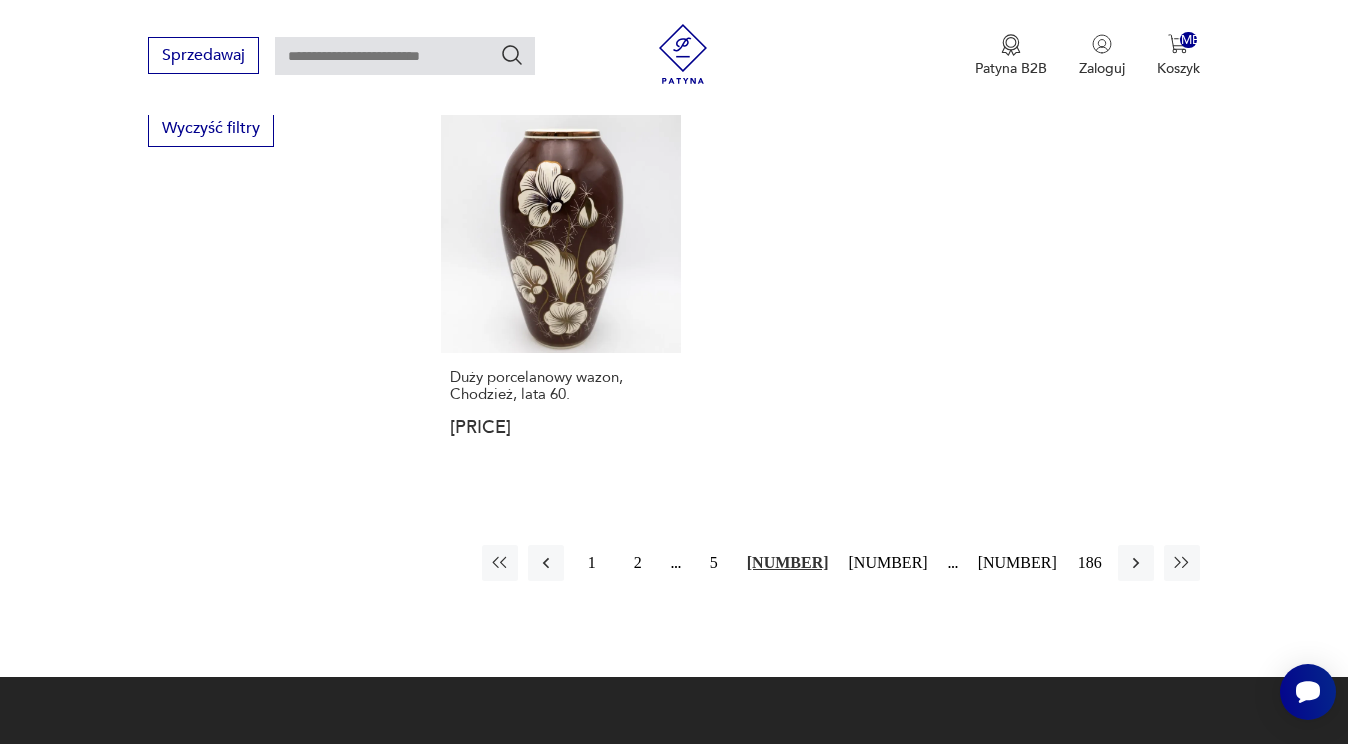 scroll, scrollTop: 2874, scrollLeft: 0, axis: vertical 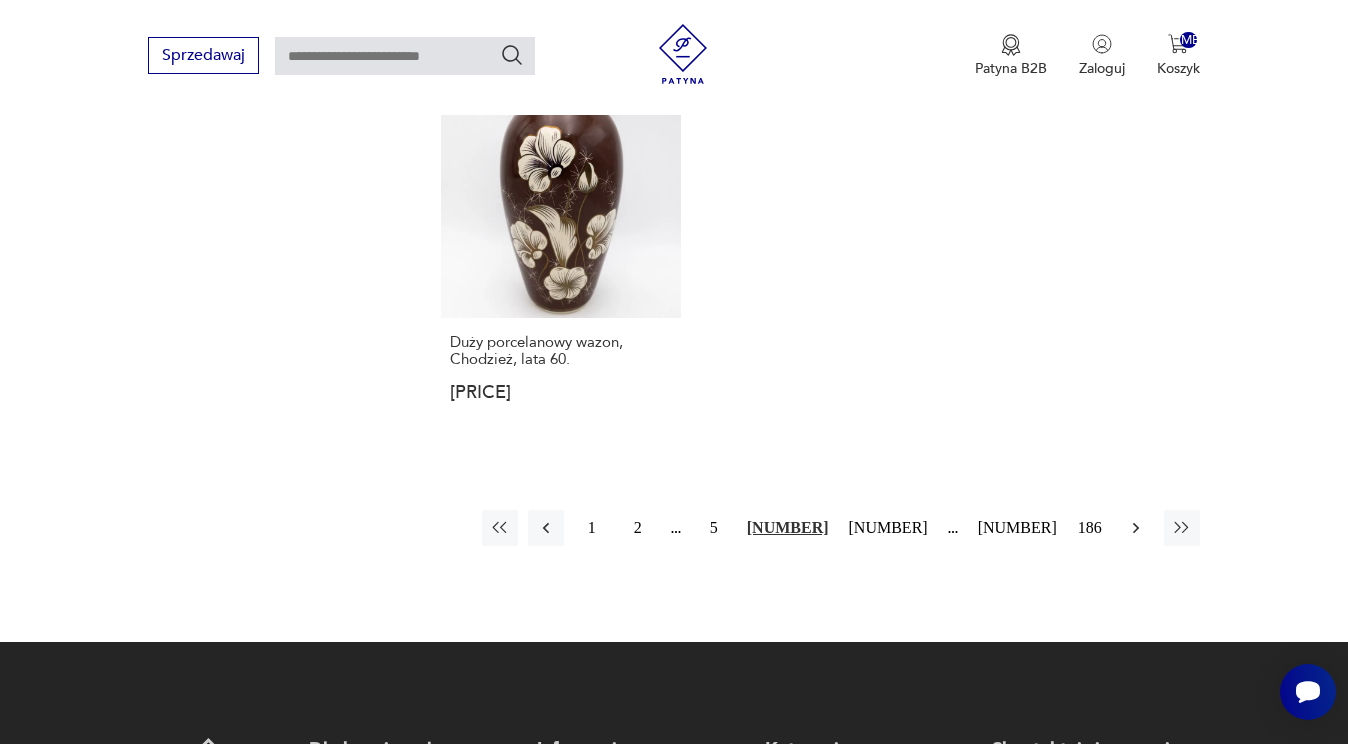 click at bounding box center [1136, 528] 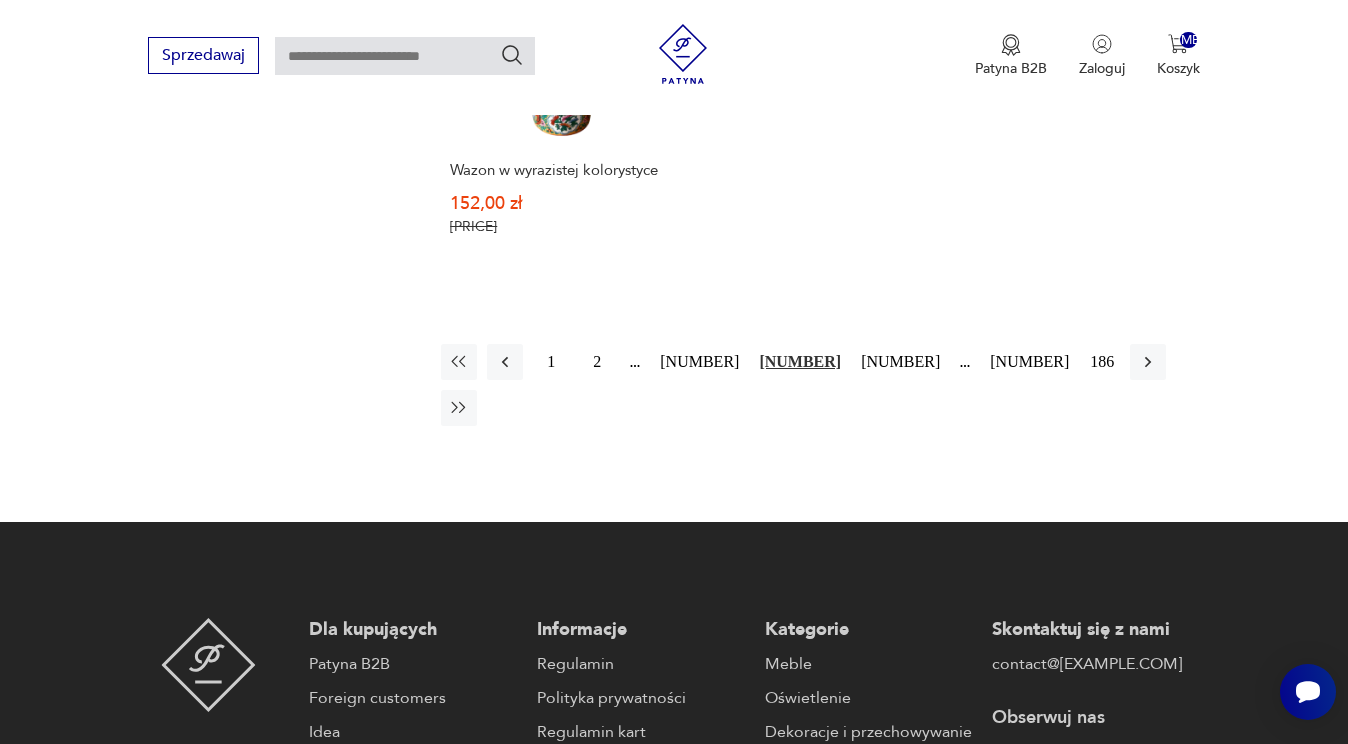 scroll, scrollTop: 3015, scrollLeft: 0, axis: vertical 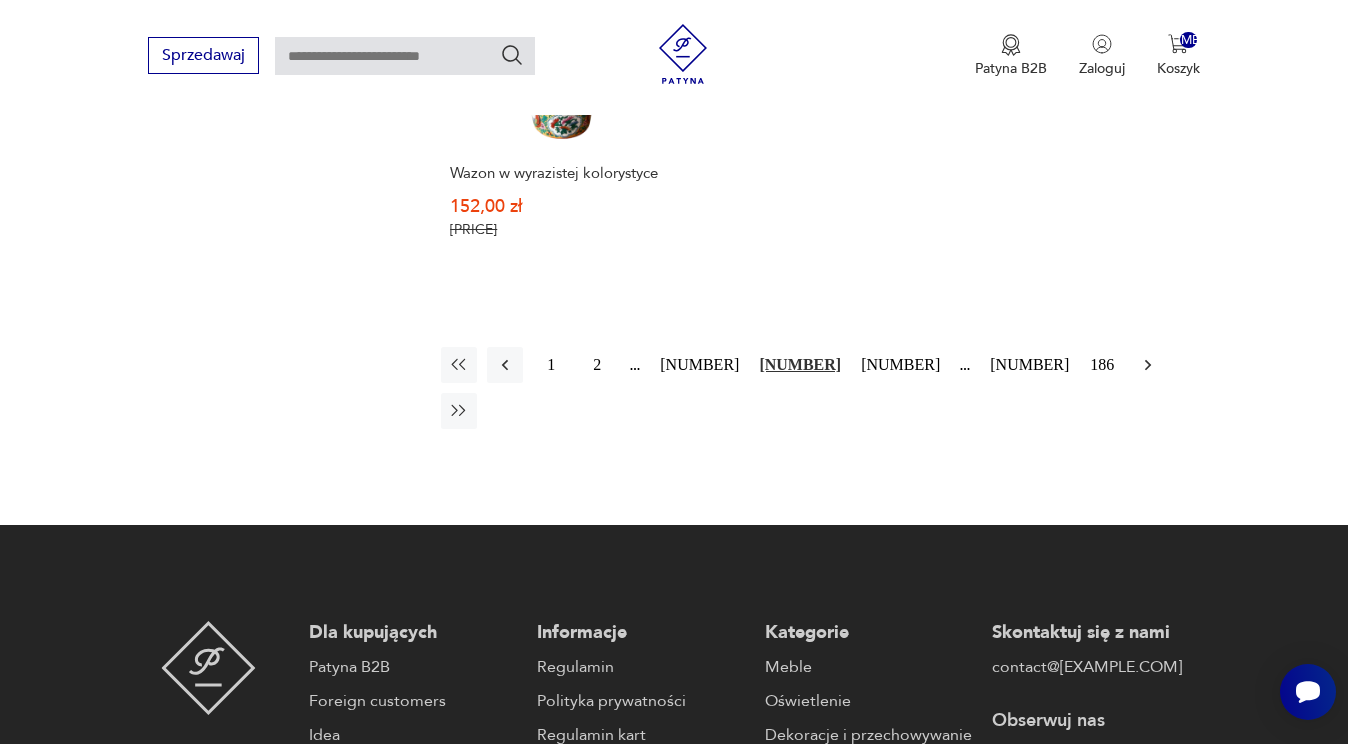 click at bounding box center (1148, 365) 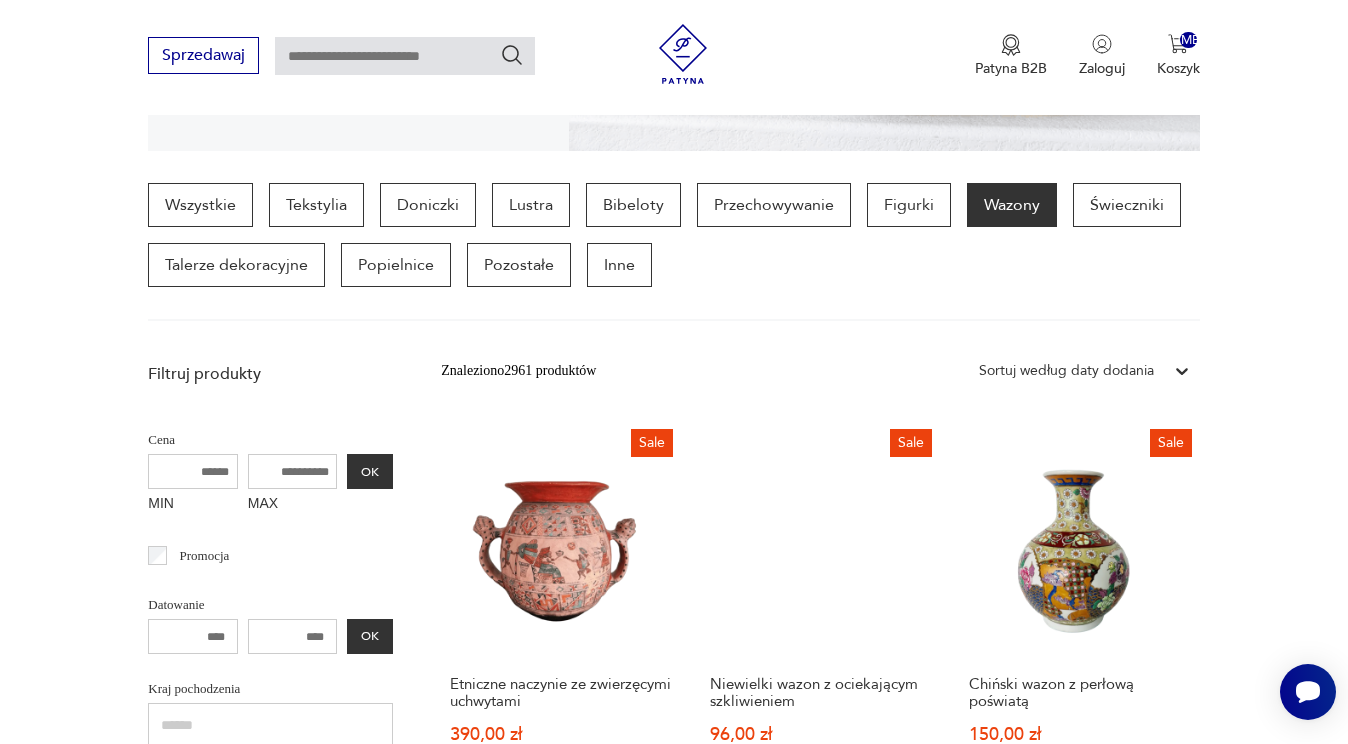 scroll, scrollTop: 538, scrollLeft: 0, axis: vertical 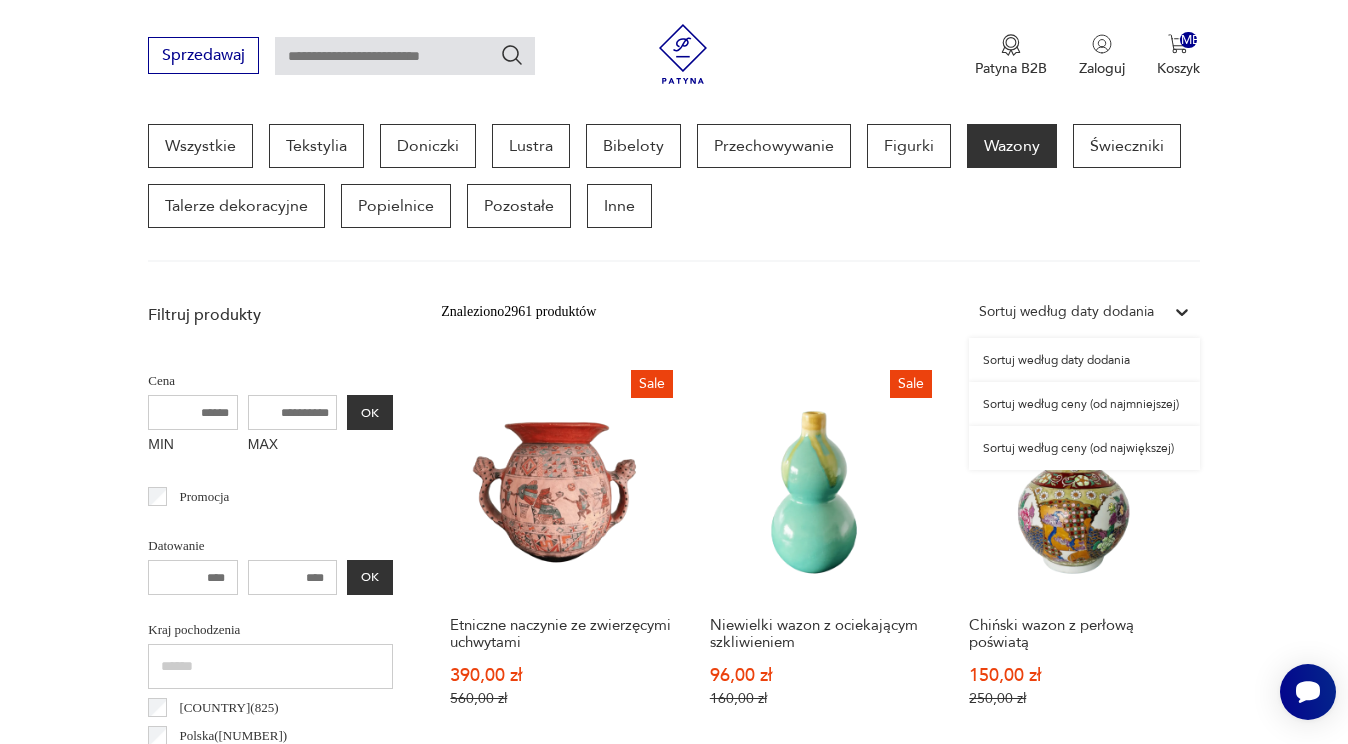 click at bounding box center (1182, 312) 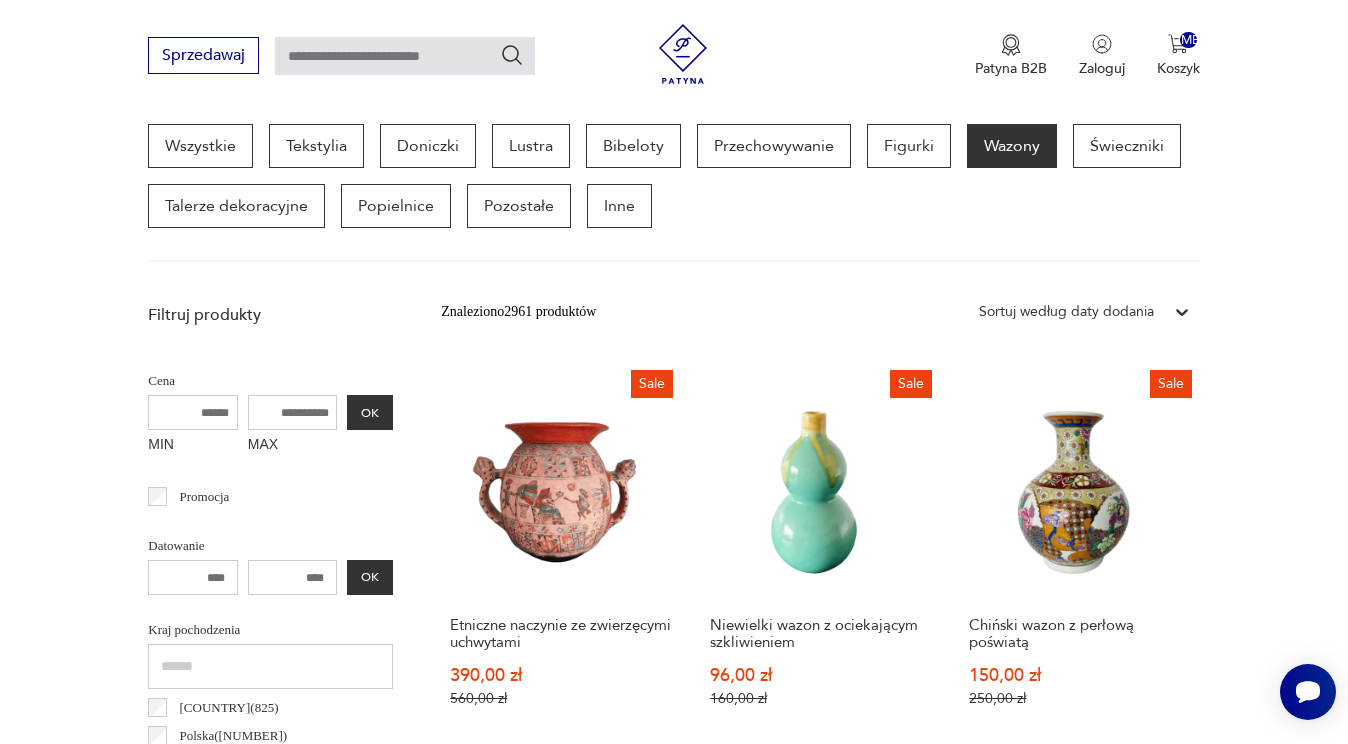 click on "Filtruj produkty Cena MIN MAX OK Promocja Datowanie OK Kraj pochodzenia Niemcy  ( 825 ) Polska  ( 772 ) Włochy  ( 127 ) Czechosłowacja  ( 114 ) Szwecja  ( 92 ) Dania  ( 56 ) Belgia  ( 39 ) Francja  ( 35 ) Producent Projektant Typ duży ikebana mały średni Stan przedmiotu Klasyk Kolor Tag art deco Bauhaus Bavaria black friday Cepelia ceramika Chodzież Ćmielów Sygnatura Zdobienie brak inne malatura nadruk szkliwienie złocenie Tworzywo biskwit fajans glina inne kamionka kryształ metal porcelana porcelit stealyt szkło Wyczyść filtry Znaleziono  2961   produktów Filtruj Sortuj według daty dodania Sortuj według daty dodania Sale Etniczne naczynie ze zwierzęcymi uchwytami 390,00 zł 560,00 zł Sale Niewielki wazon z ociekającym szkliwieniem 96,00 zł 160,00 zł Sale Chiński wazon z perłową poświatą 150,00 zł 250,00 zł Sale Porcelanowy wazon firmy Wallendorf, Niemcy, lata 60. 166,50 zł 185,00 zł Wazon kryształowy szlifowany 60,00 zł Wazon kryształowy wytwórni Villeroy&Boch Sale" at bounding box center (674, 1670) 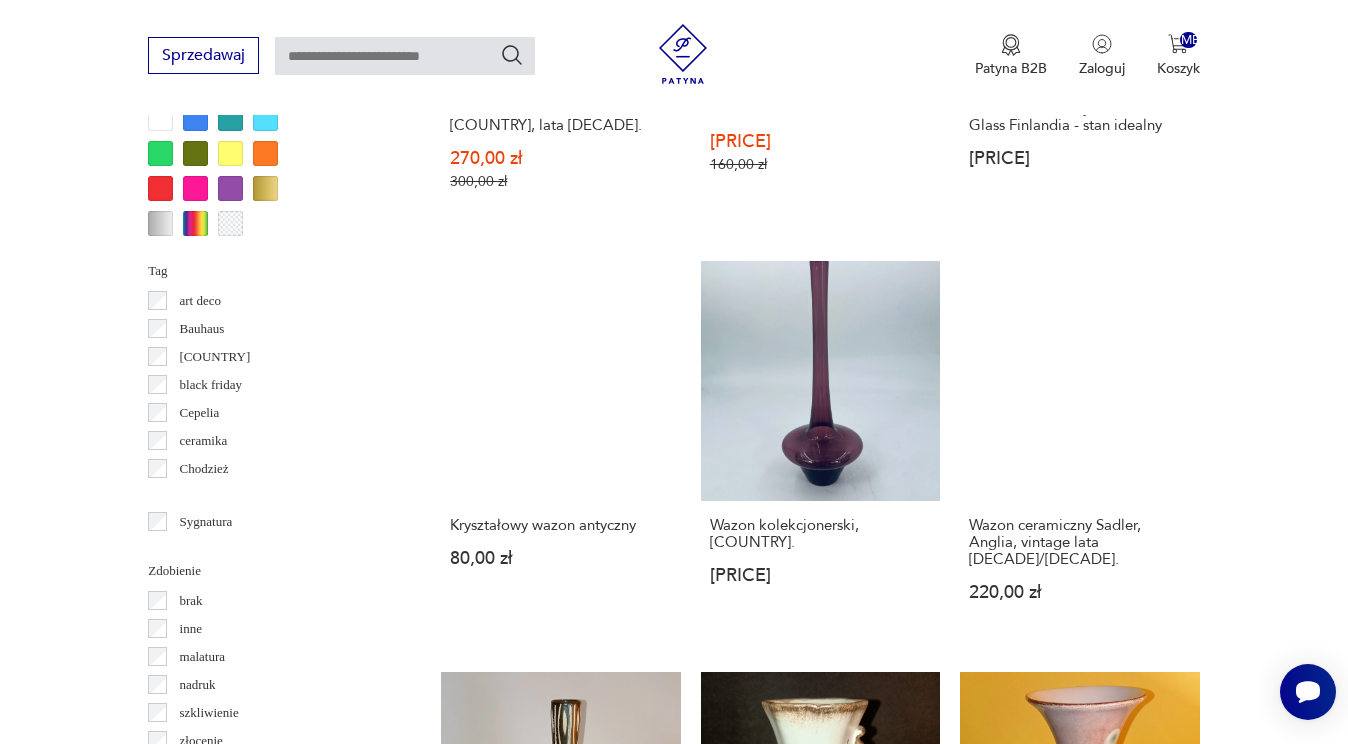 scroll, scrollTop: 1925, scrollLeft: 0, axis: vertical 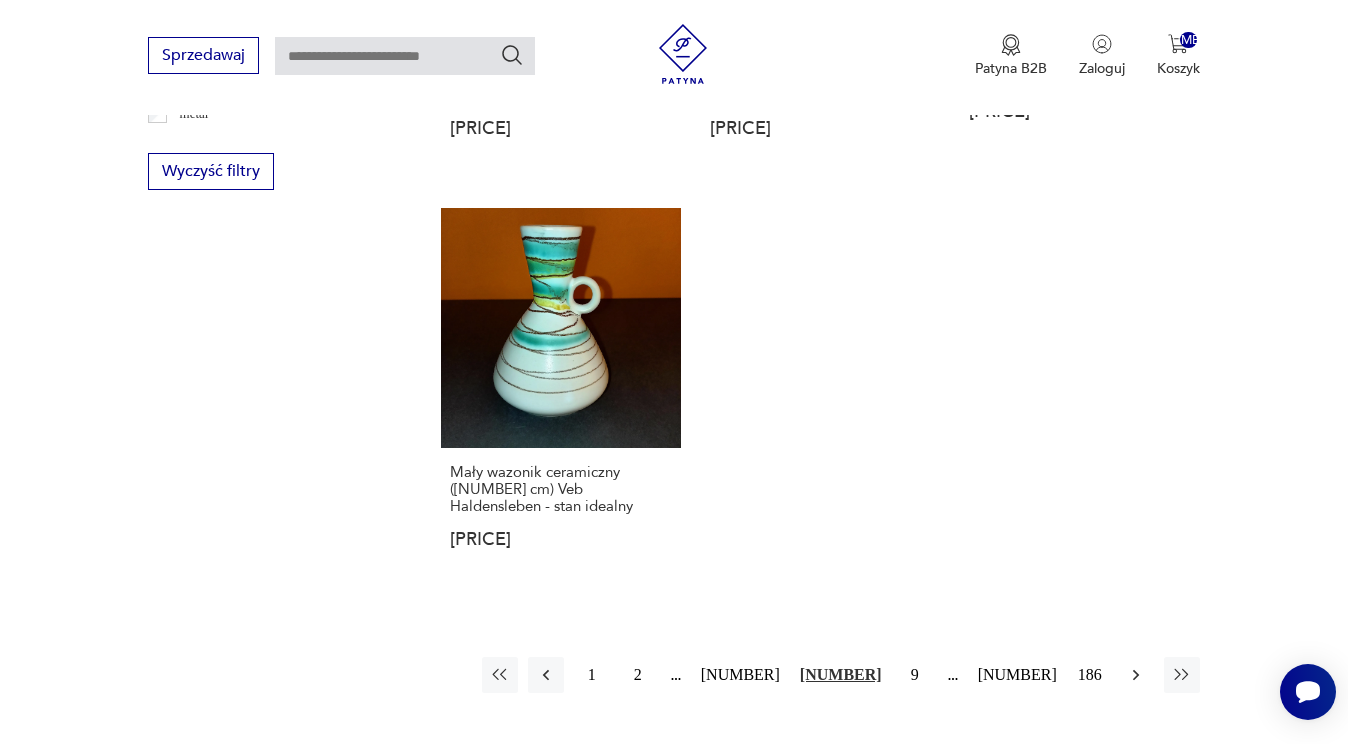 click at bounding box center [1136, 675] 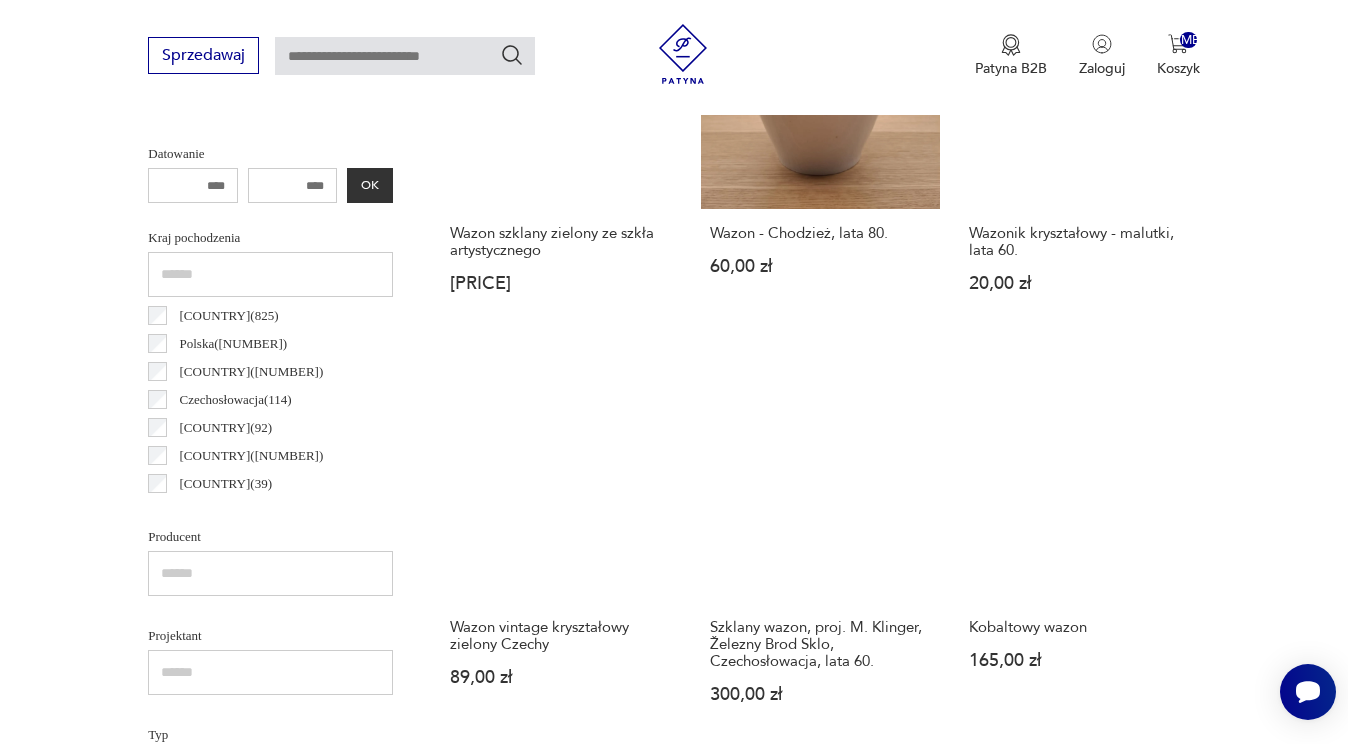 scroll, scrollTop: 985, scrollLeft: 0, axis: vertical 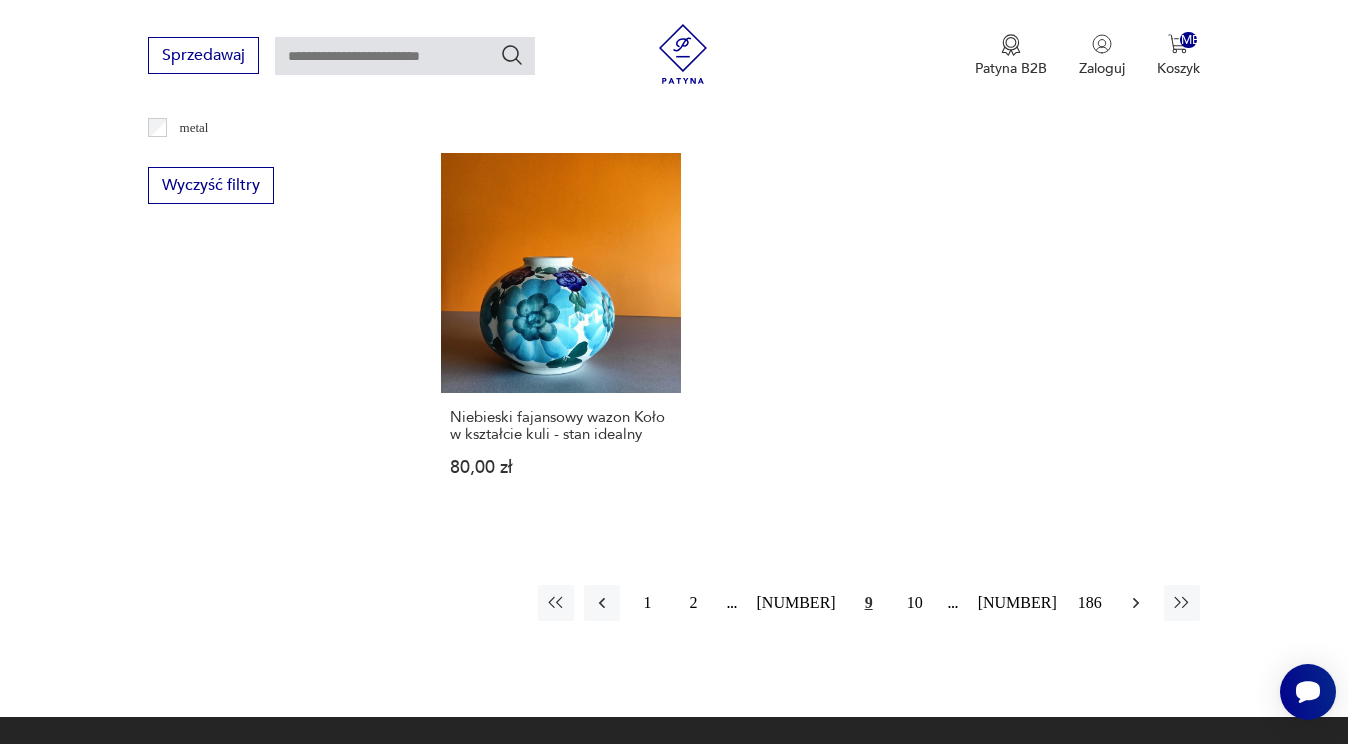 click at bounding box center [1136, 603] 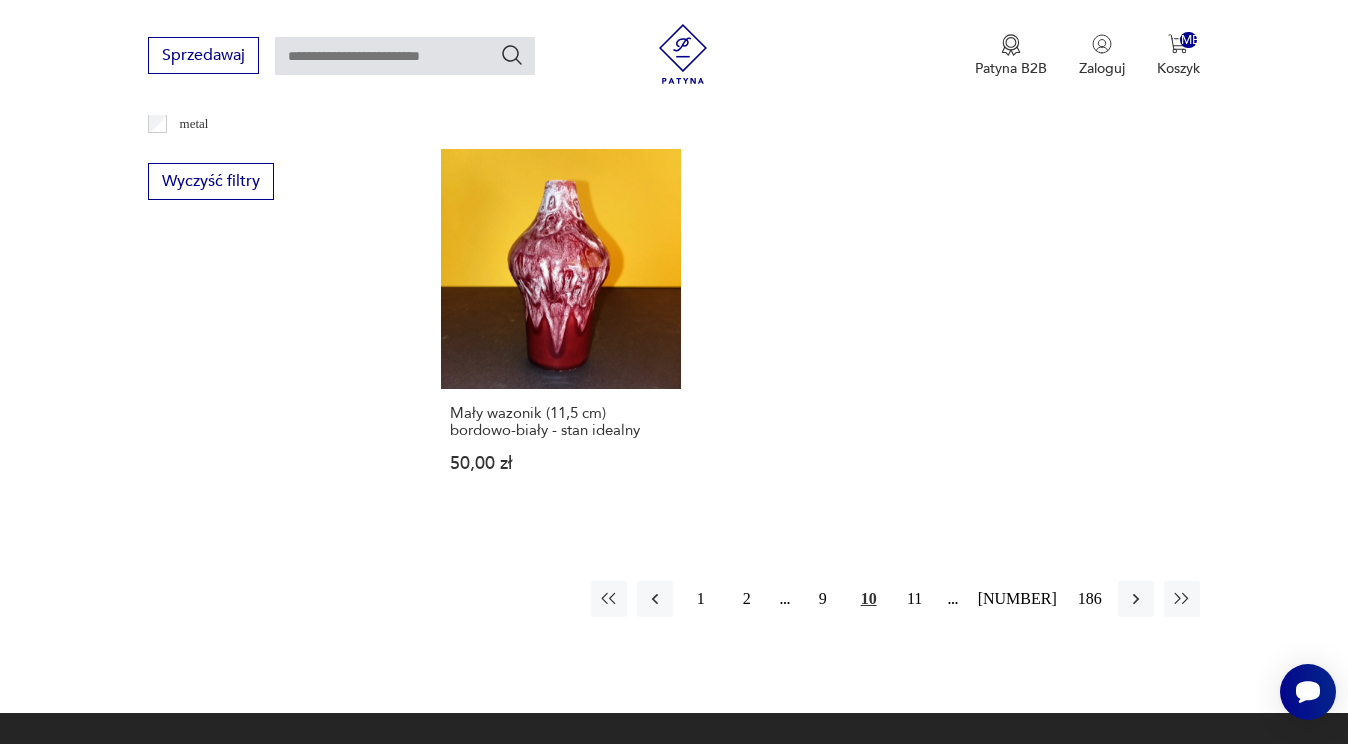 scroll, scrollTop: 2789, scrollLeft: 0, axis: vertical 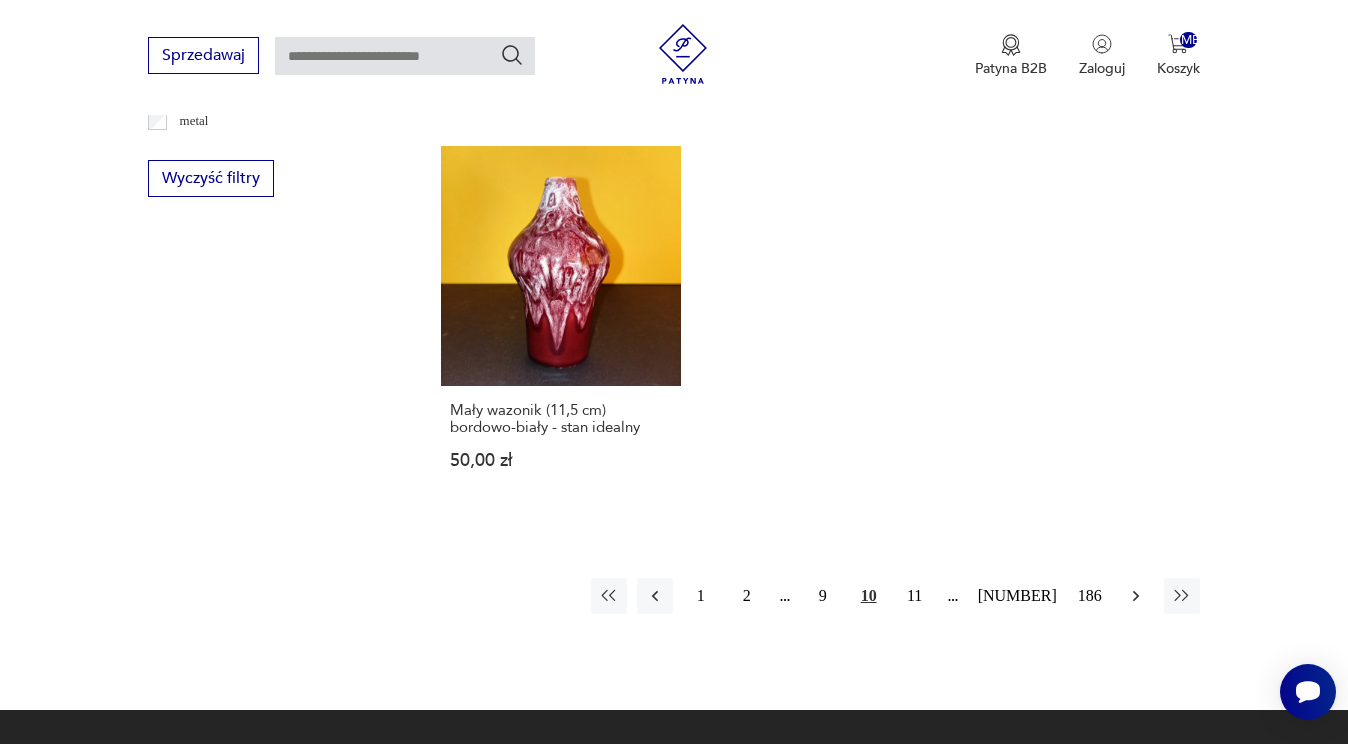click at bounding box center (1136, 596) 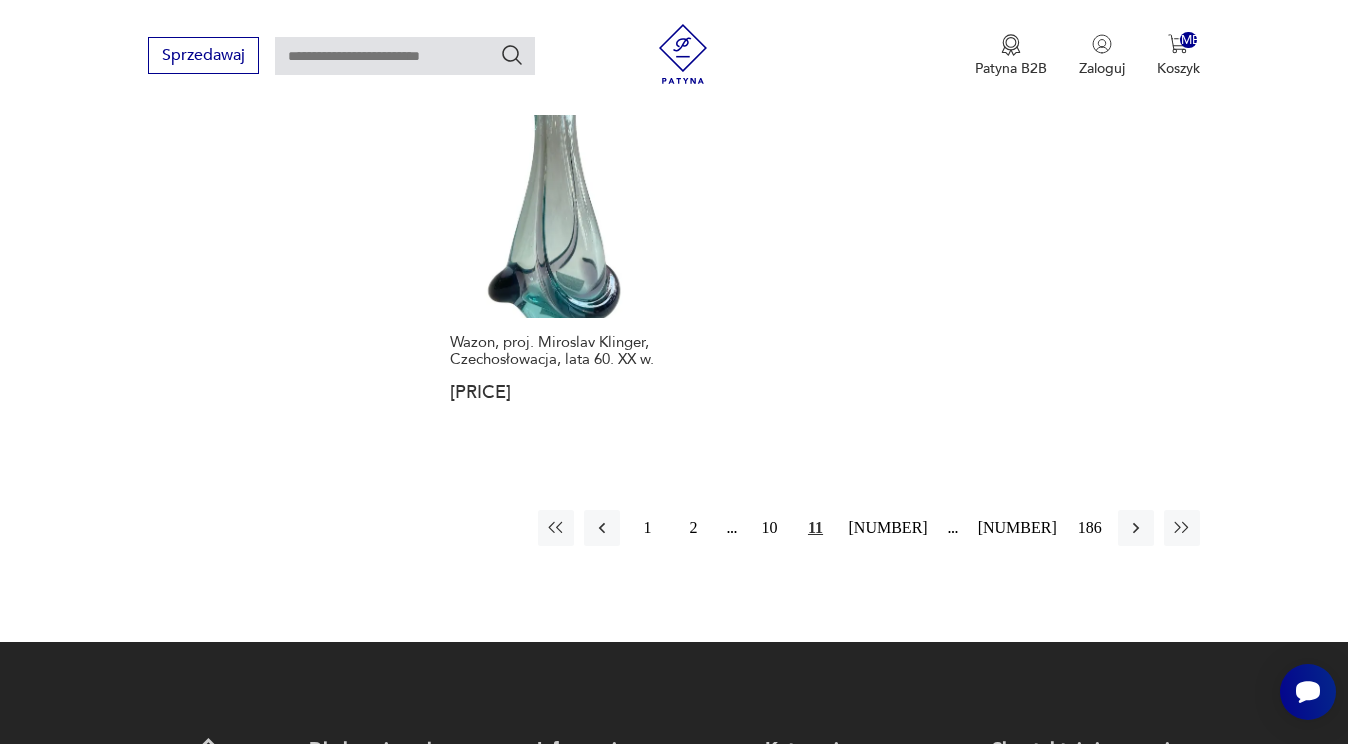 scroll, scrollTop: 2906, scrollLeft: 0, axis: vertical 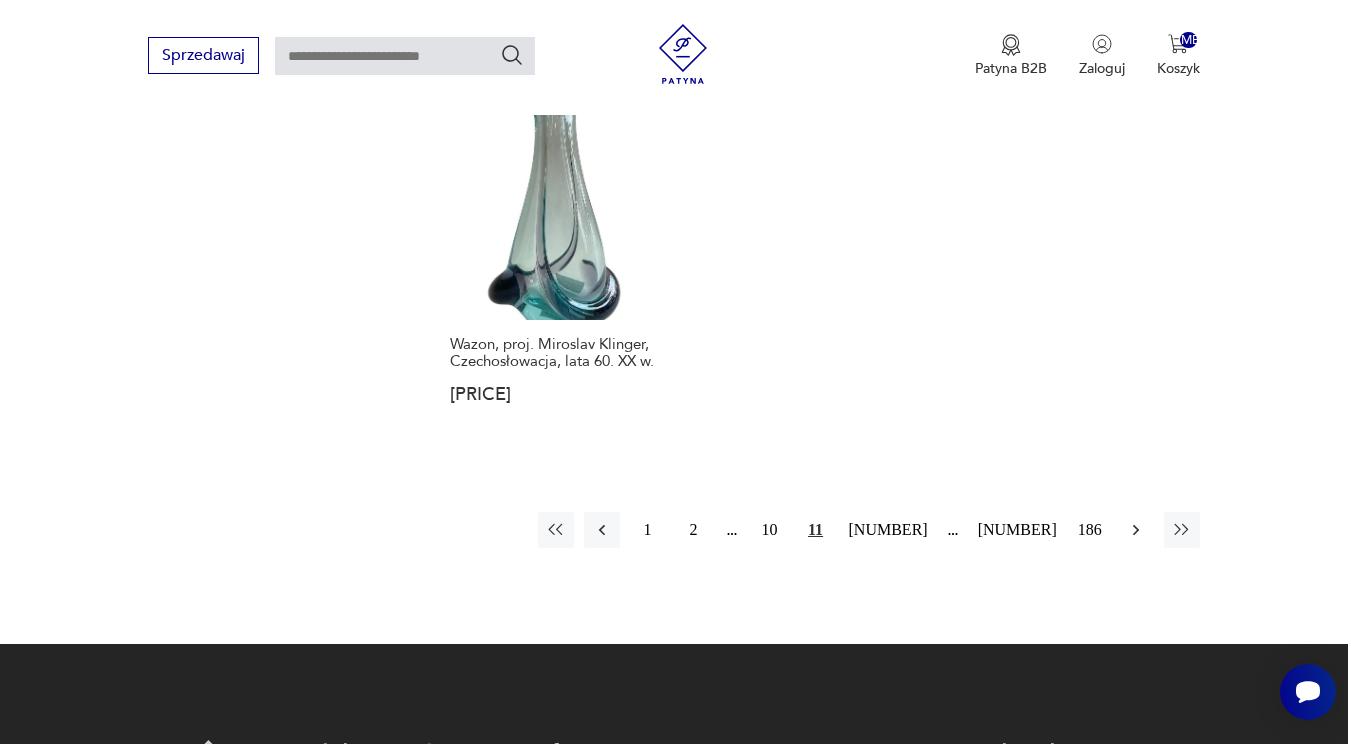 click at bounding box center (1136, 530) 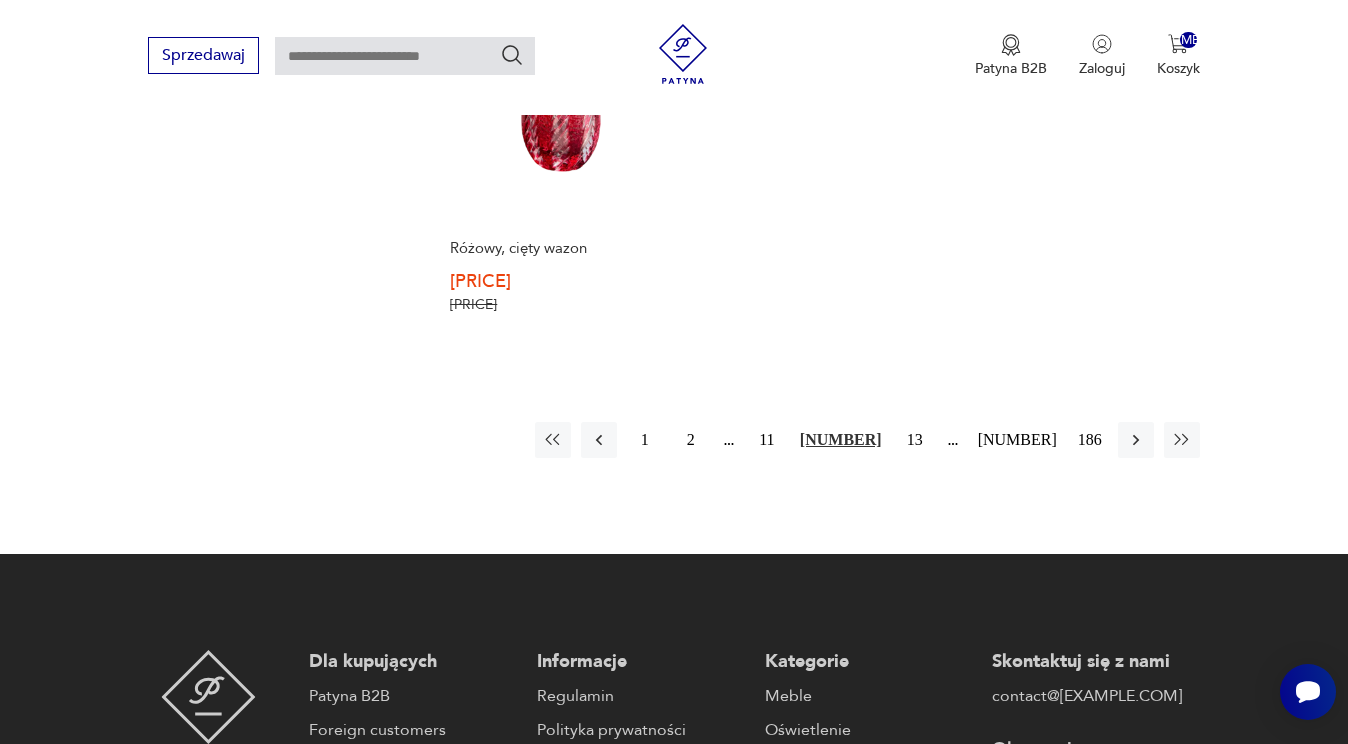scroll, scrollTop: 3209, scrollLeft: 0, axis: vertical 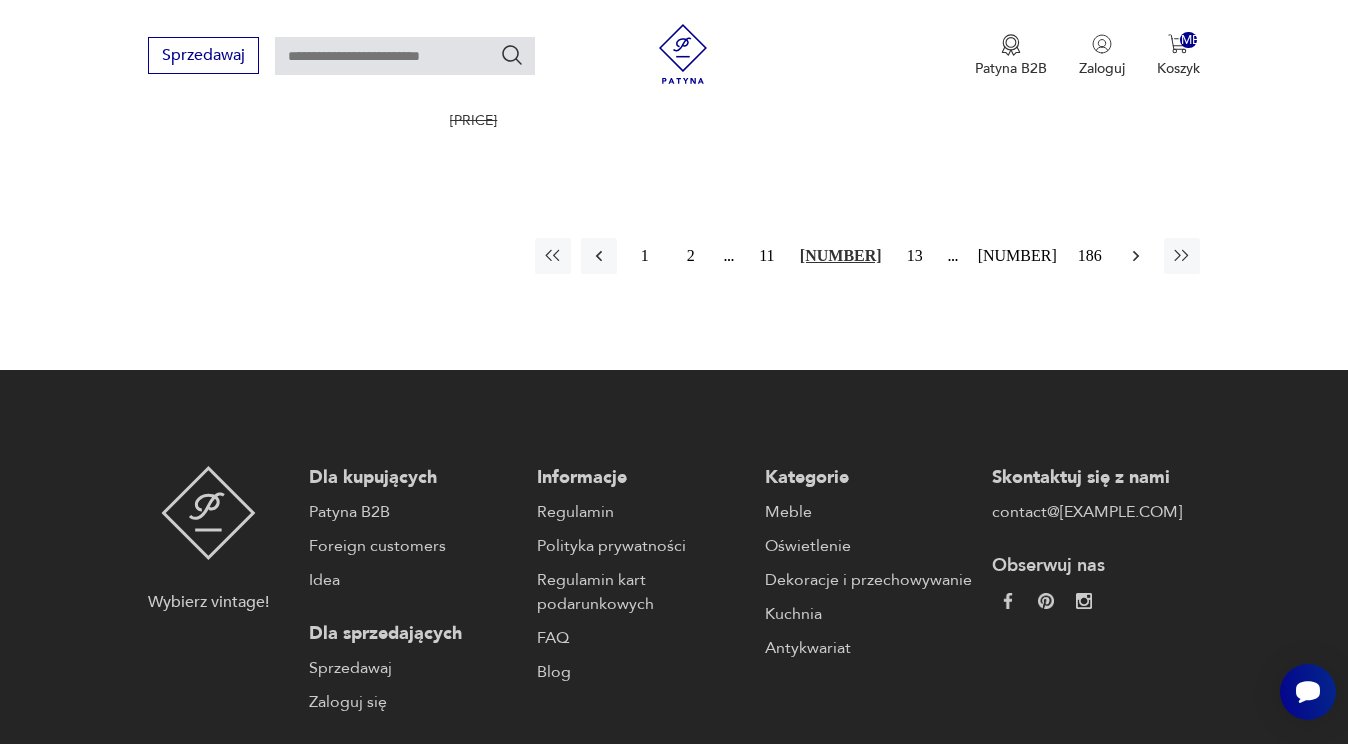 click at bounding box center (1136, 256) 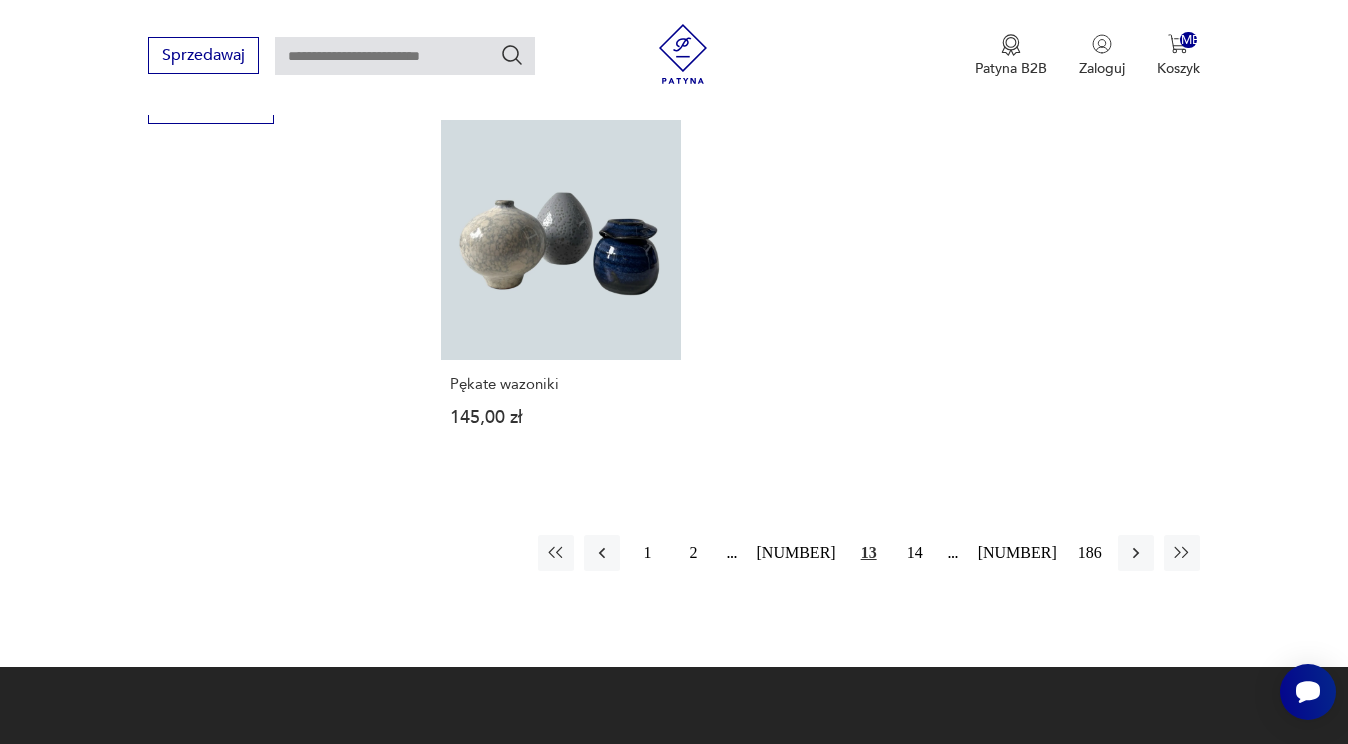 scroll, scrollTop: 2861, scrollLeft: 0, axis: vertical 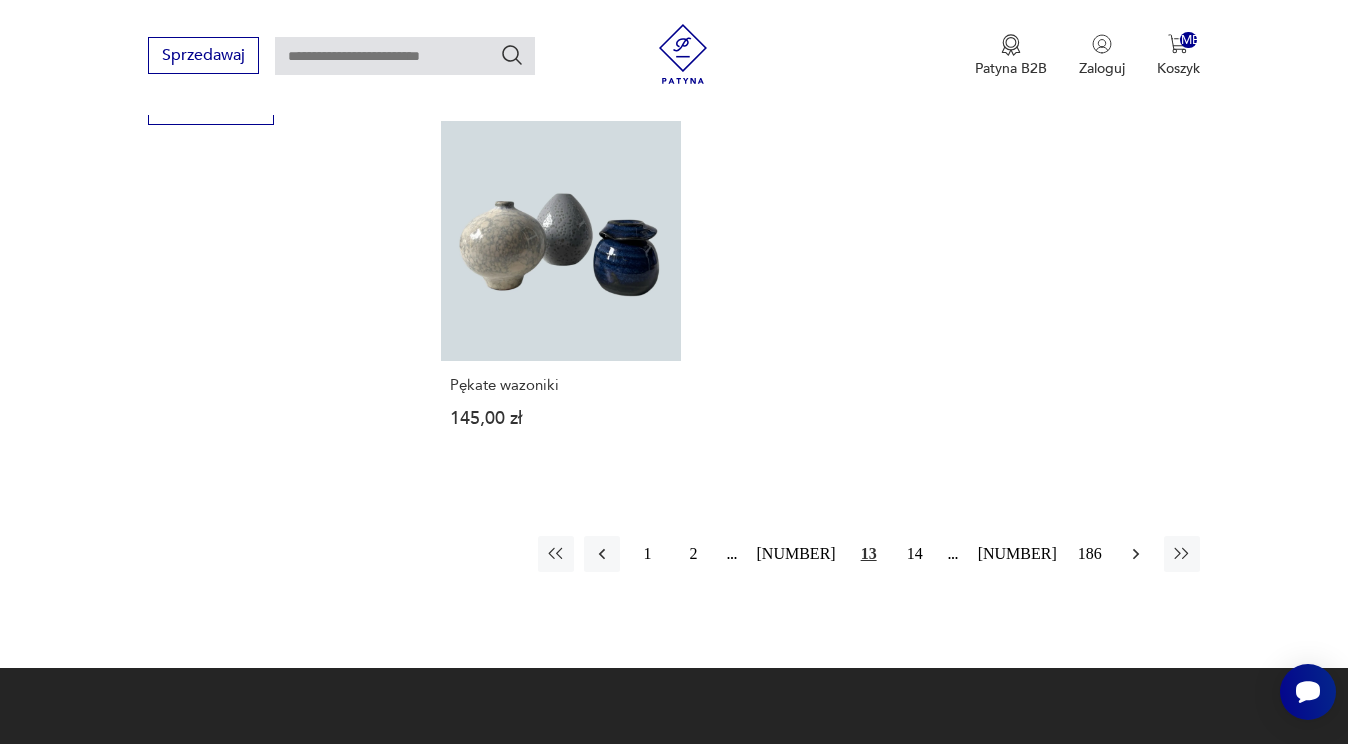 click at bounding box center (1136, 554) 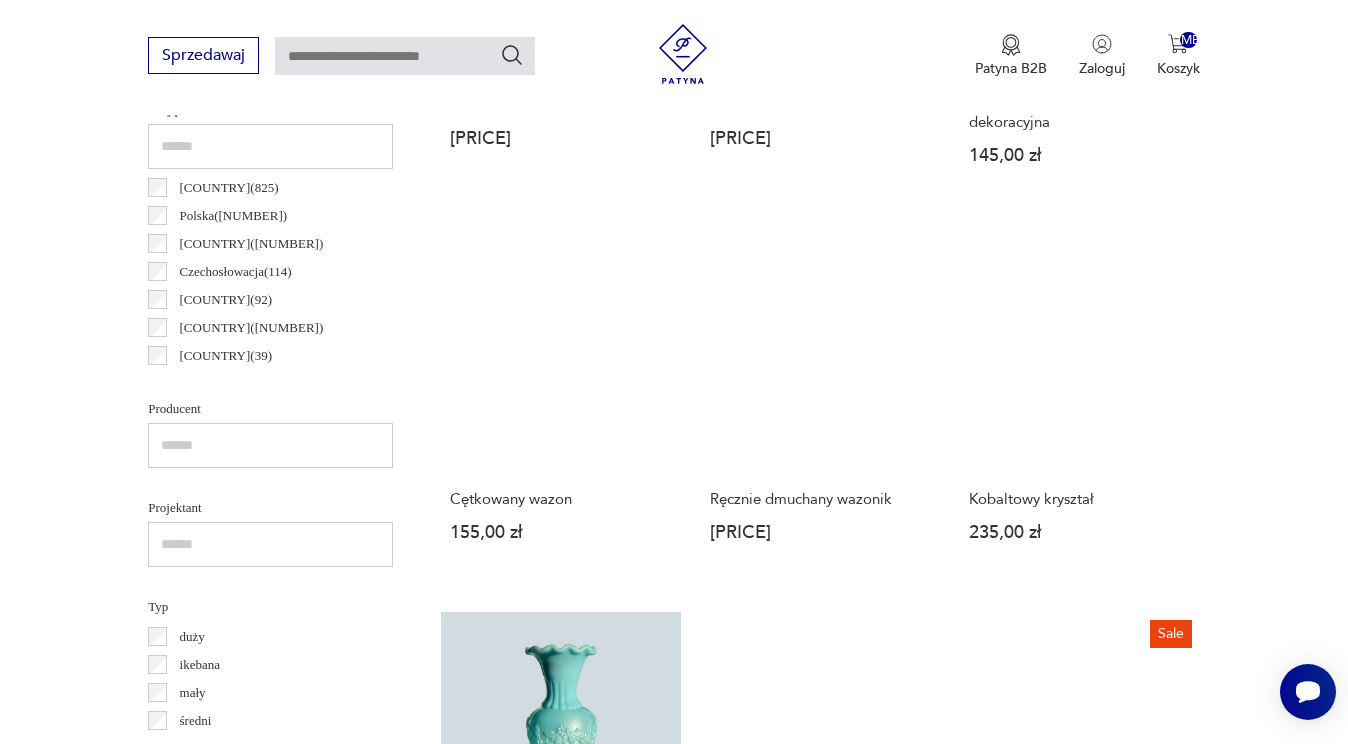 scroll, scrollTop: 1112, scrollLeft: 0, axis: vertical 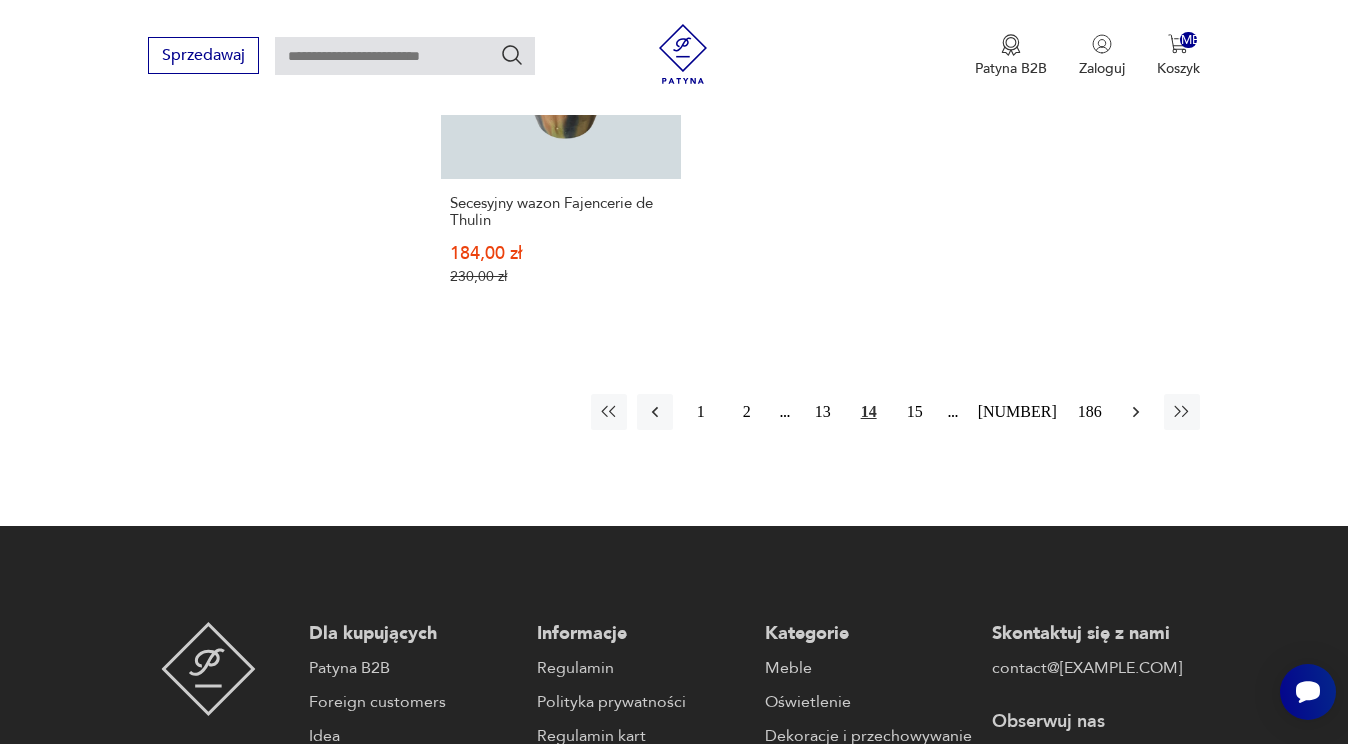 click at bounding box center (1136, 412) 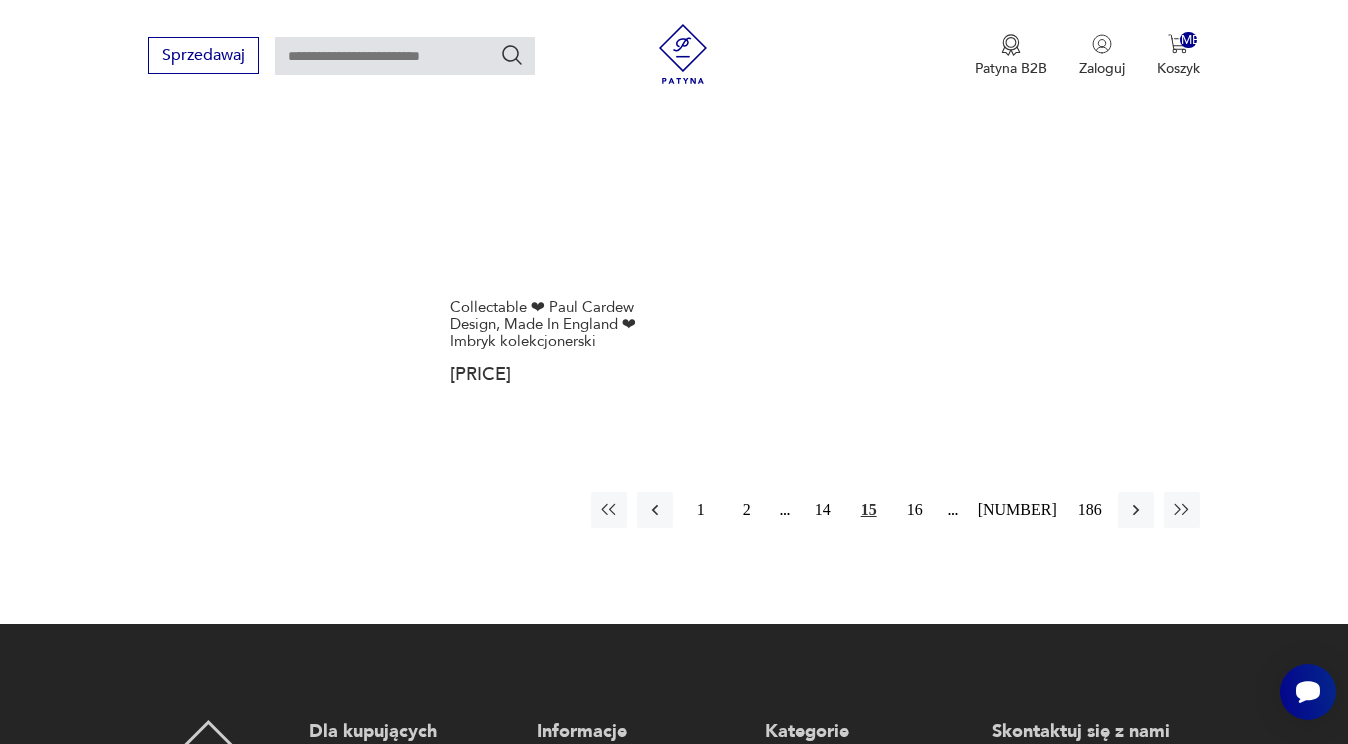 scroll, scrollTop: 3048, scrollLeft: 0, axis: vertical 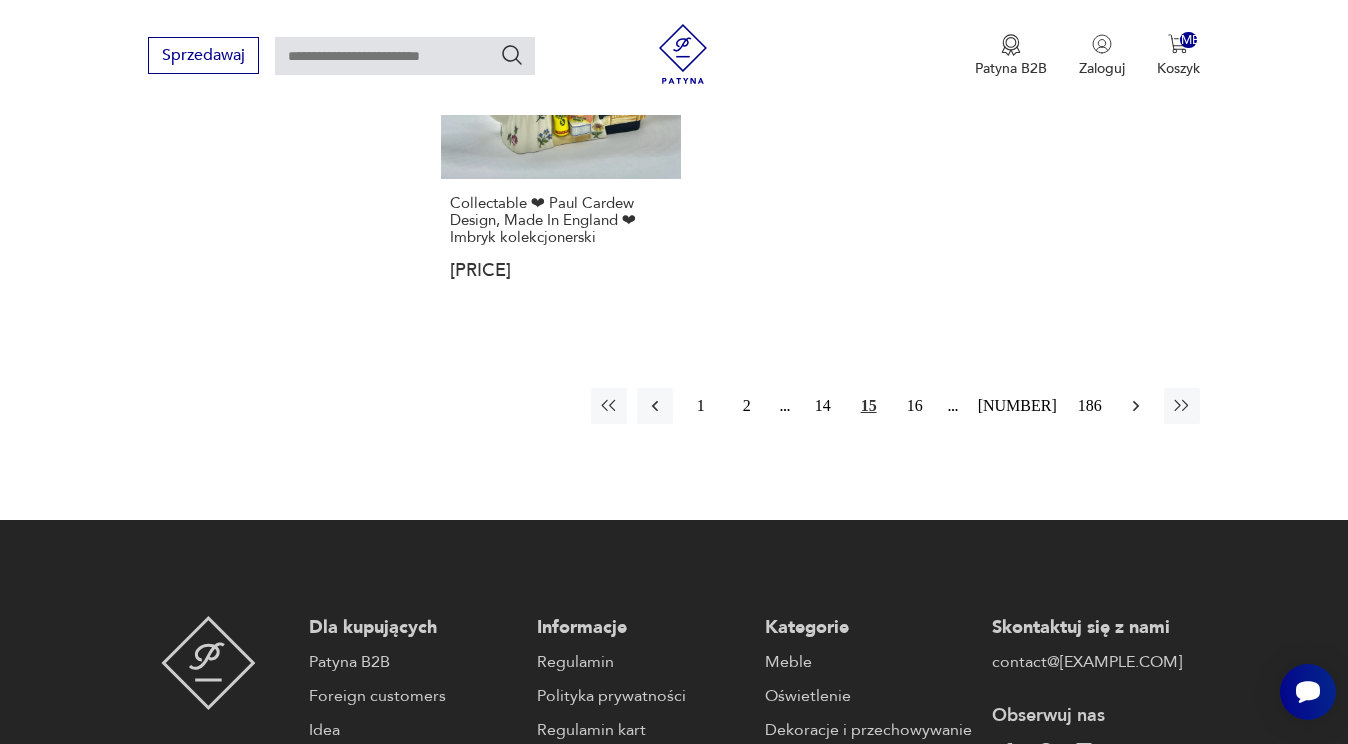click at bounding box center [1136, 406] 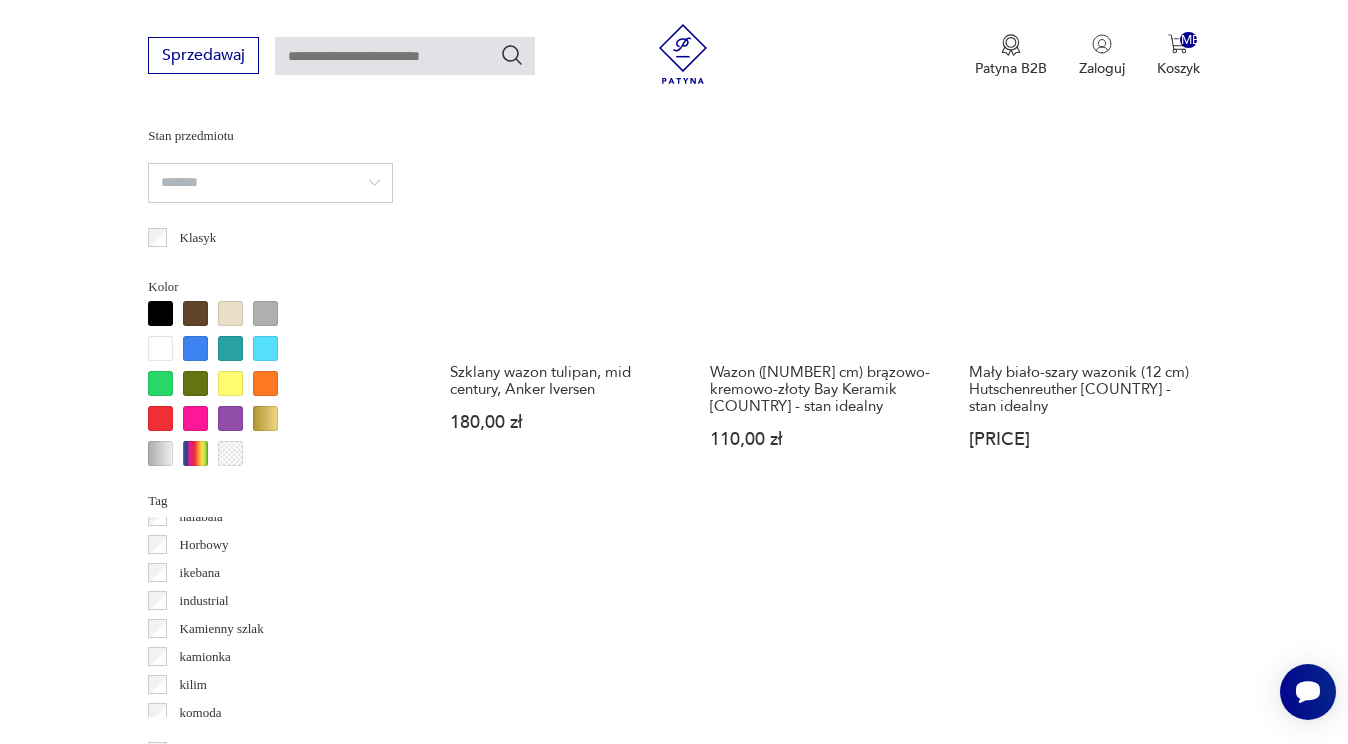 scroll, scrollTop: 1814, scrollLeft: 0, axis: vertical 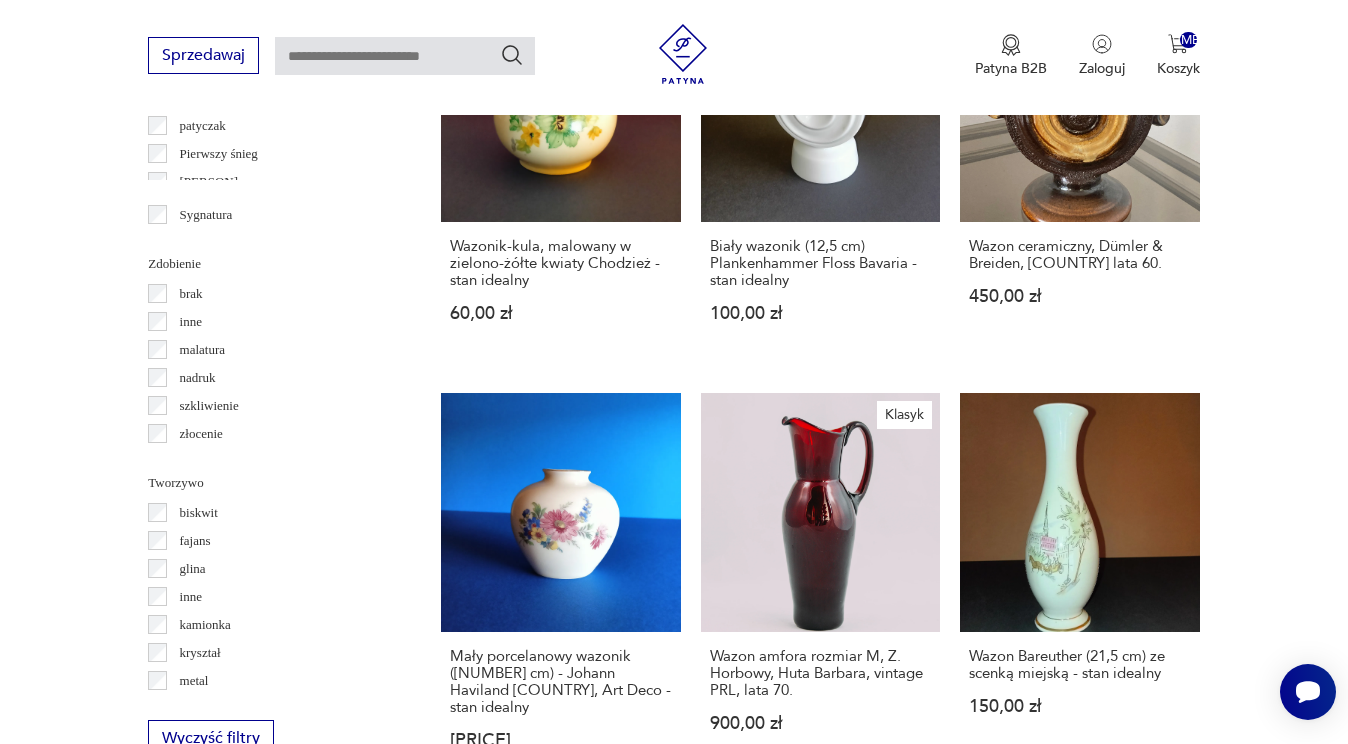 click on "kryształ" at bounding box center [200, 653] 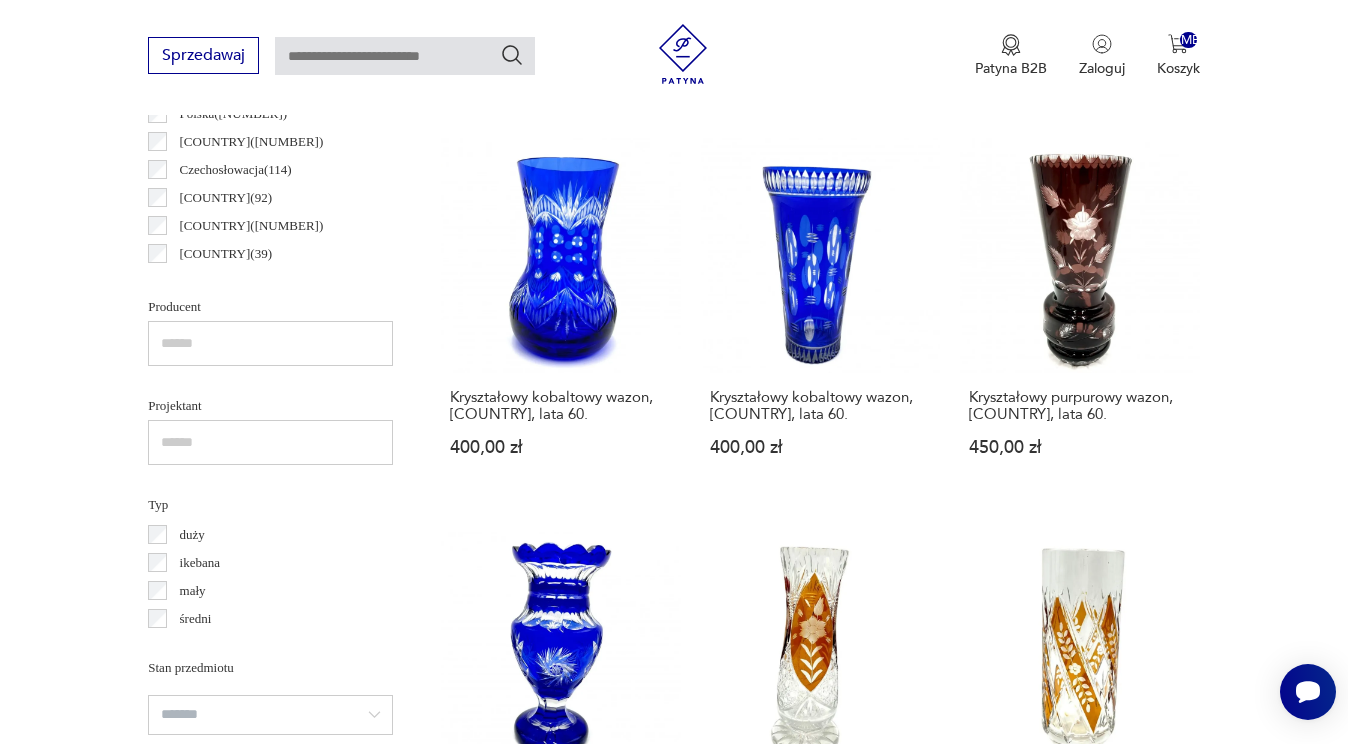 scroll, scrollTop: 1193, scrollLeft: 0, axis: vertical 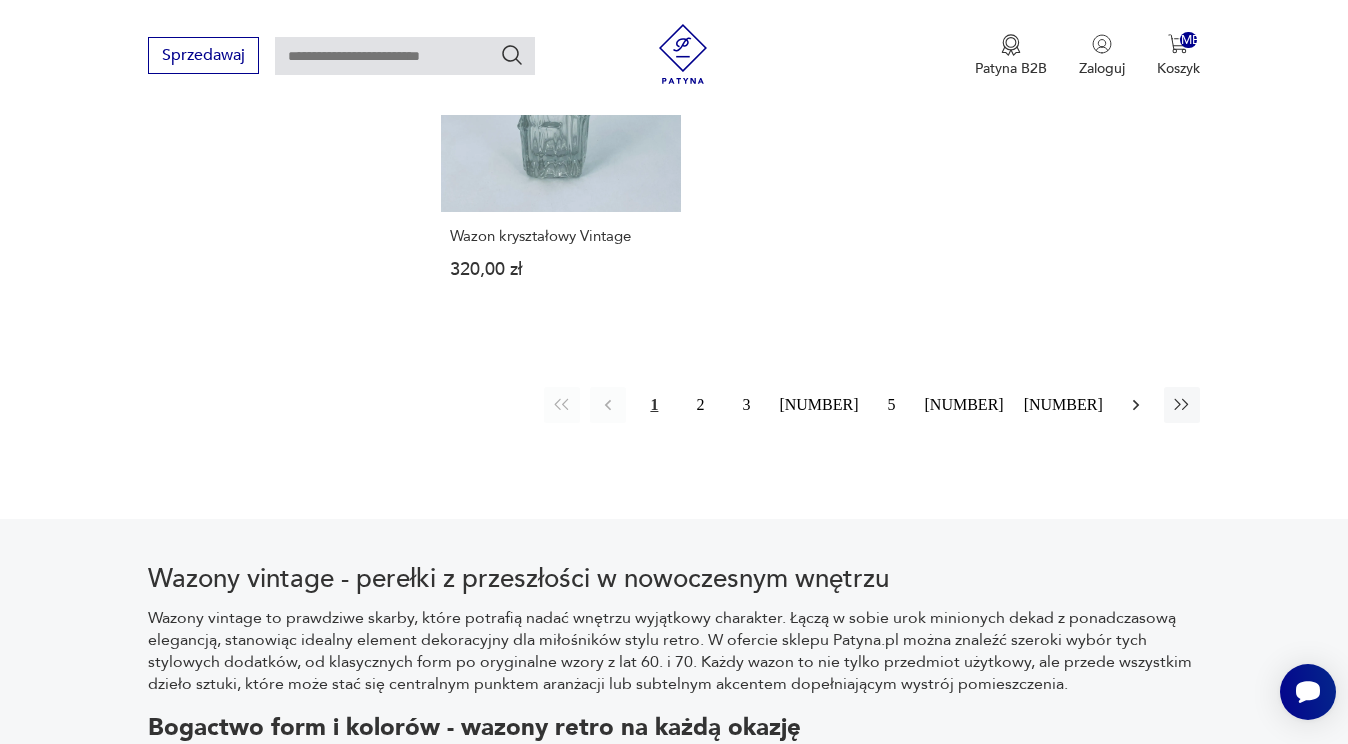 click at bounding box center [1136, 405] 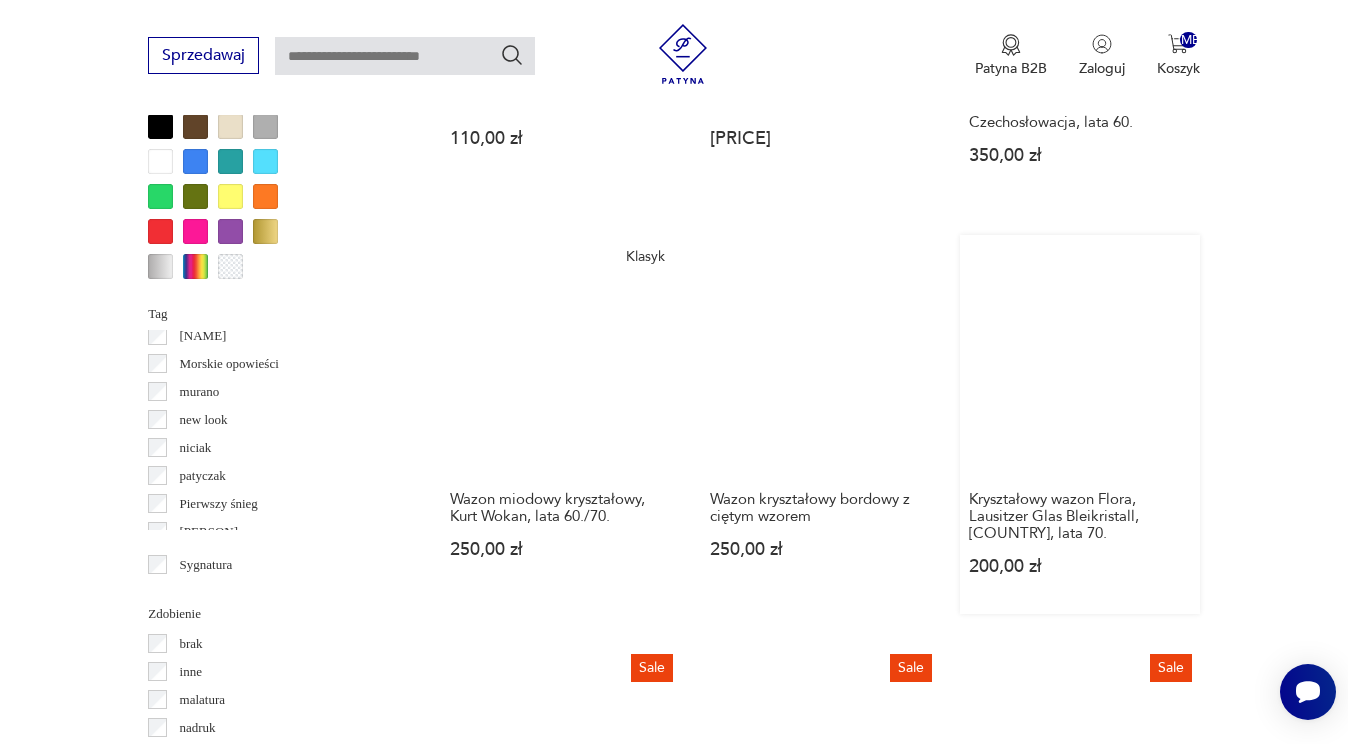 scroll, scrollTop: 1885, scrollLeft: 0, axis: vertical 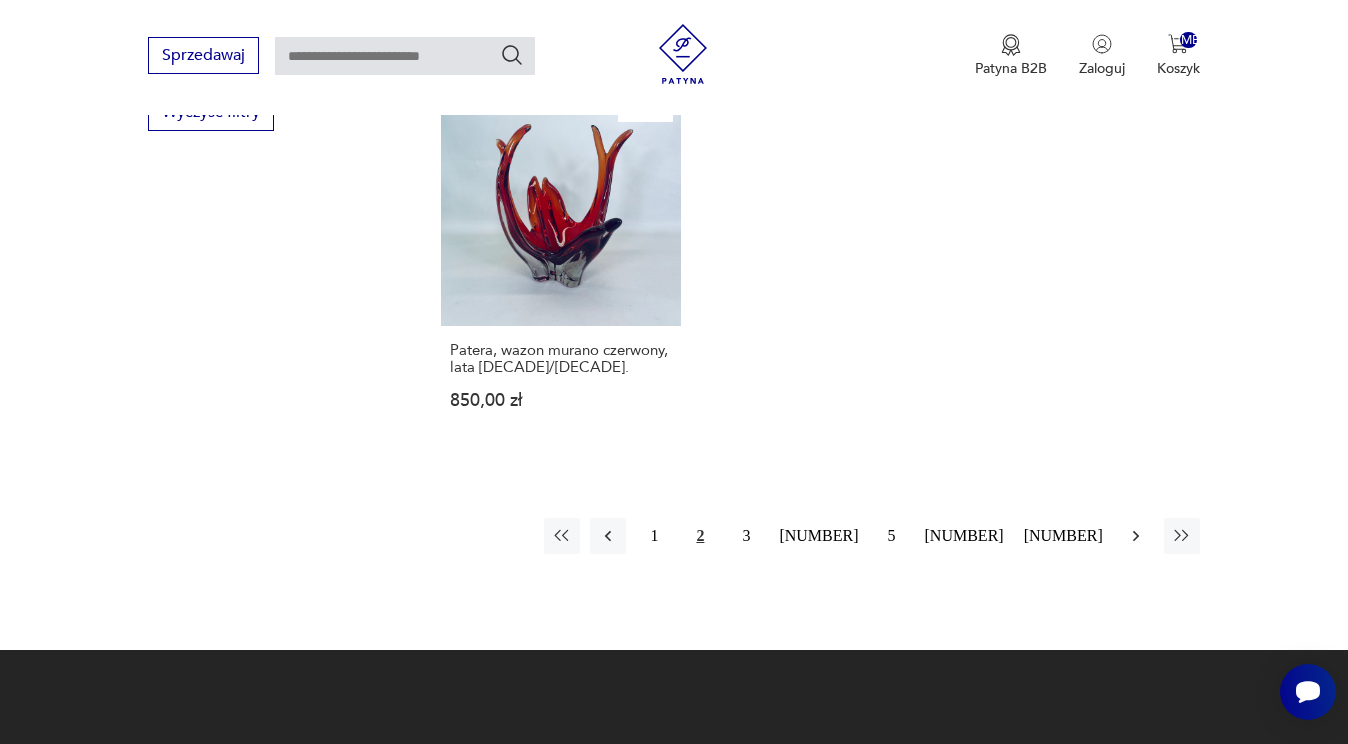 click at bounding box center [1136, 536] 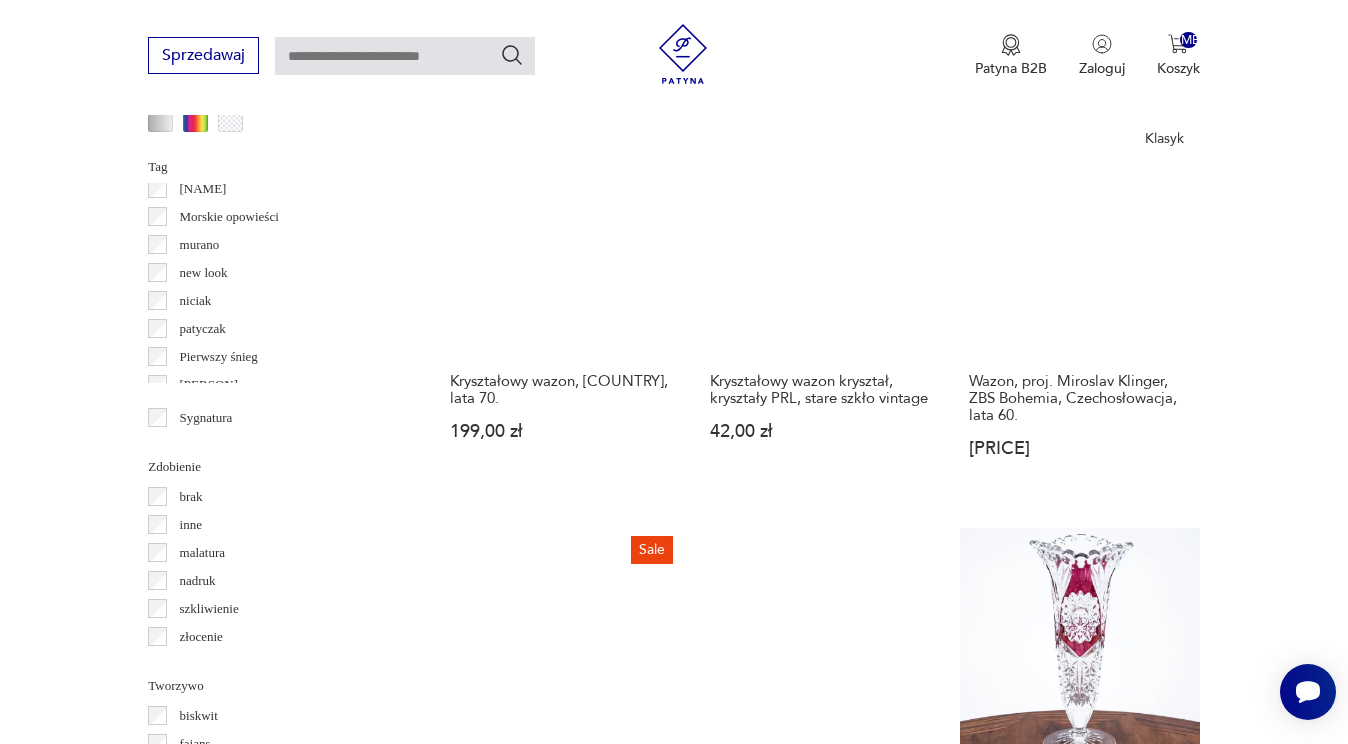 scroll, scrollTop: 1737, scrollLeft: 0, axis: vertical 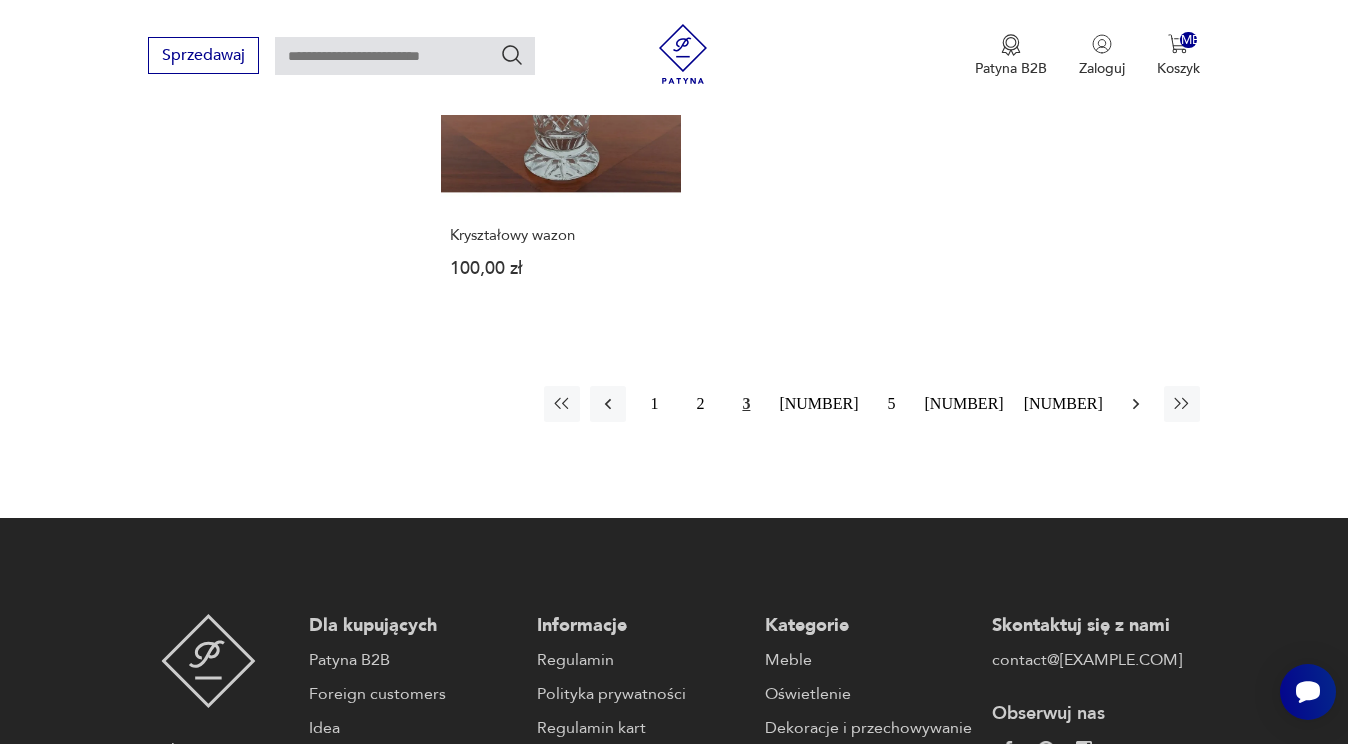 click at bounding box center [1136, 404] 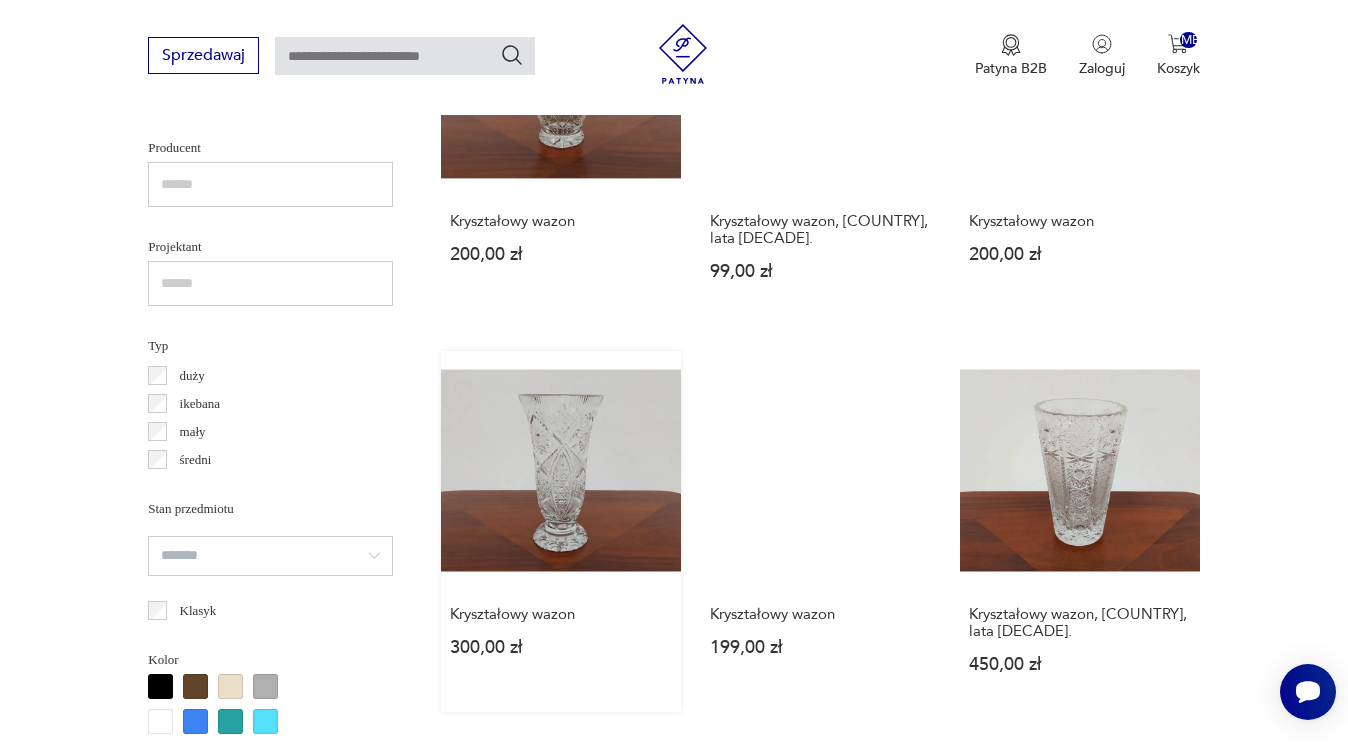 scroll, scrollTop: 1336, scrollLeft: 0, axis: vertical 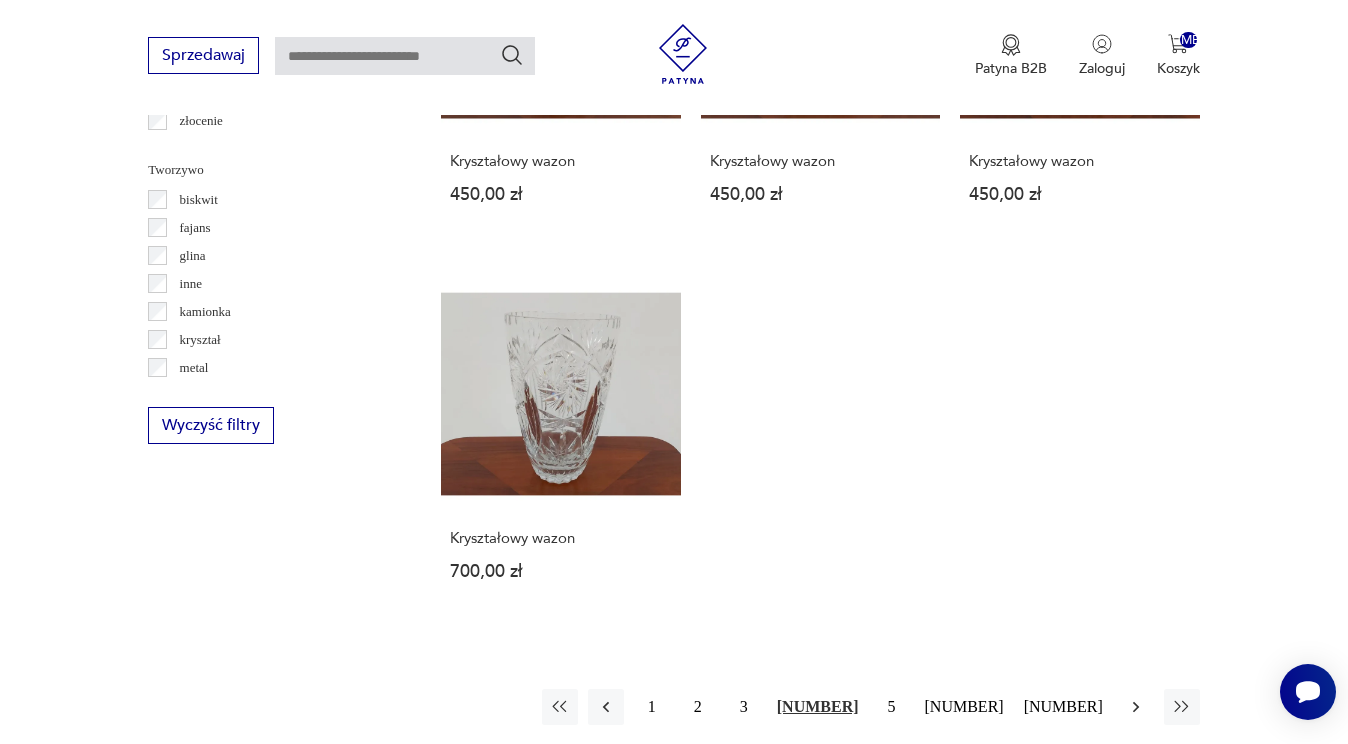 click at bounding box center (1136, 707) 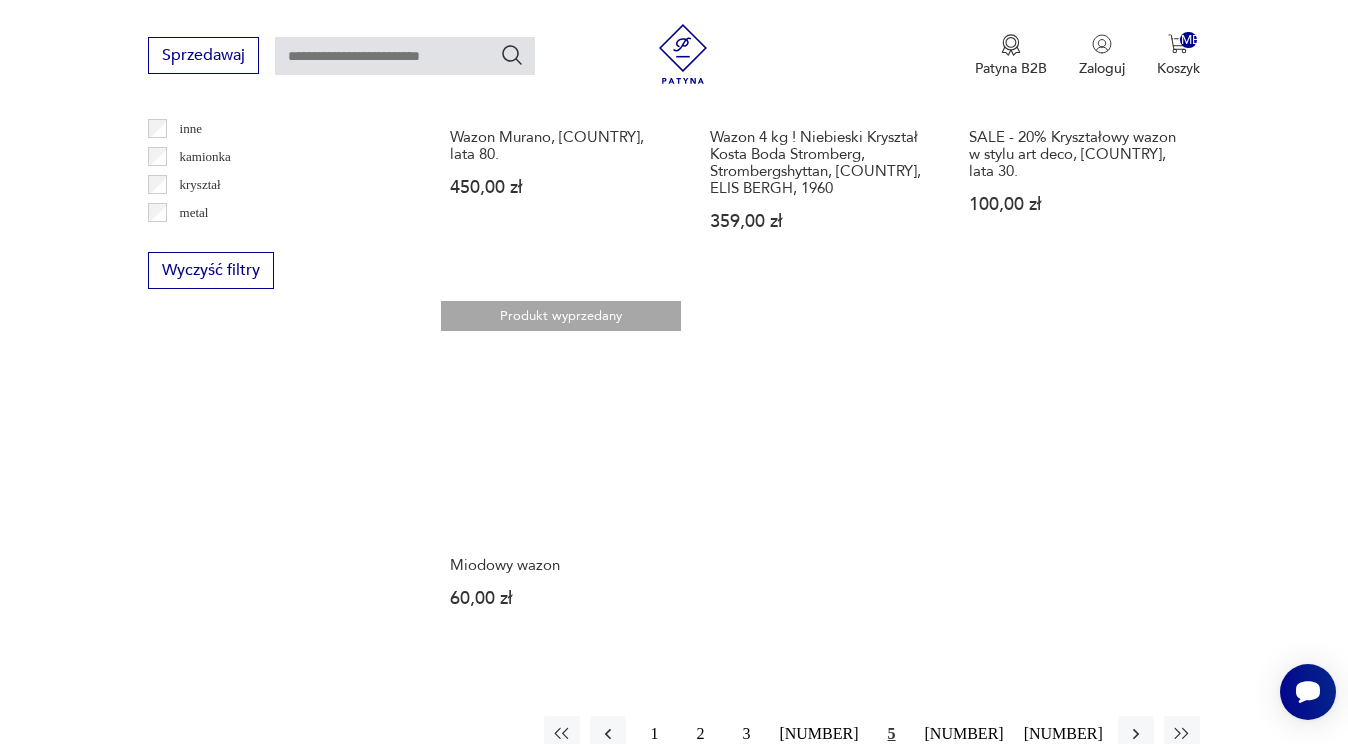 scroll, scrollTop: 2861, scrollLeft: 0, axis: vertical 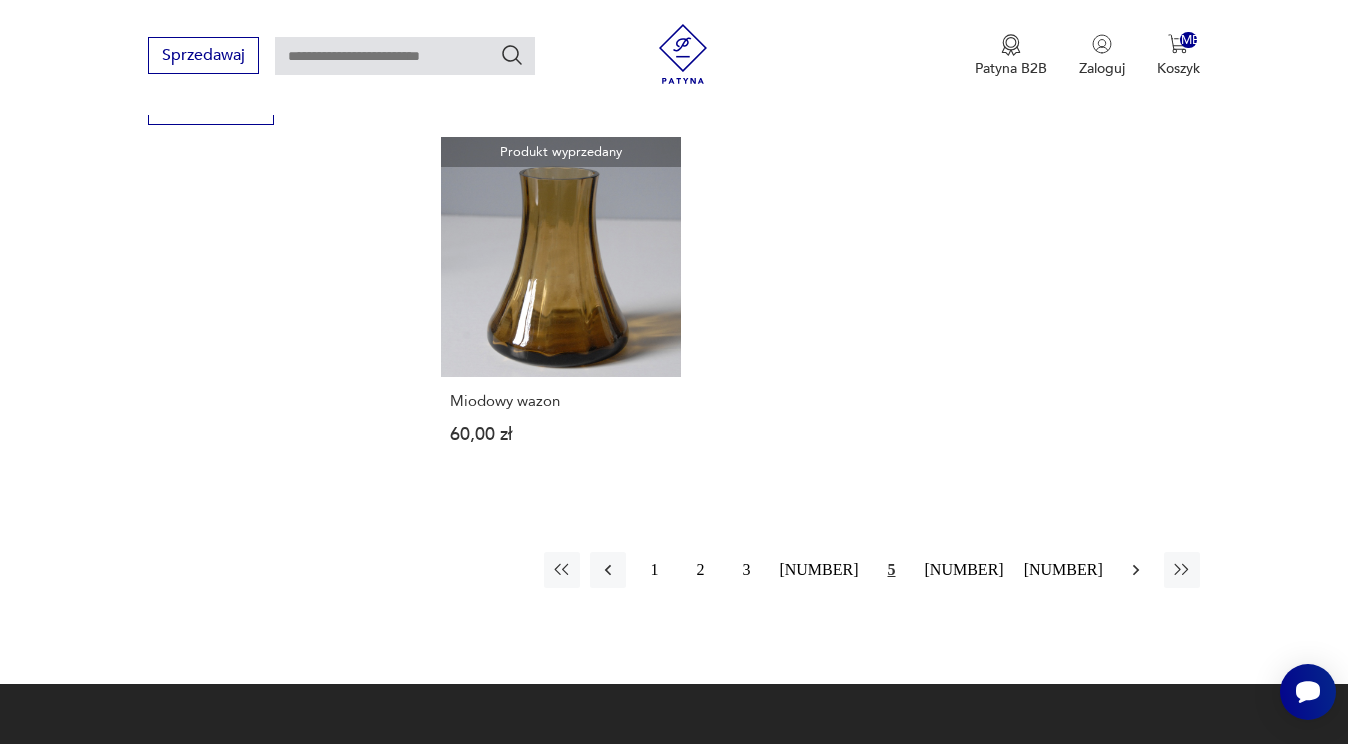 click at bounding box center [1136, 570] 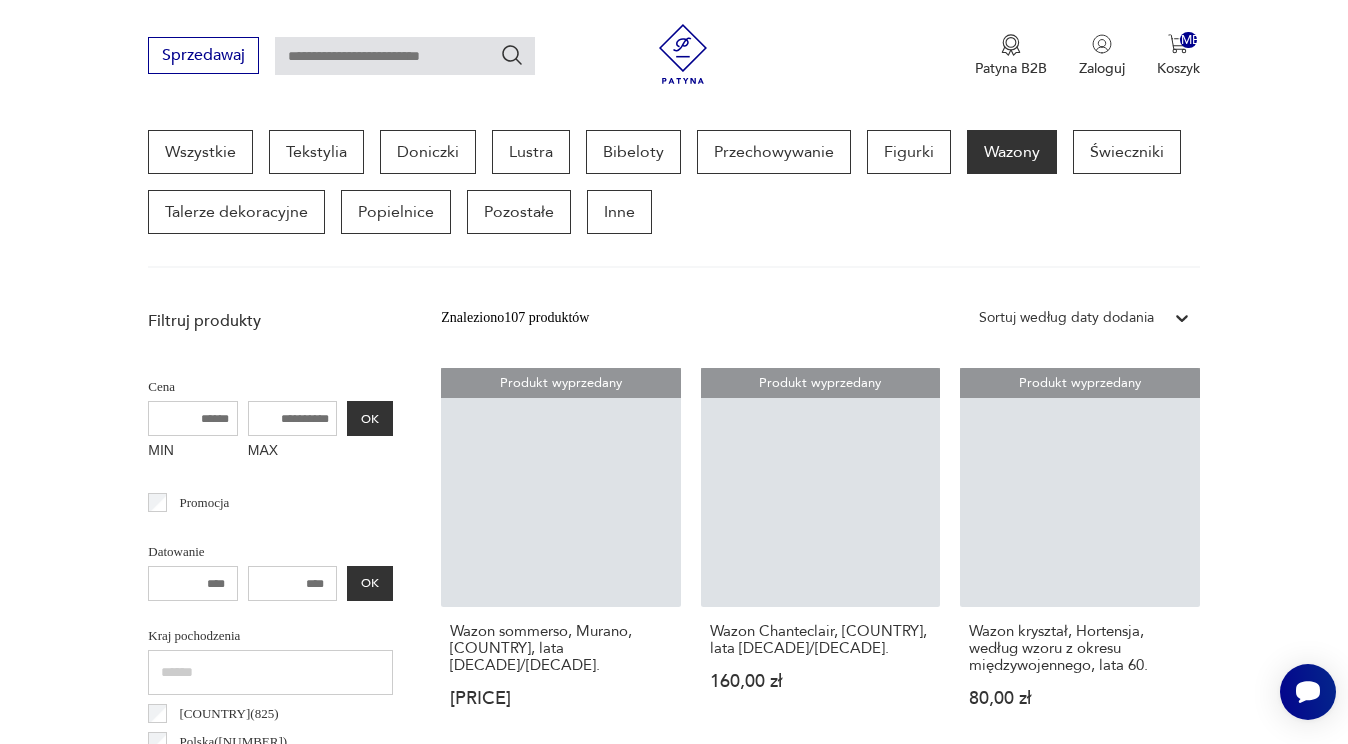 scroll, scrollTop: 890, scrollLeft: 0, axis: vertical 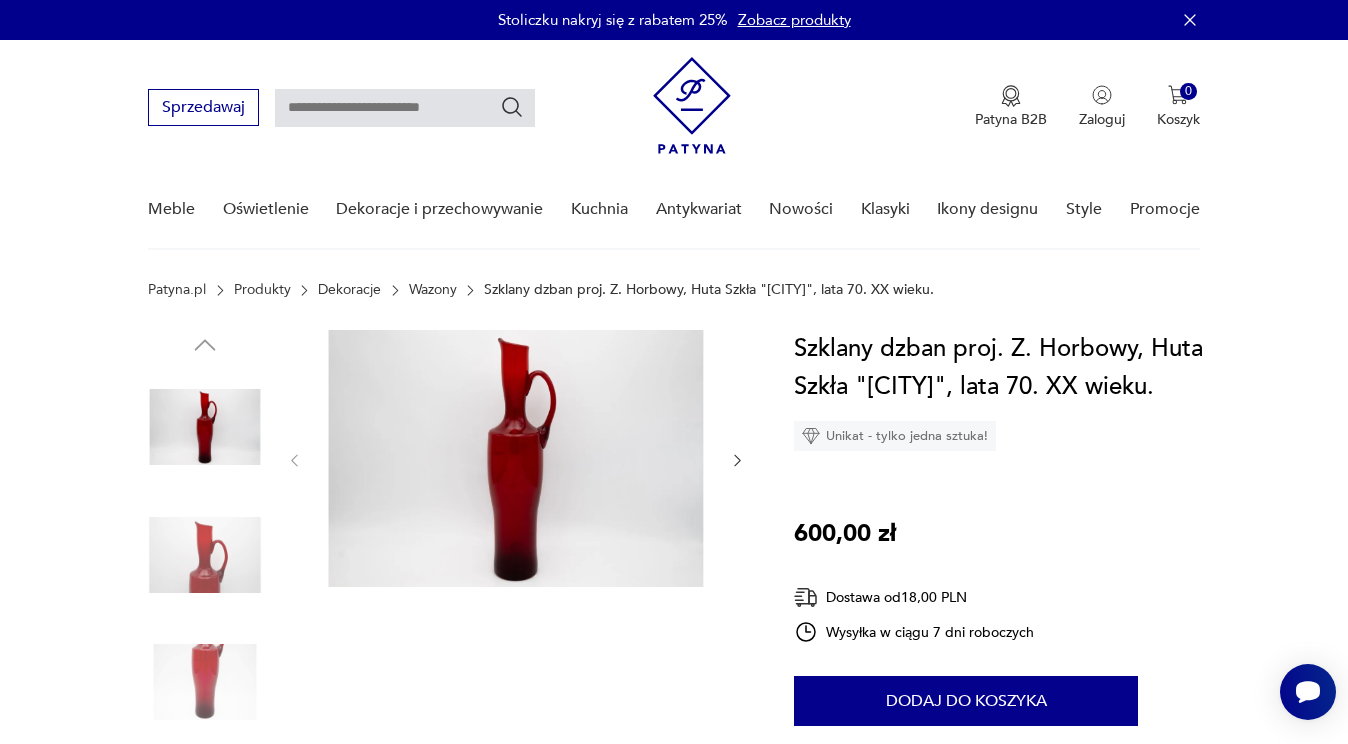 click at bounding box center [737, 460] 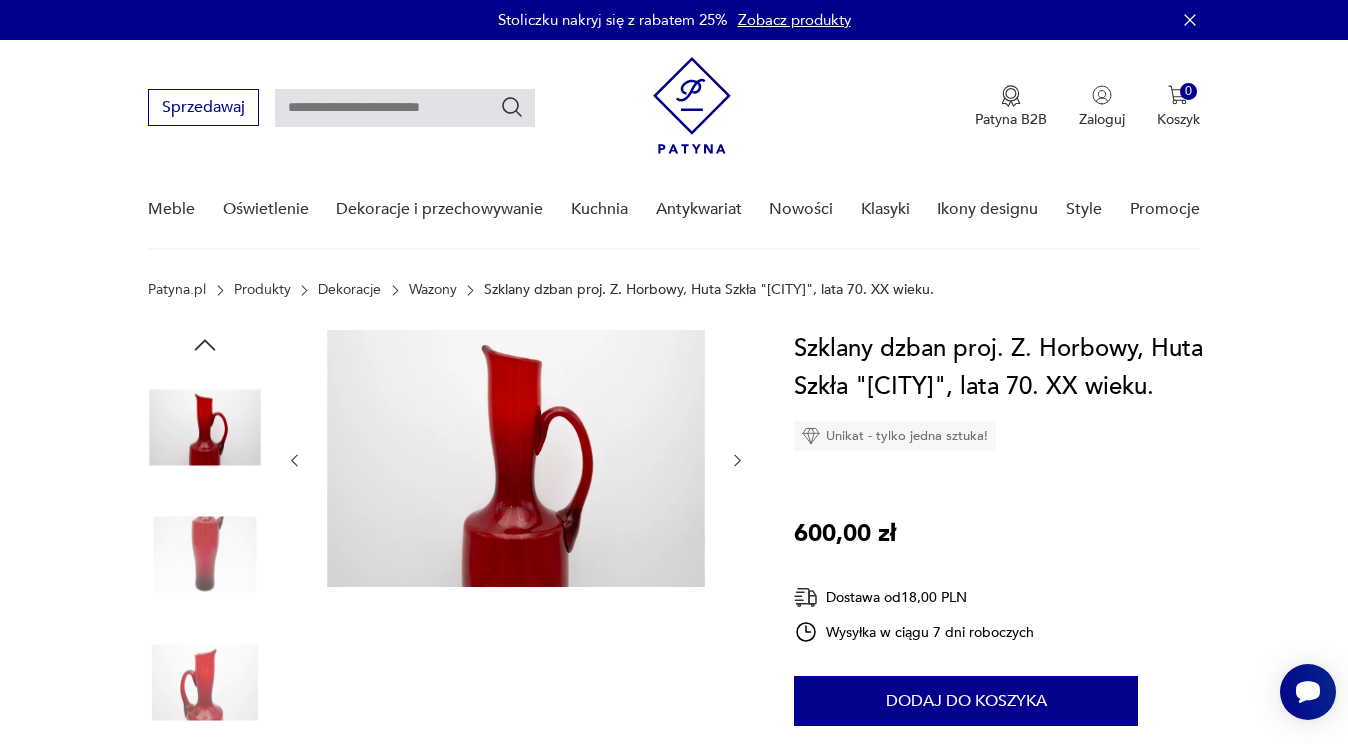 click at bounding box center (737, 460) 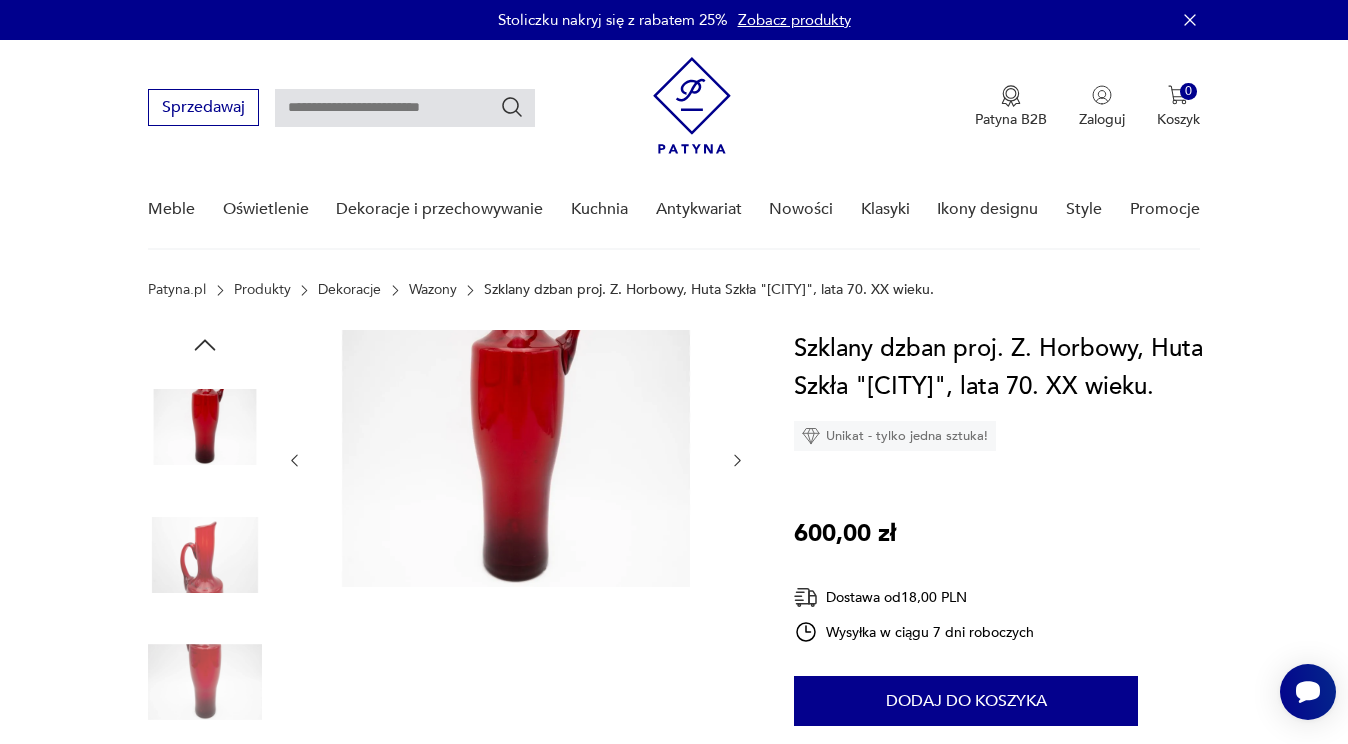 click at bounding box center (737, 460) 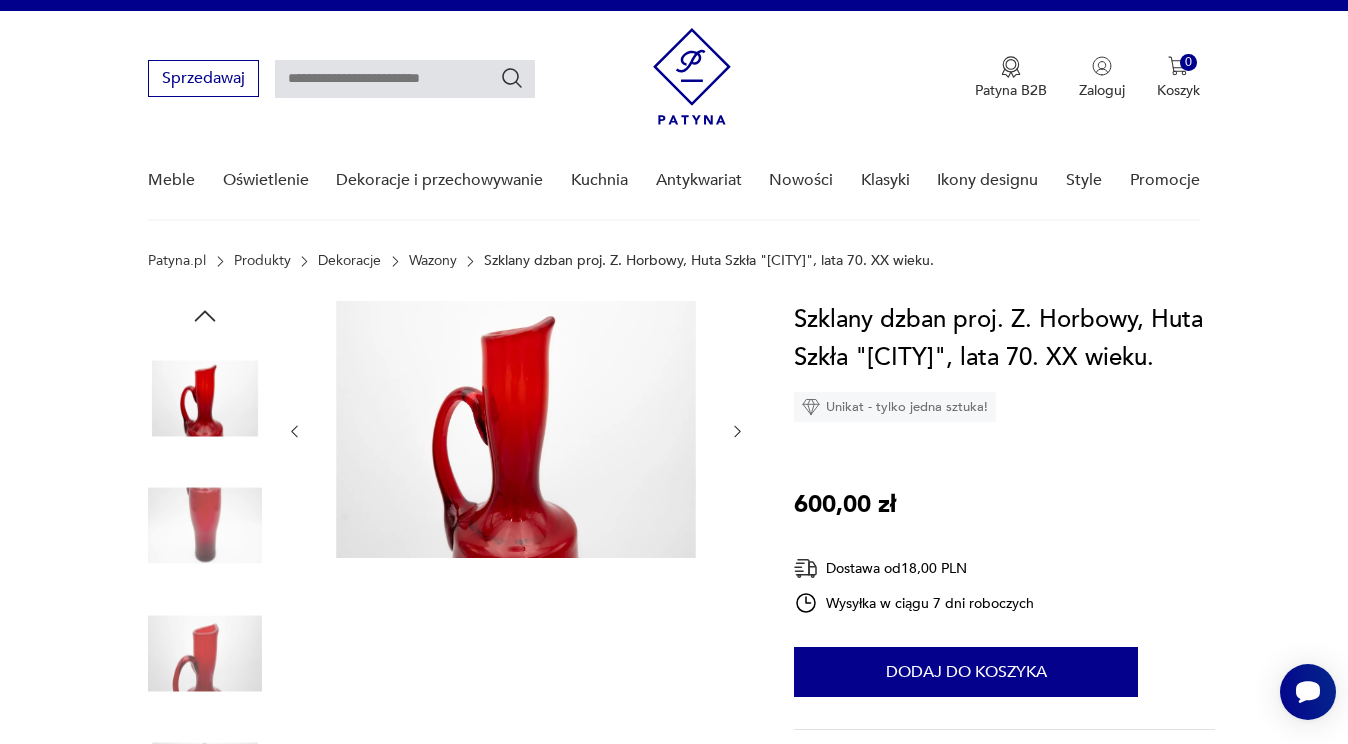 scroll, scrollTop: 41, scrollLeft: 0, axis: vertical 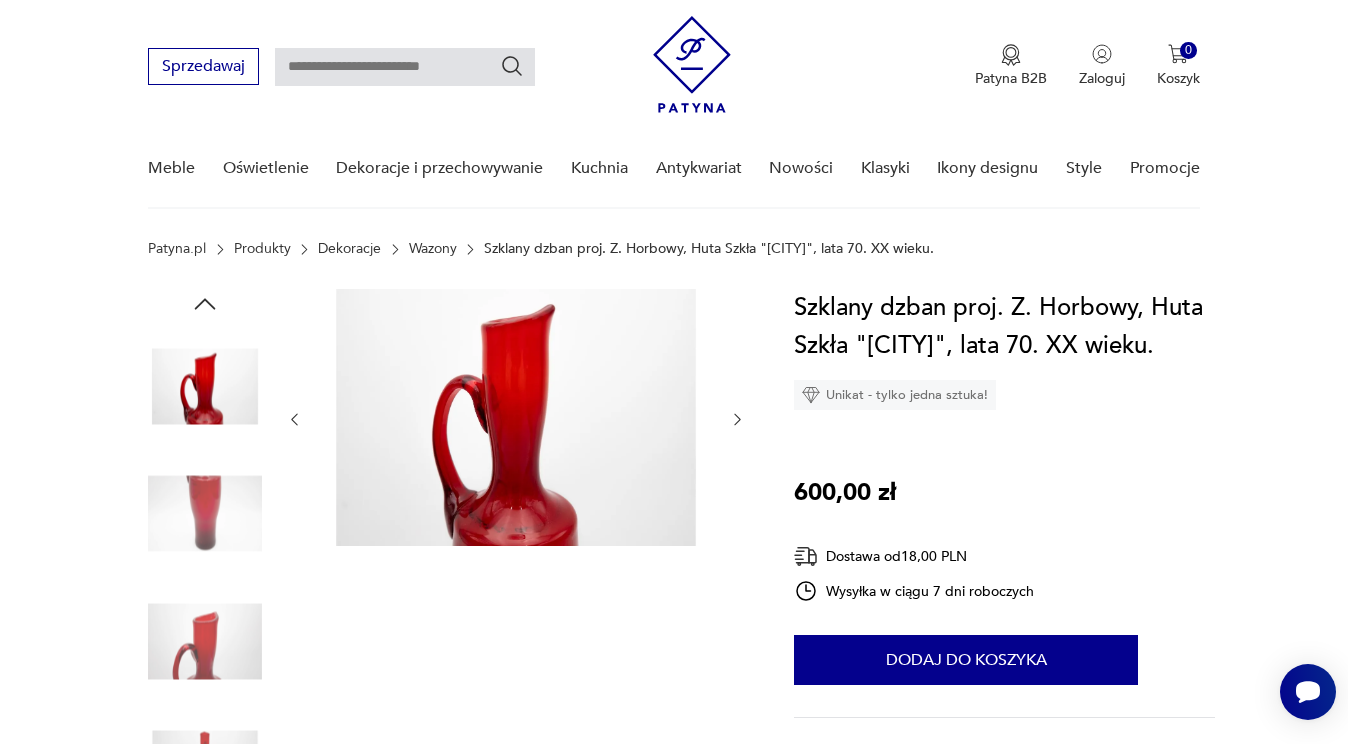 click at bounding box center [205, 386] 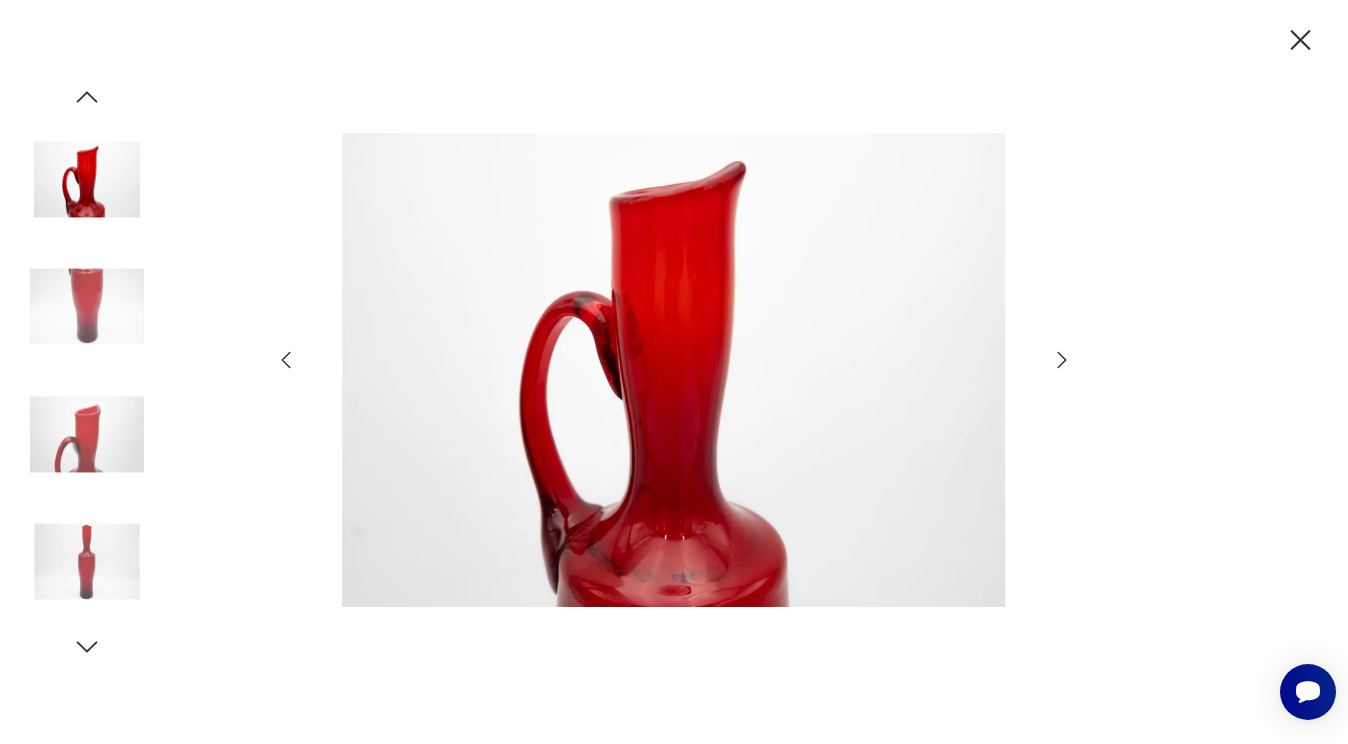 click at bounding box center (1300, 40) 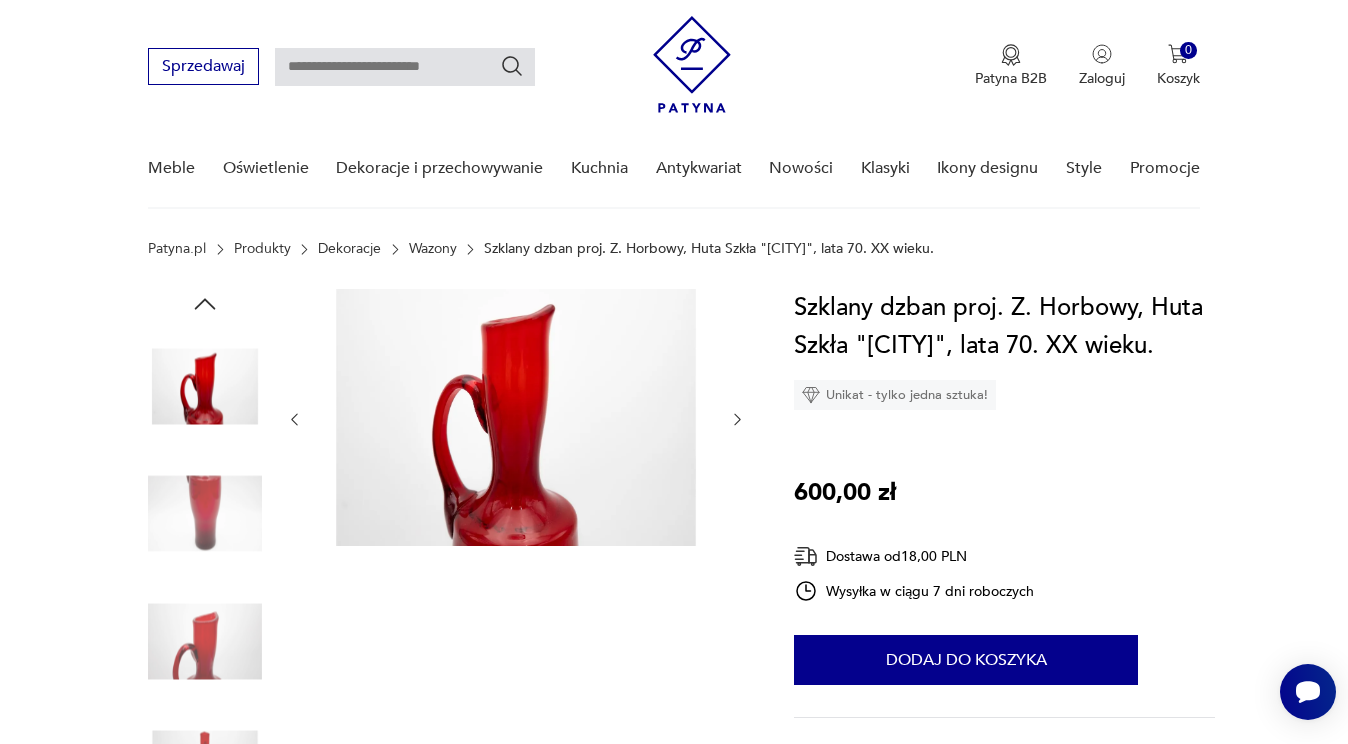 click at bounding box center [294, 419] 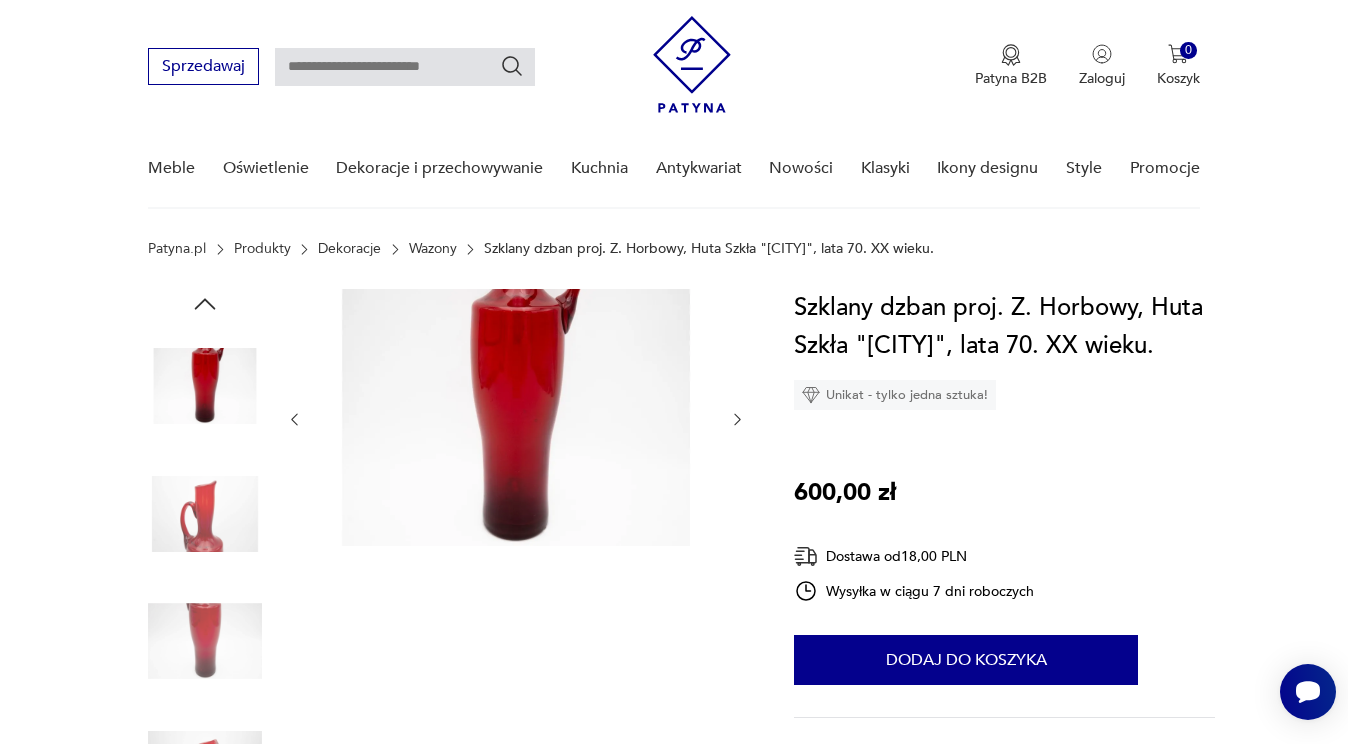 click at bounding box center [294, 419] 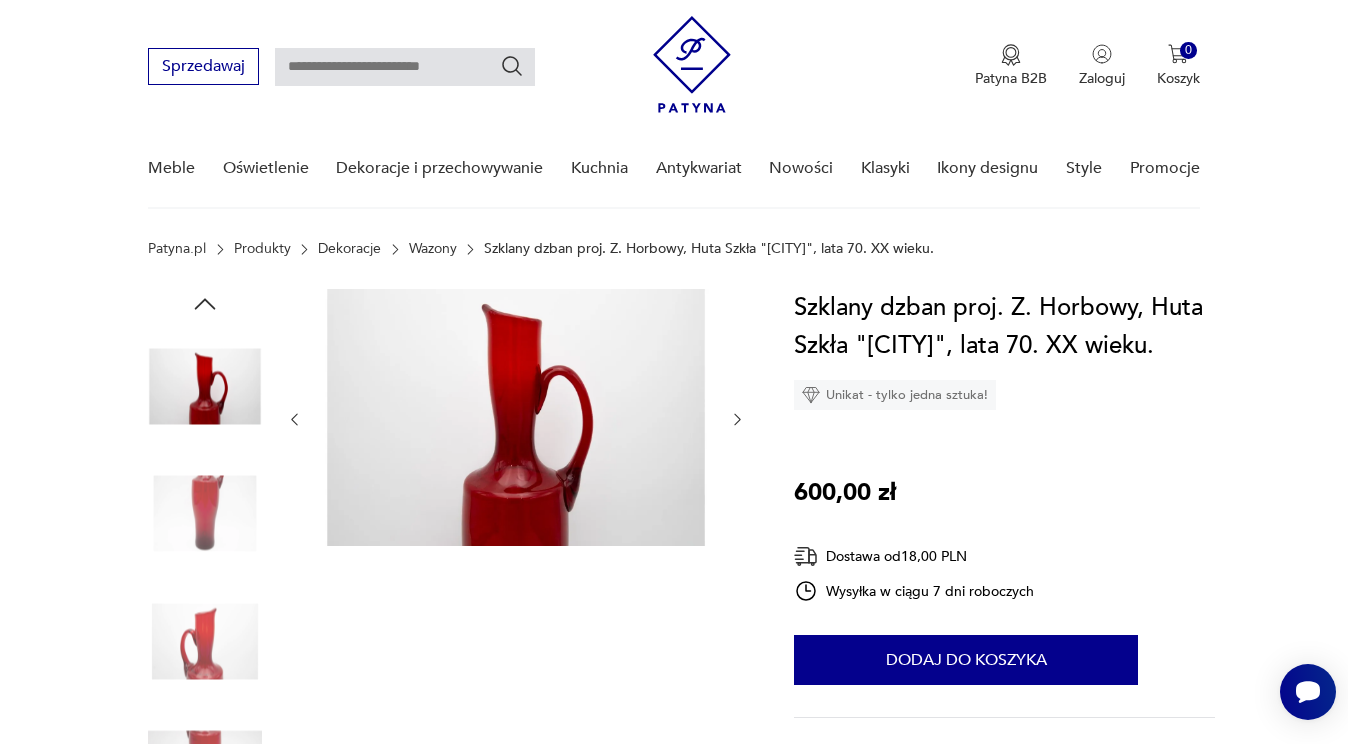 click at bounding box center (294, 419) 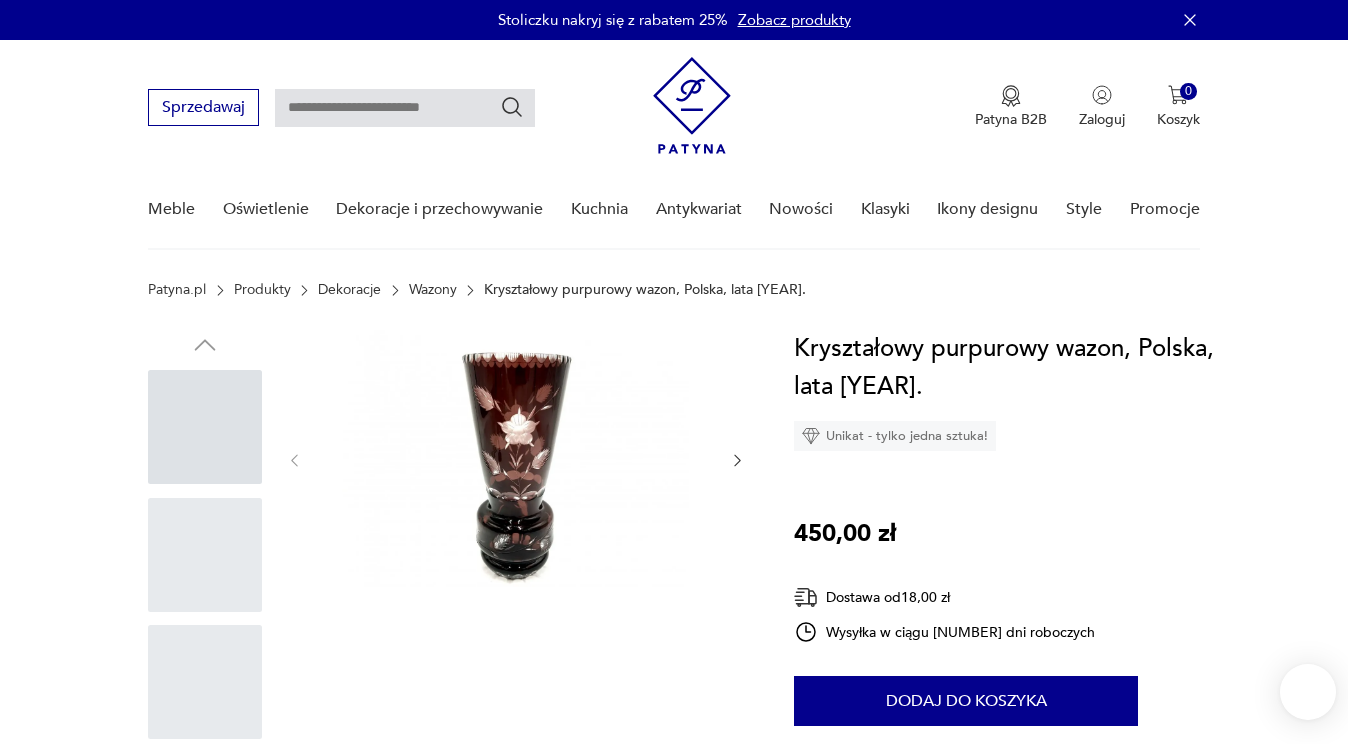 scroll, scrollTop: 0, scrollLeft: 0, axis: both 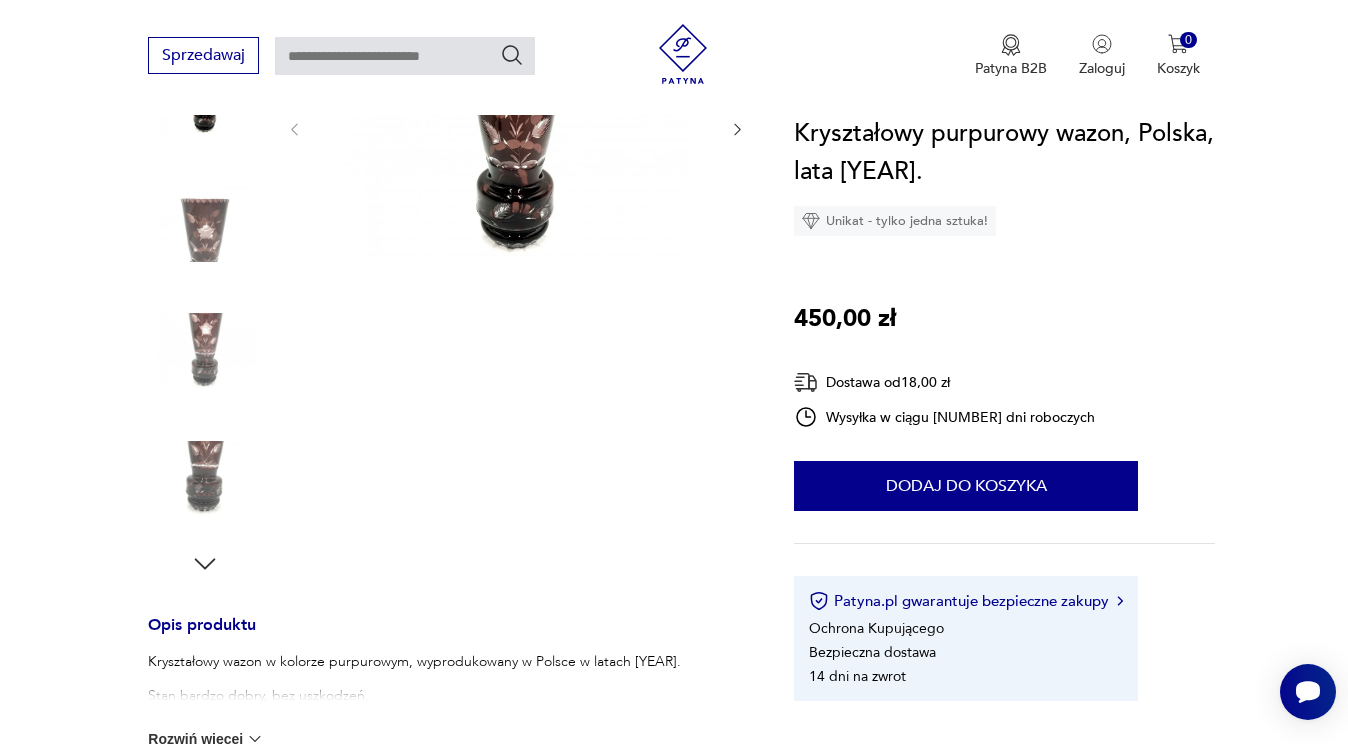 click at bounding box center (205, 224) 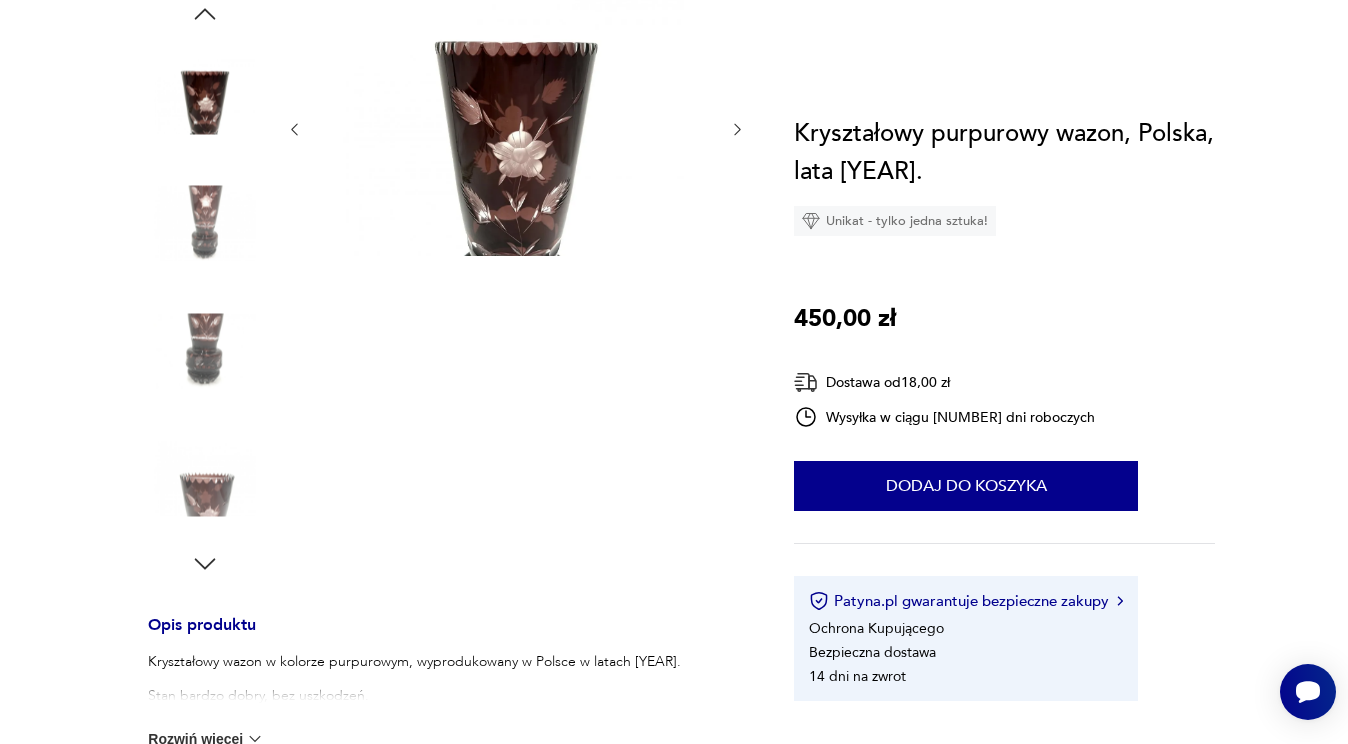 scroll, scrollTop: 150, scrollLeft: 0, axis: vertical 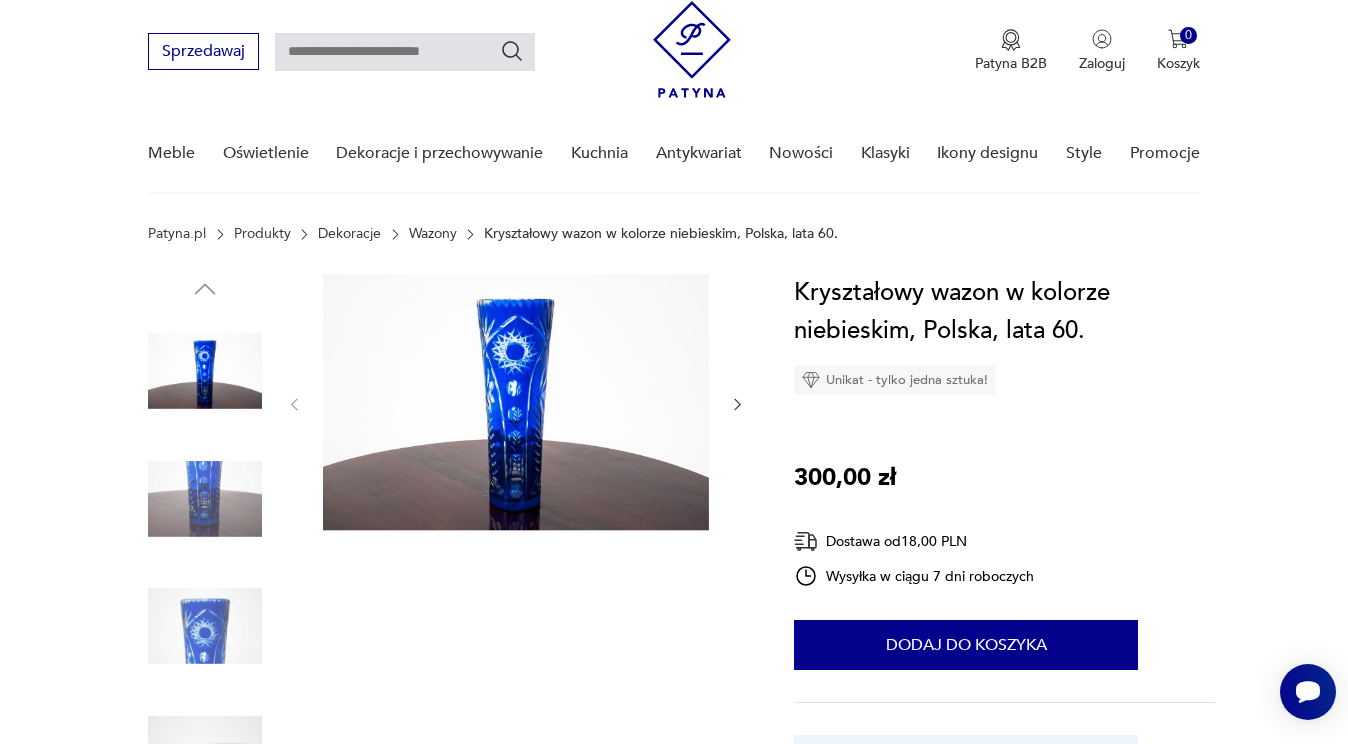 click at bounding box center [516, 402] 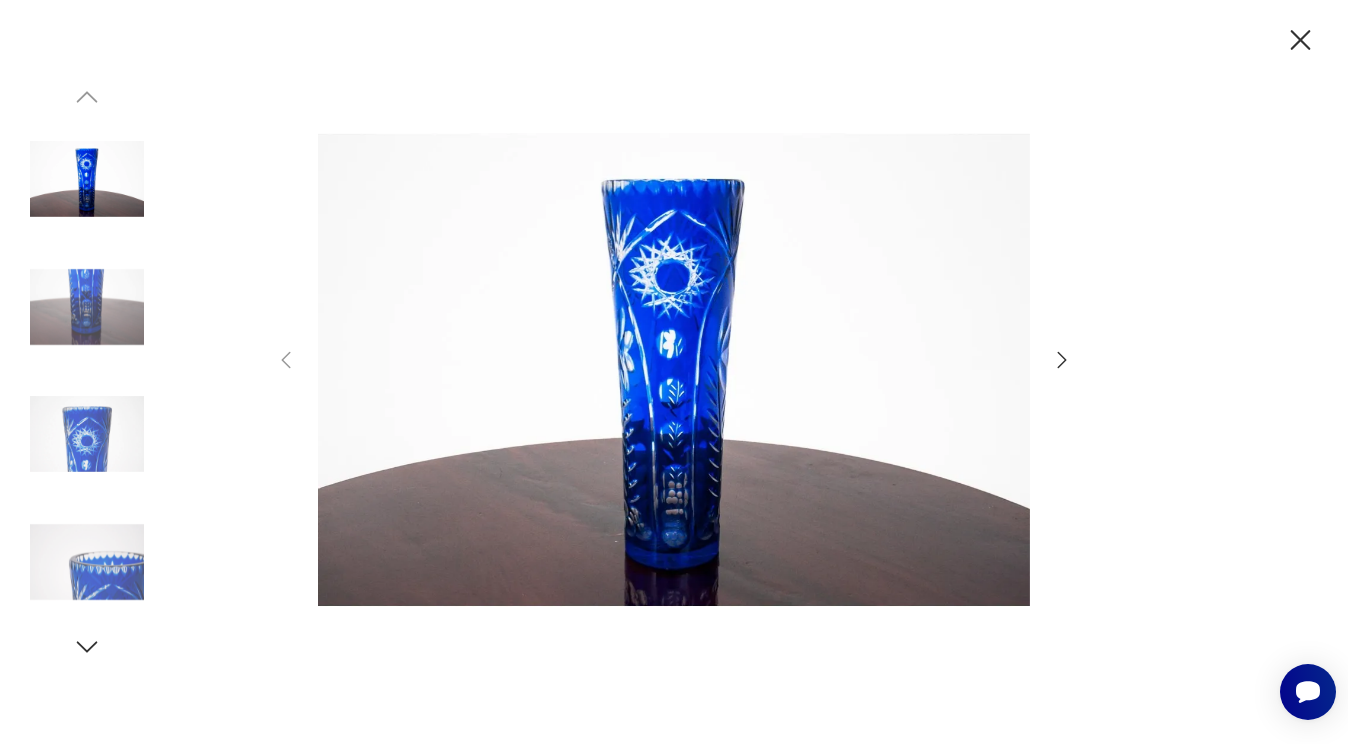 click at bounding box center [1300, 40] 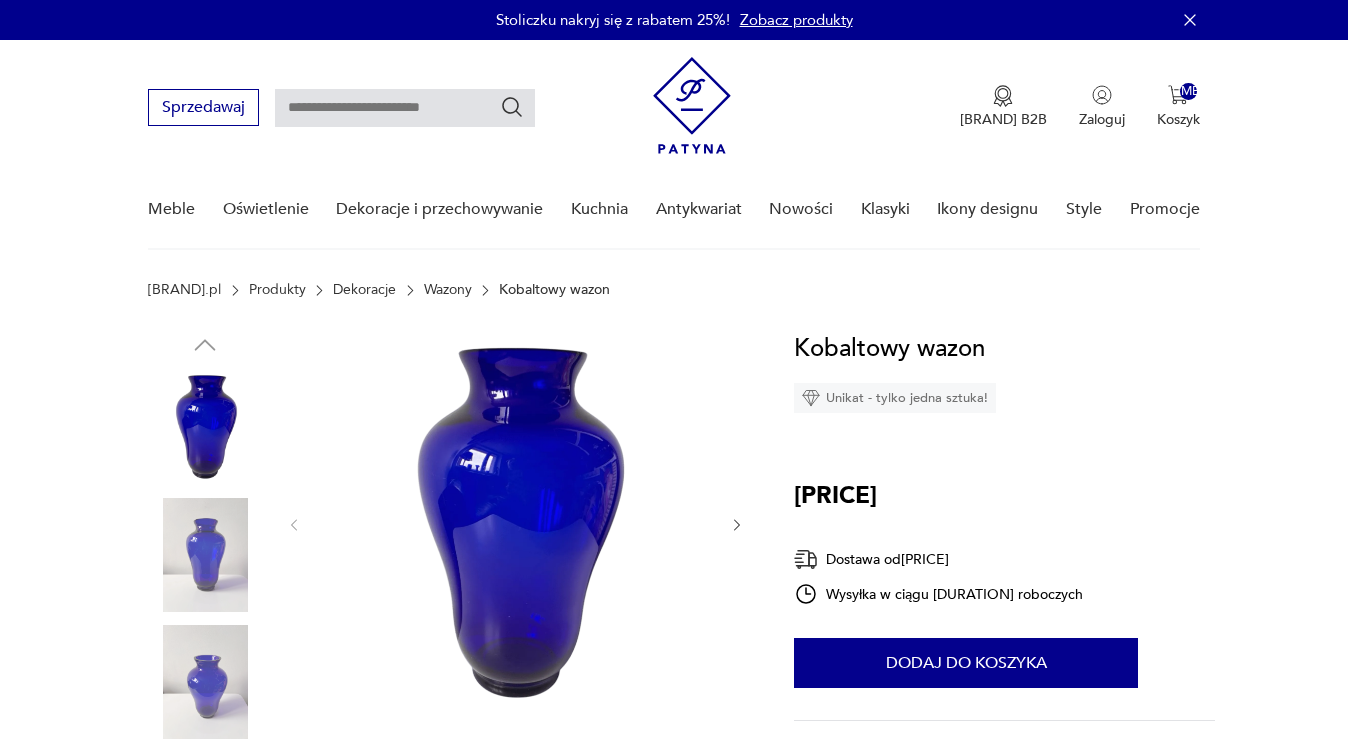 scroll, scrollTop: 0, scrollLeft: 0, axis: both 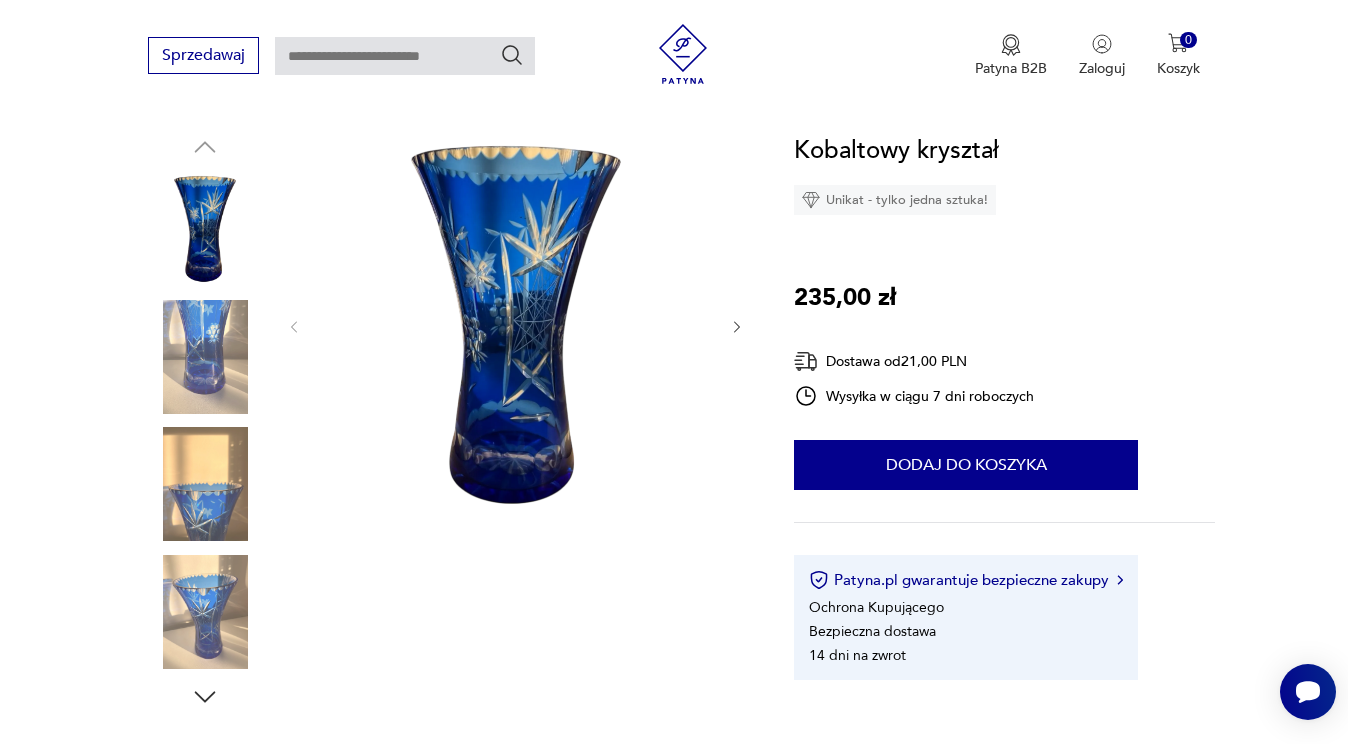 click at bounding box center [205, 357] 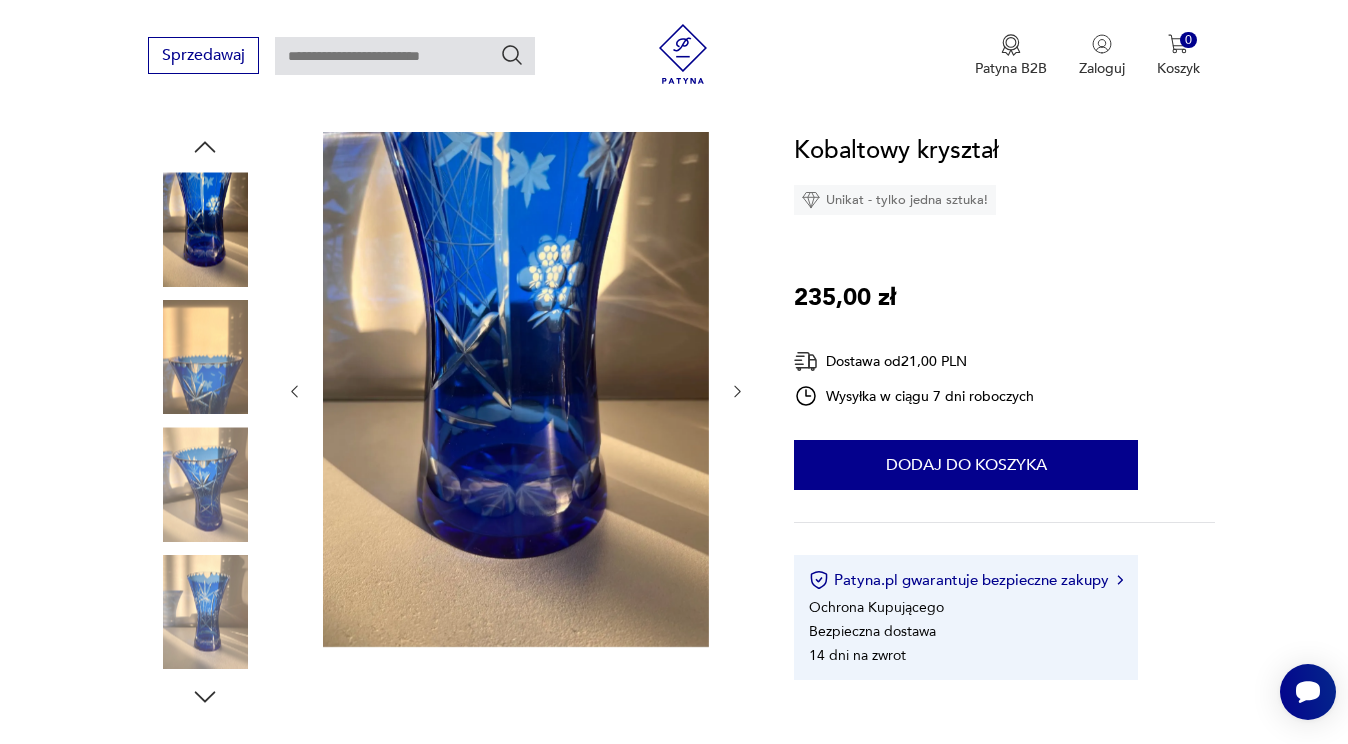 click at bounding box center [0, 0] 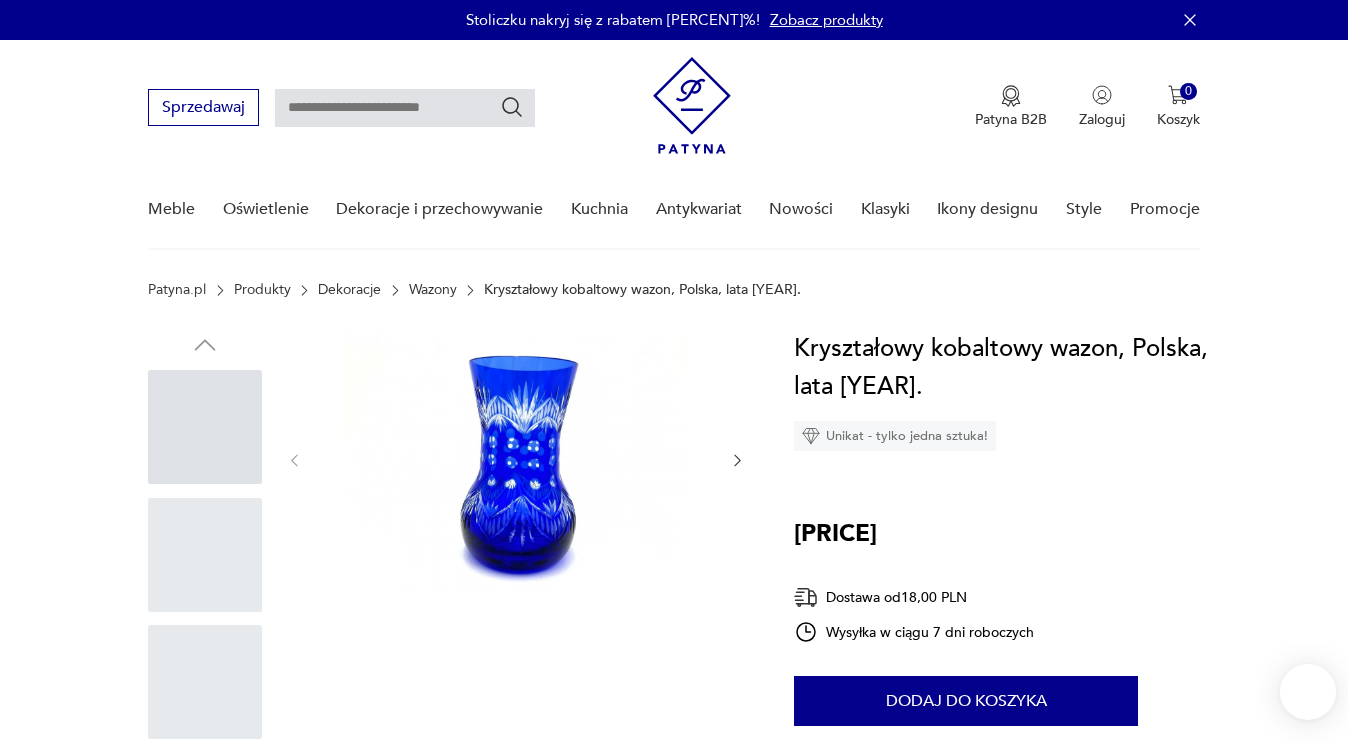 scroll, scrollTop: 0, scrollLeft: 0, axis: both 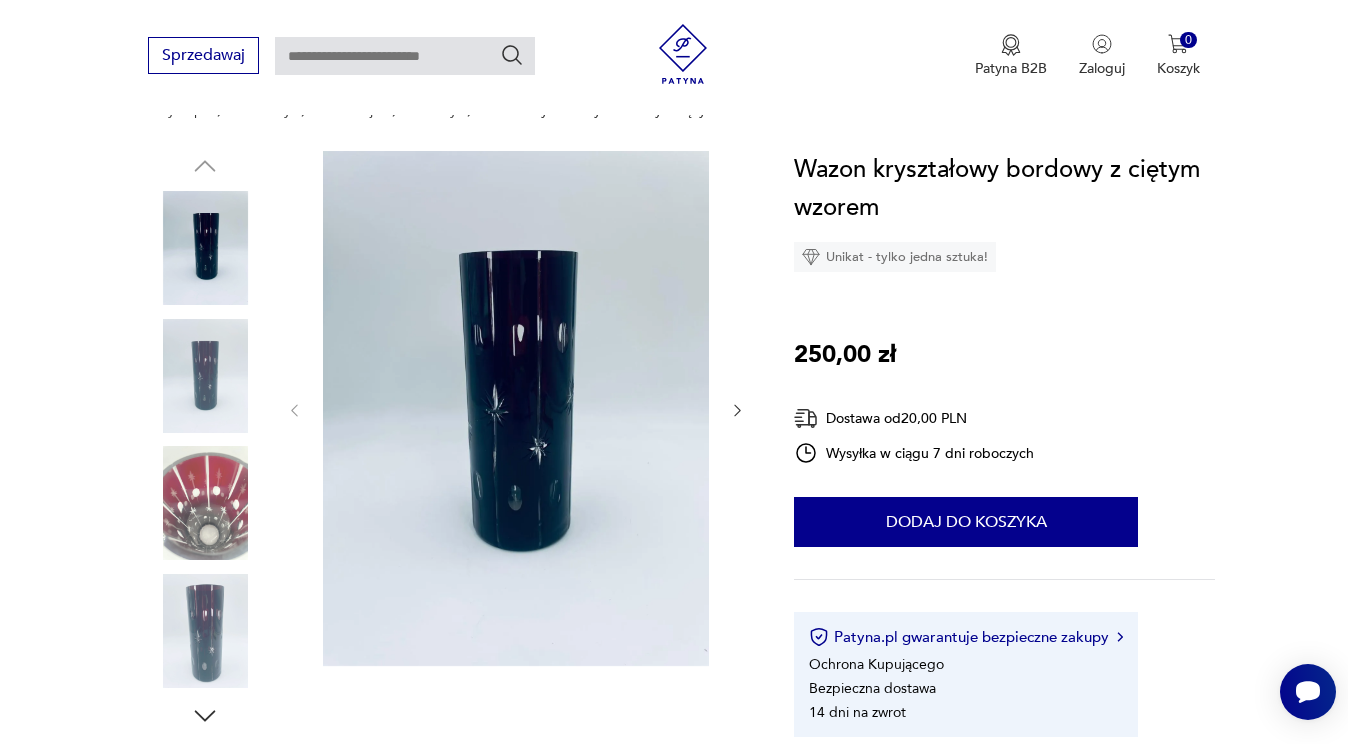click at bounding box center [0, 0] 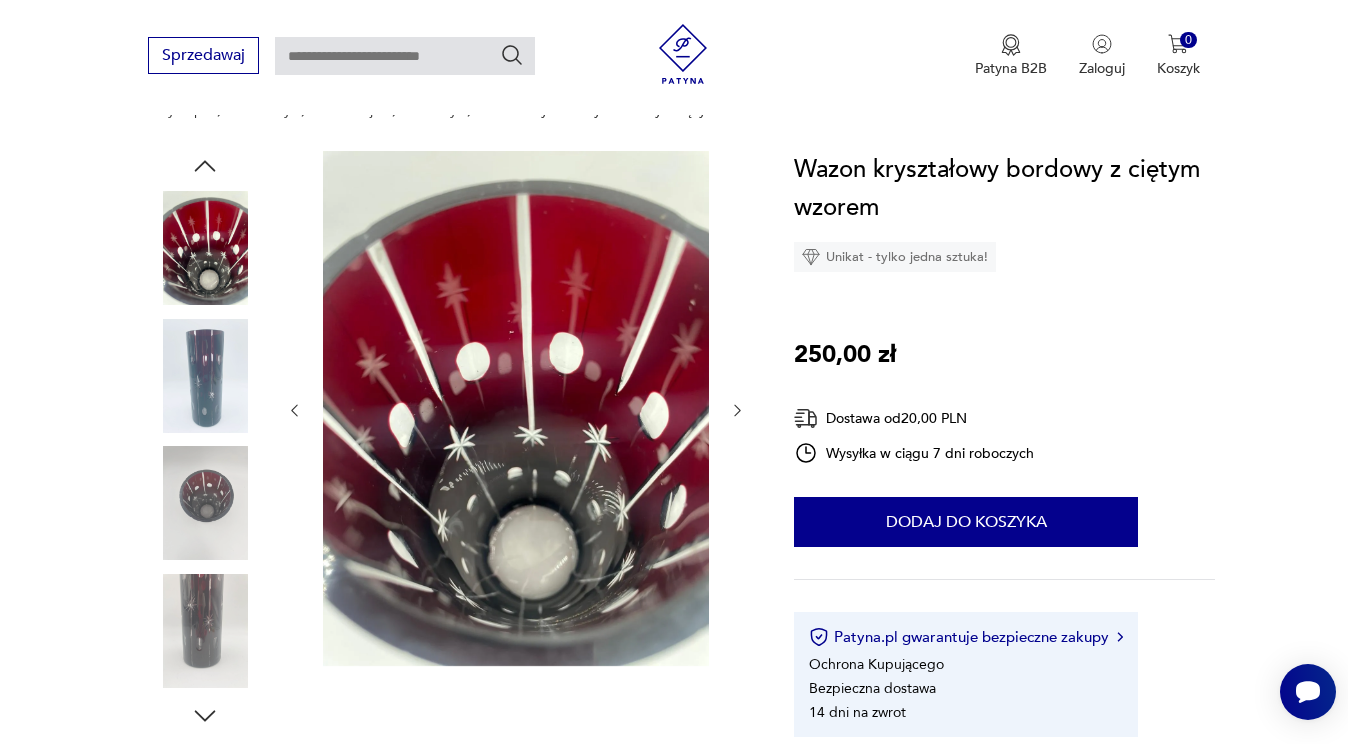 click at bounding box center [0, 0] 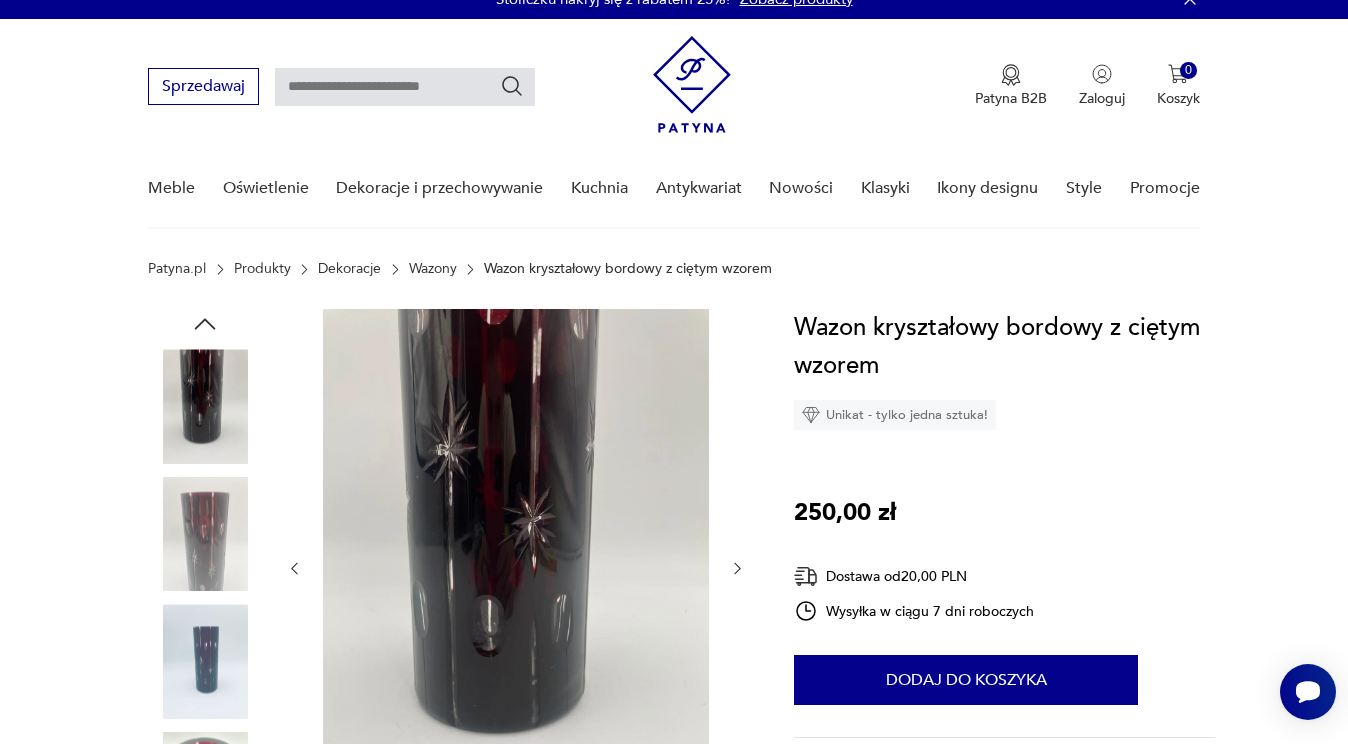 scroll, scrollTop: 0, scrollLeft: 0, axis: both 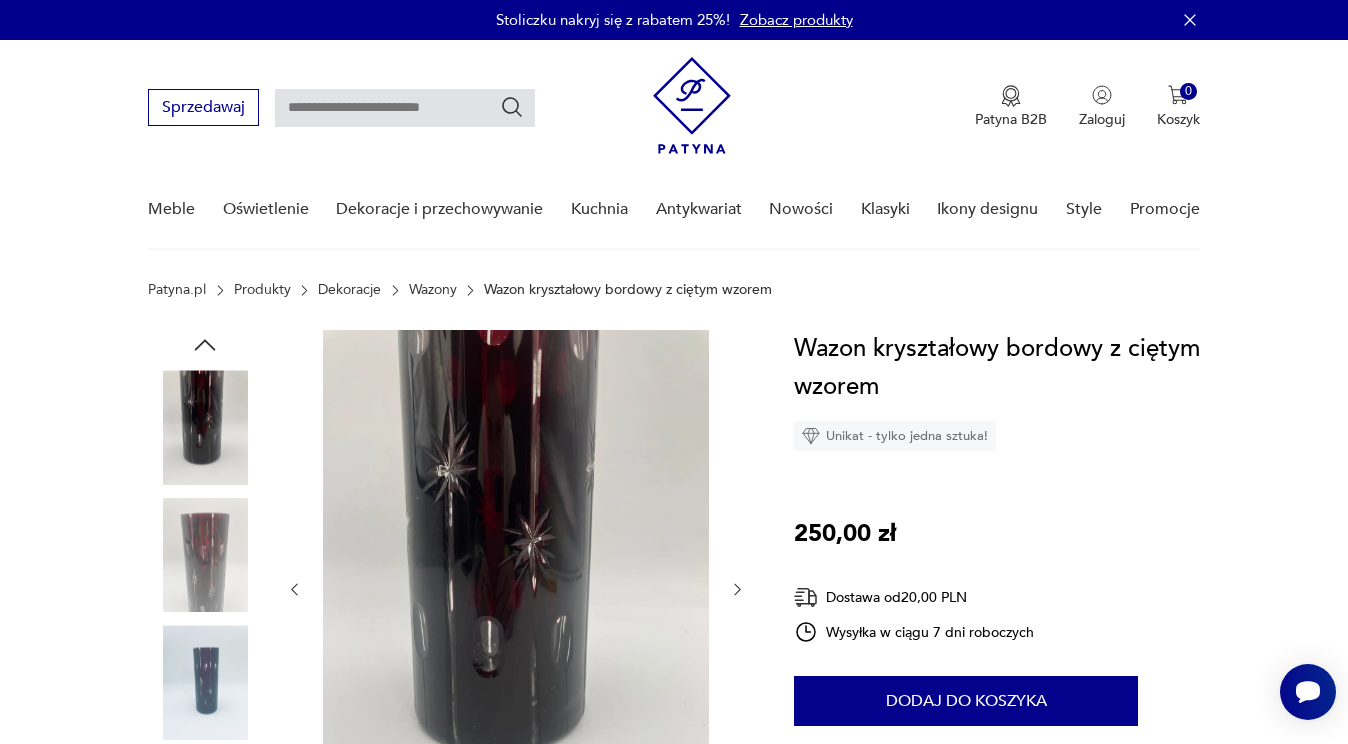 click at bounding box center [205, 555] 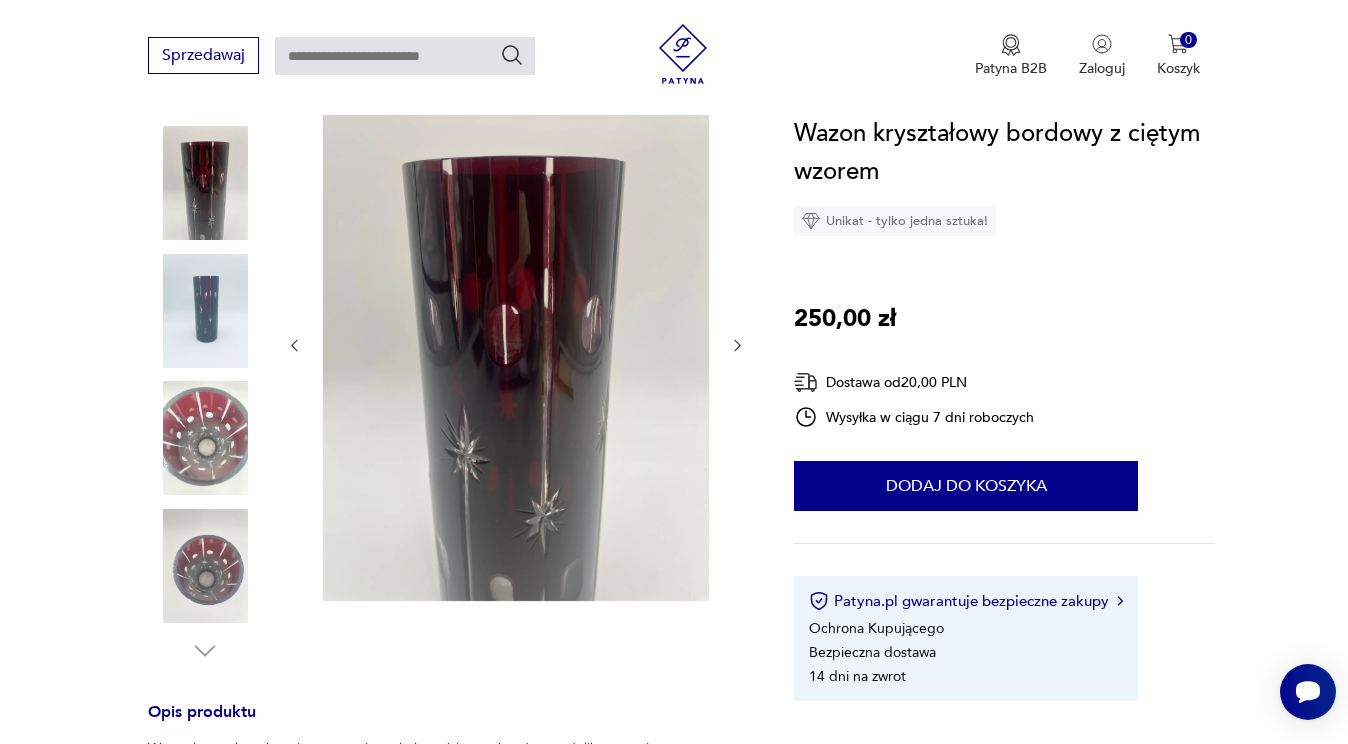 scroll, scrollTop: 243, scrollLeft: 0, axis: vertical 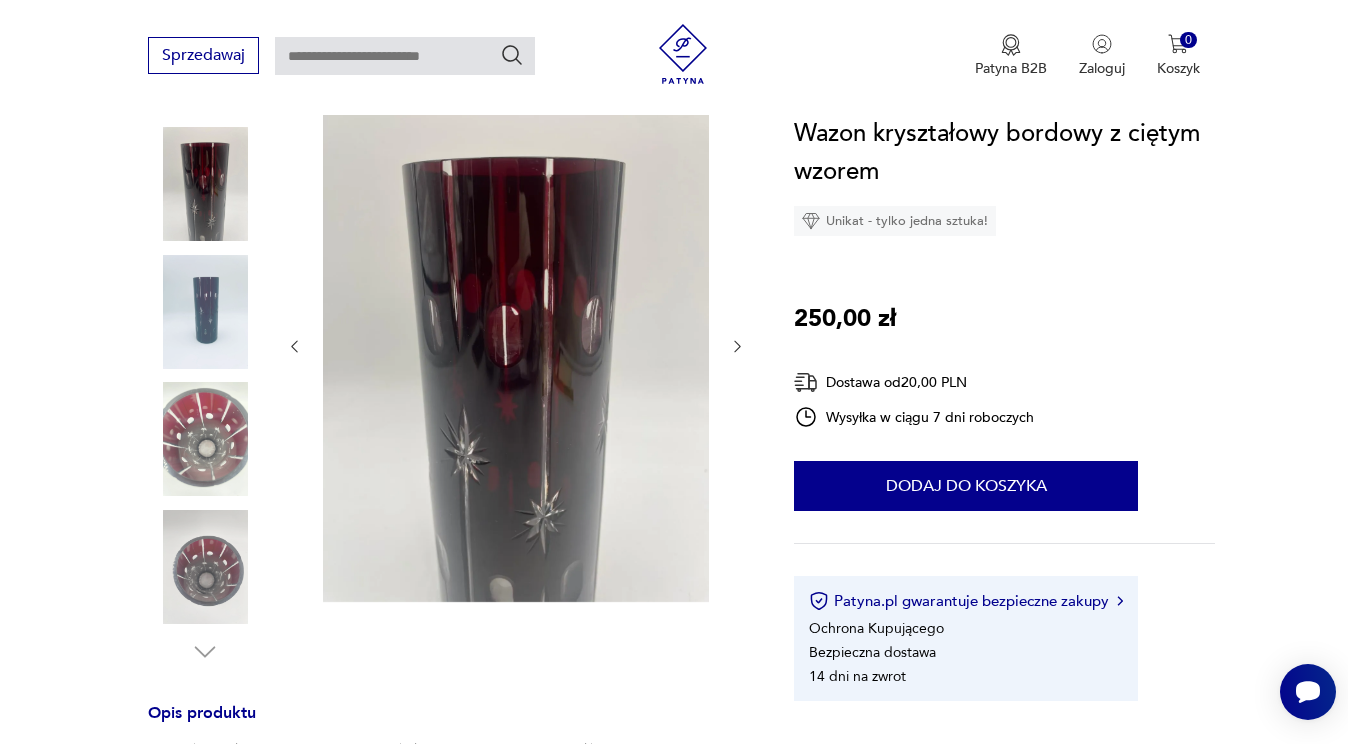 click at bounding box center (205, 312) 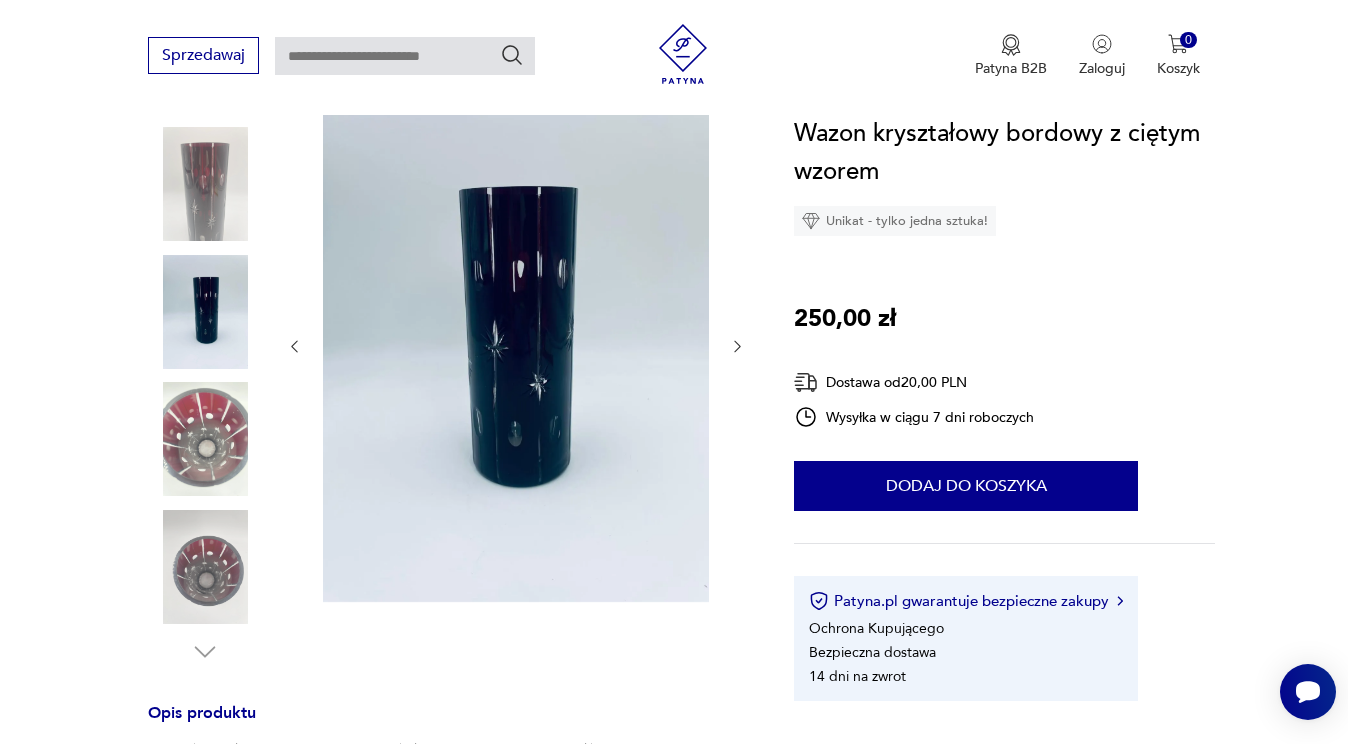 scroll, scrollTop: 146, scrollLeft: 0, axis: vertical 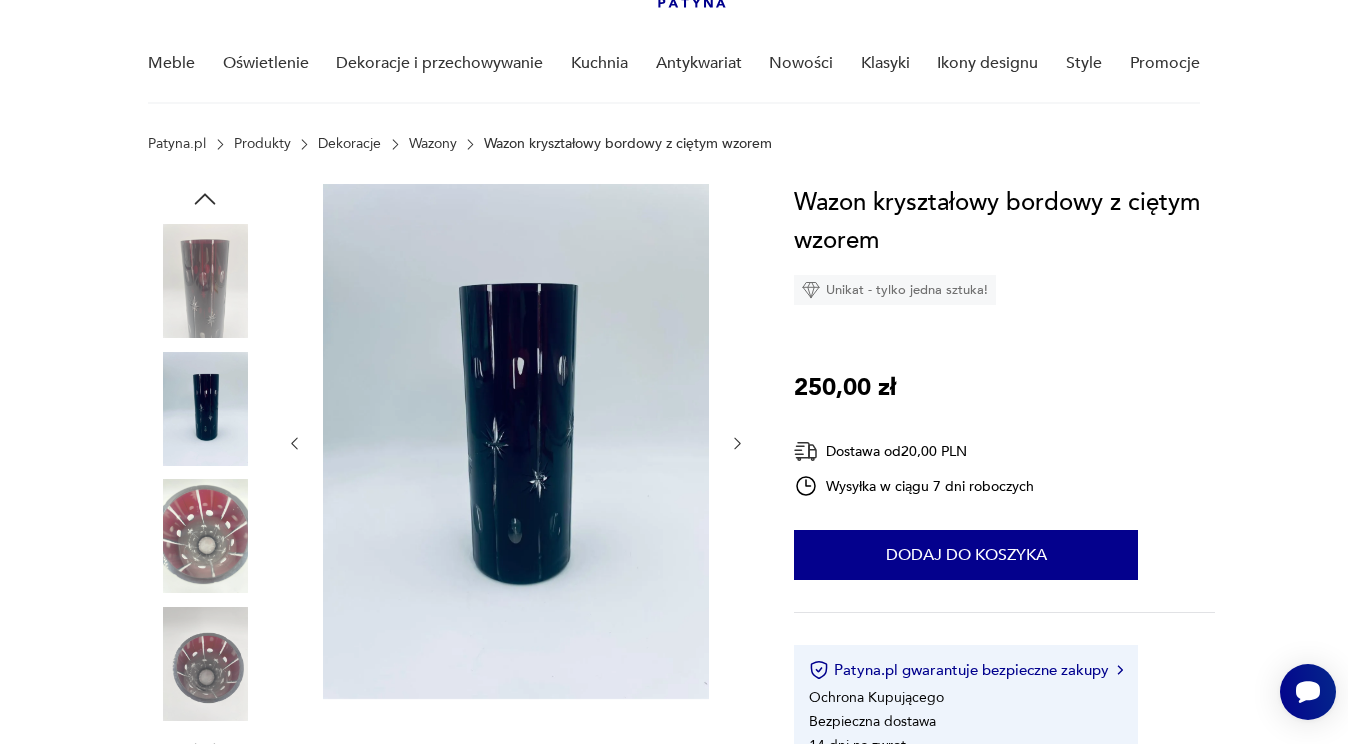 click at bounding box center (205, 281) 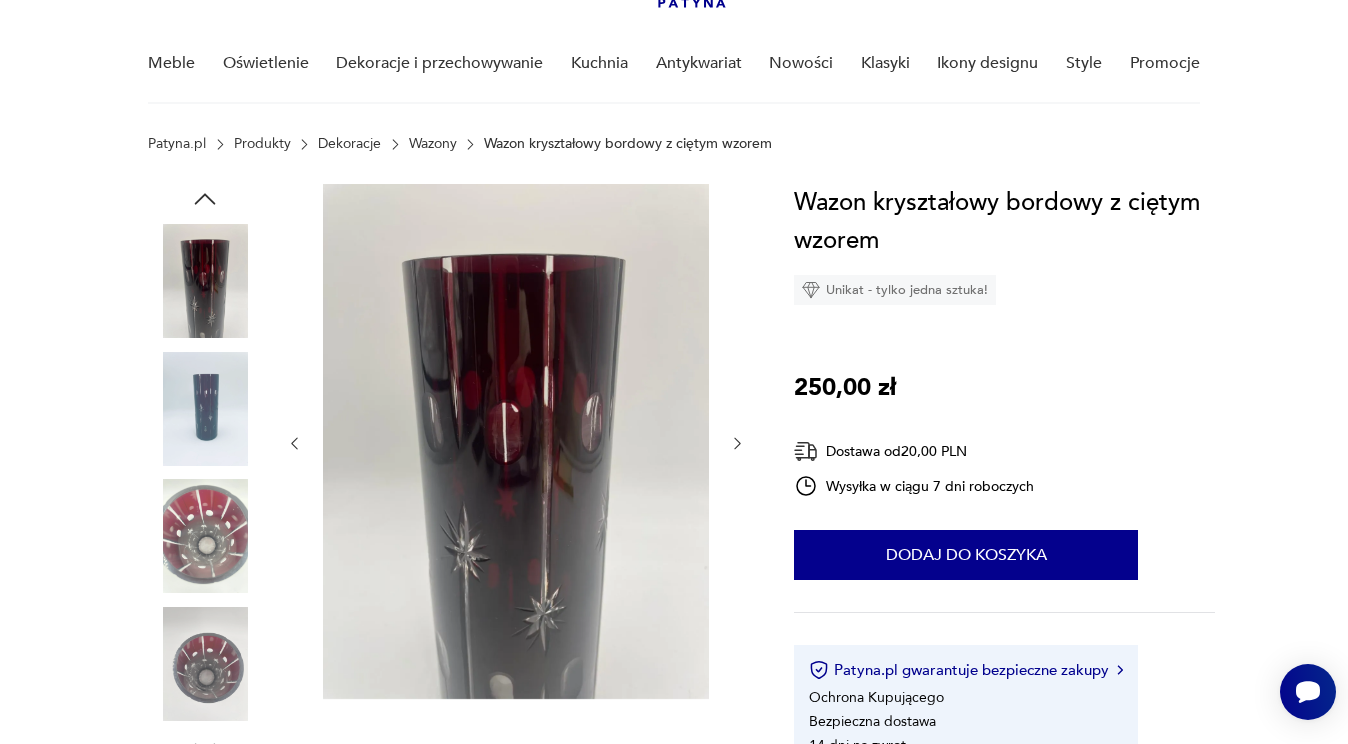 click at bounding box center (516, 441) 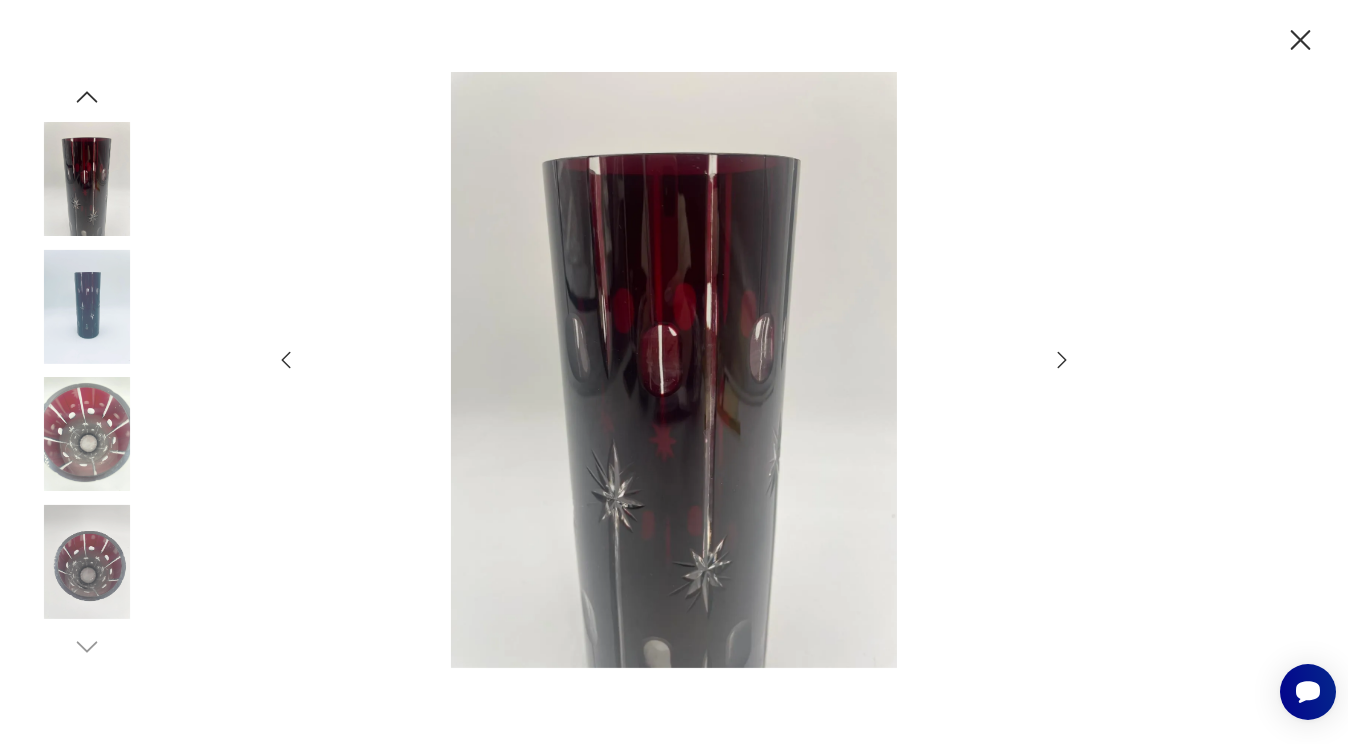 click at bounding box center (1062, 360) 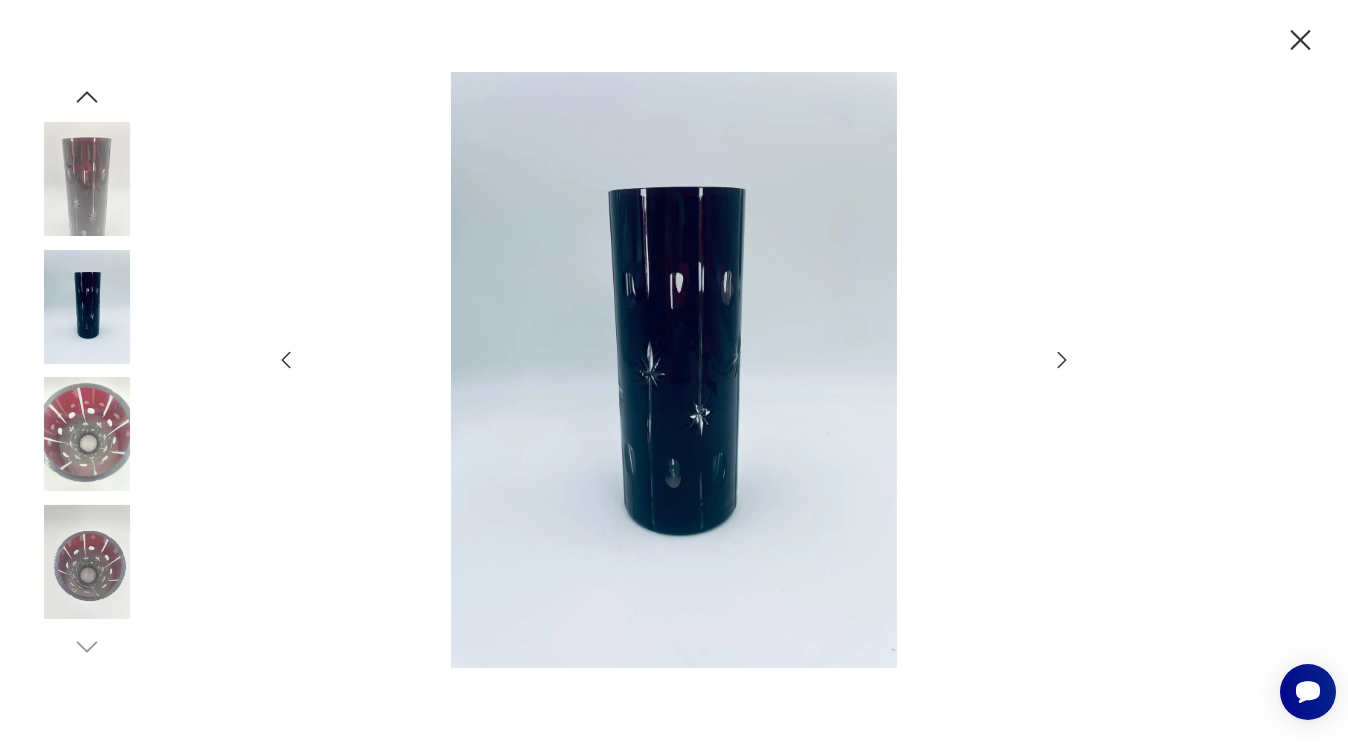 click at bounding box center (1062, 360) 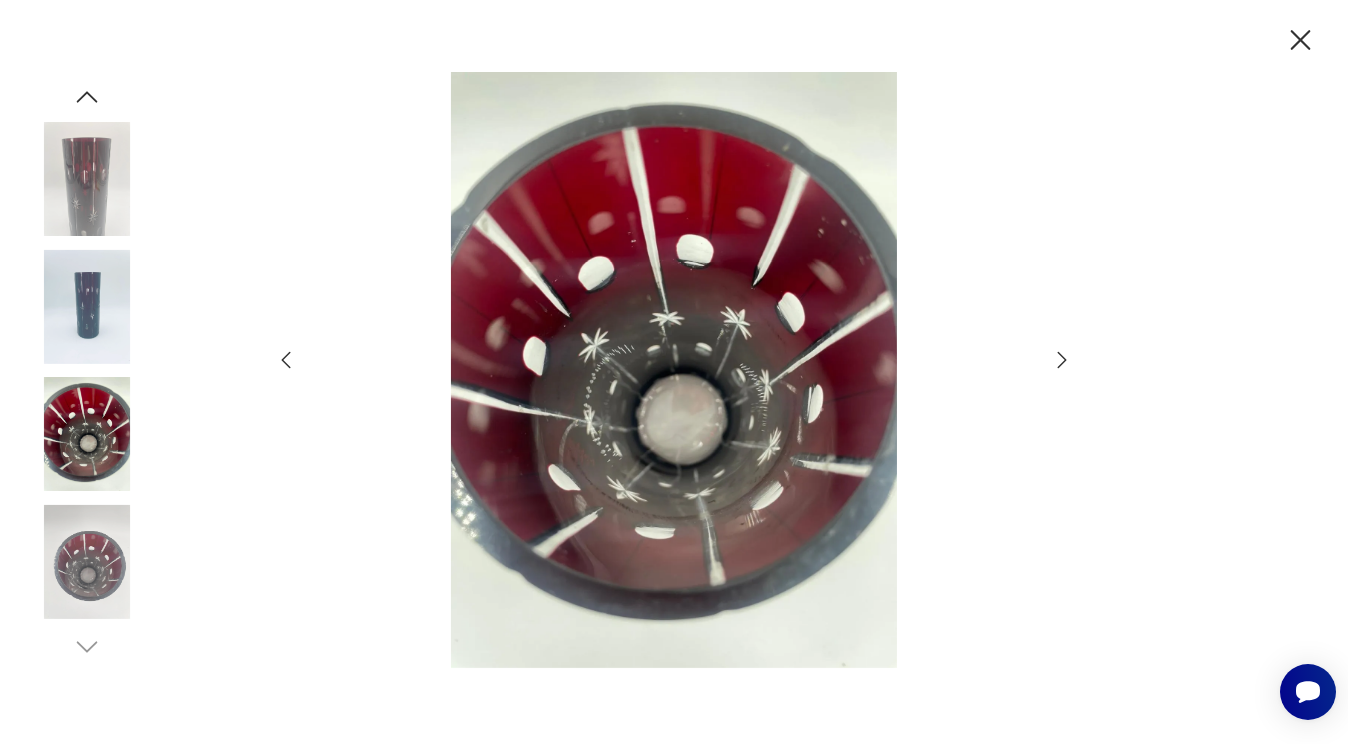 click at bounding box center [1062, 360] 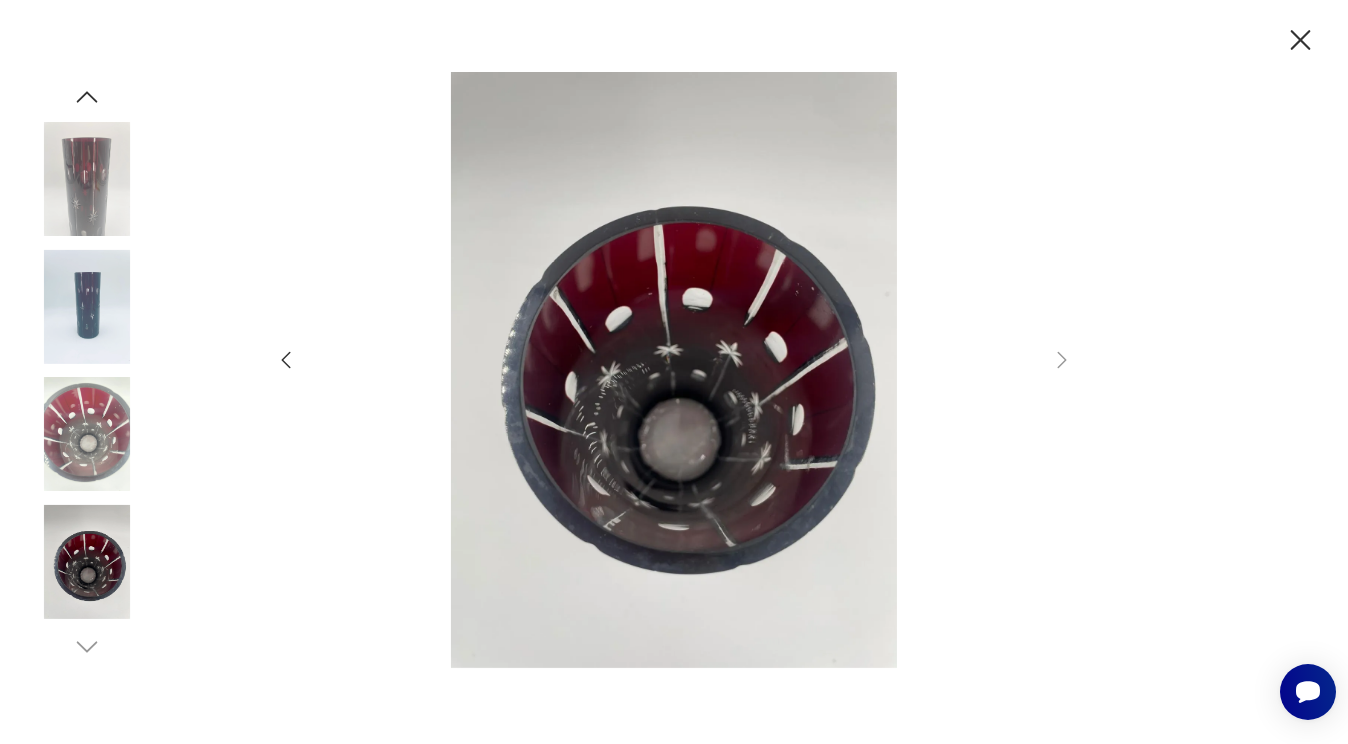 click at bounding box center [1301, 40] 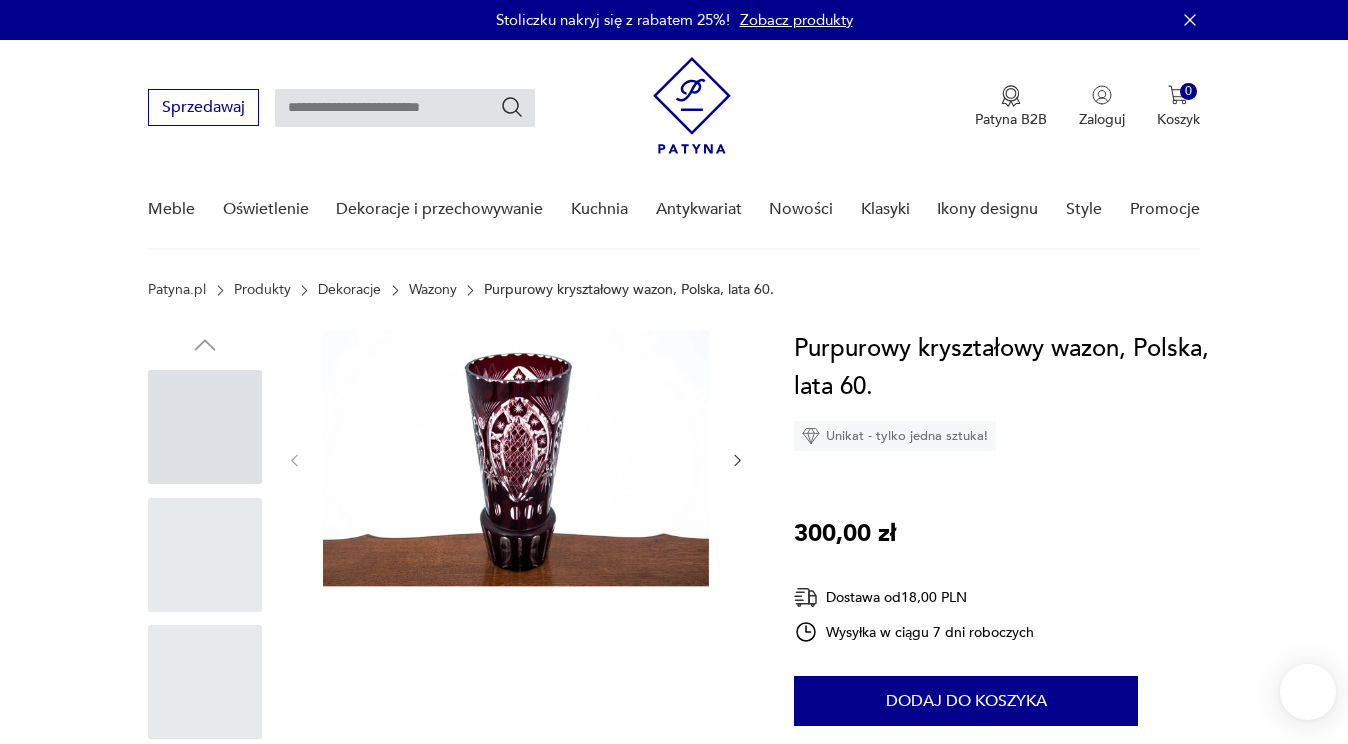 scroll, scrollTop: 0, scrollLeft: 0, axis: both 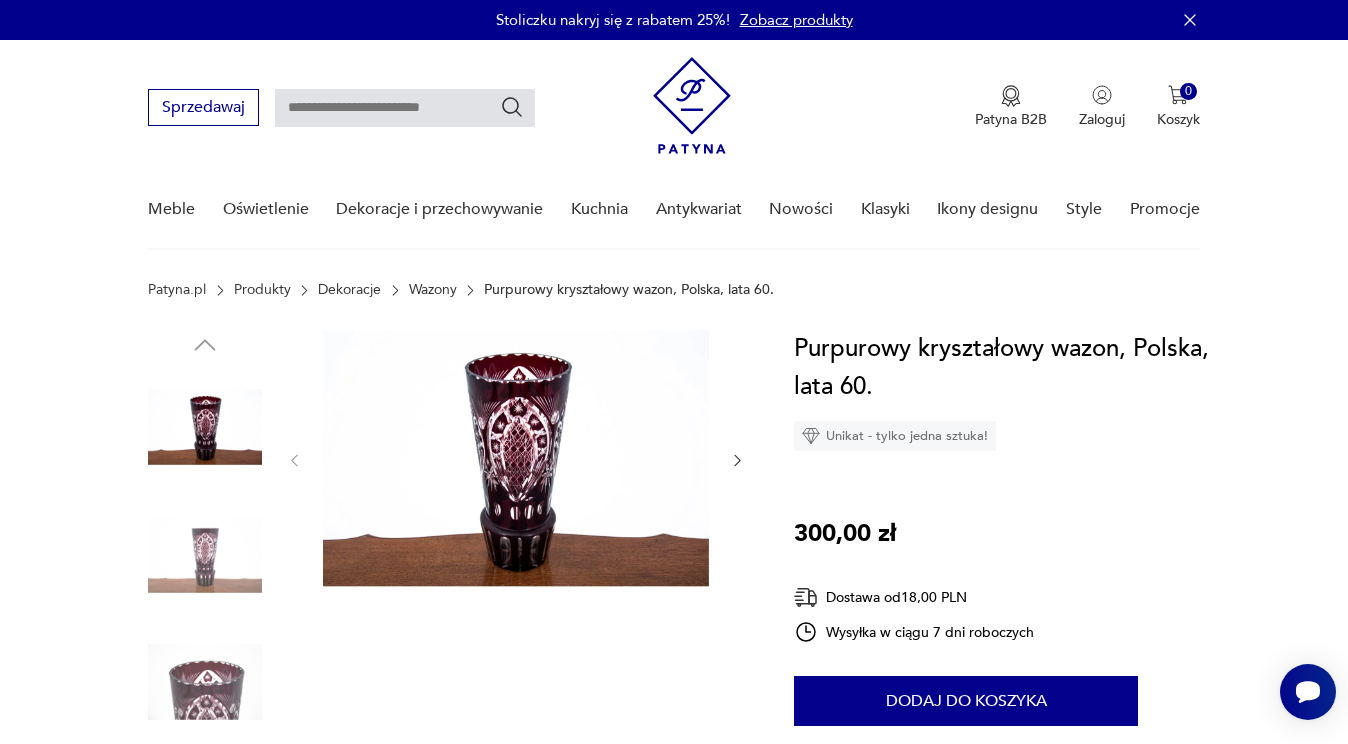 click at bounding box center [516, 458] 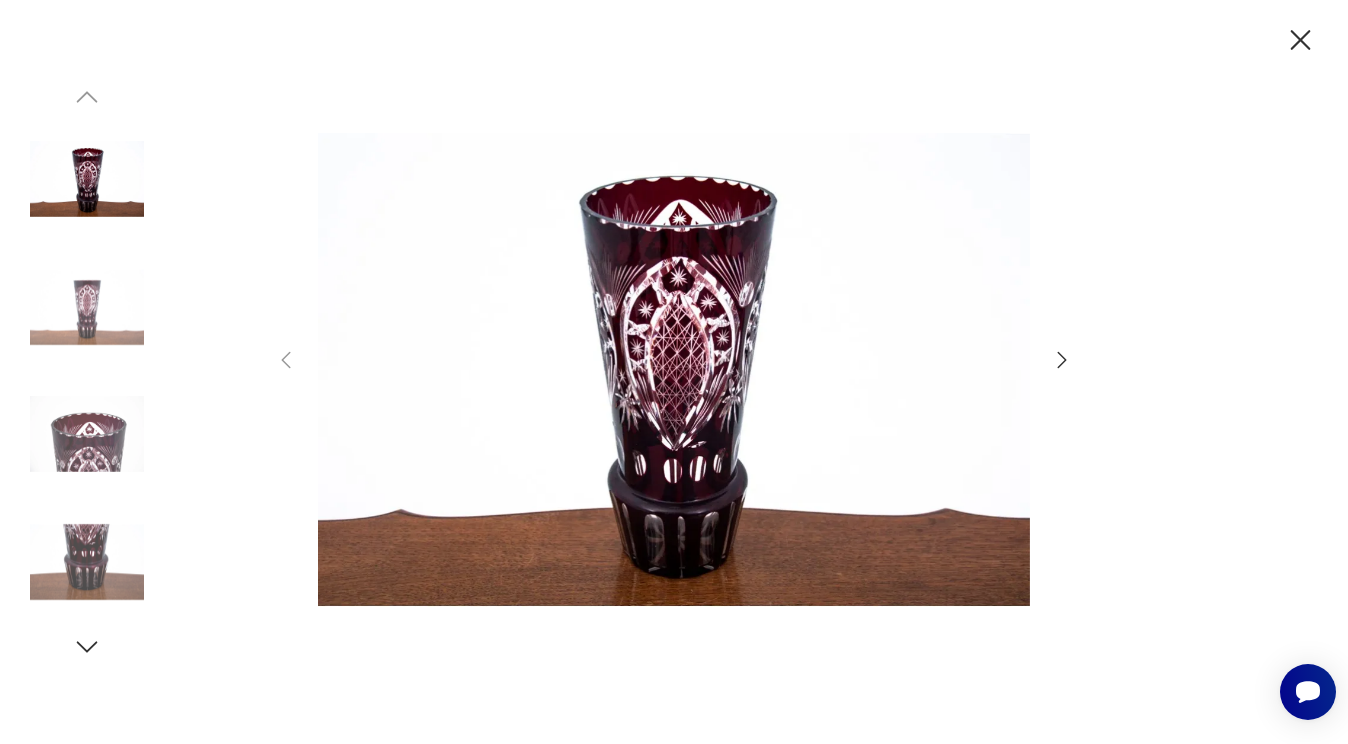 click at bounding box center (674, 369) 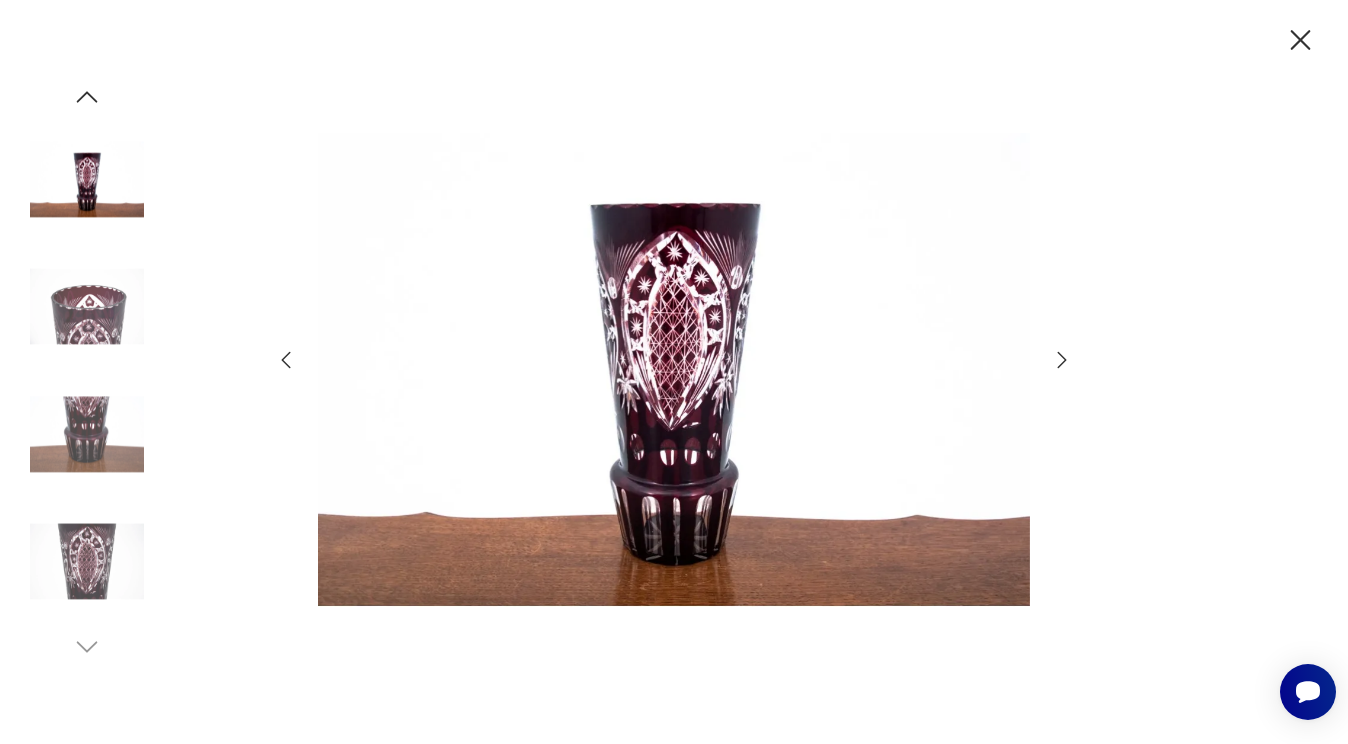 click at bounding box center (87, 52) 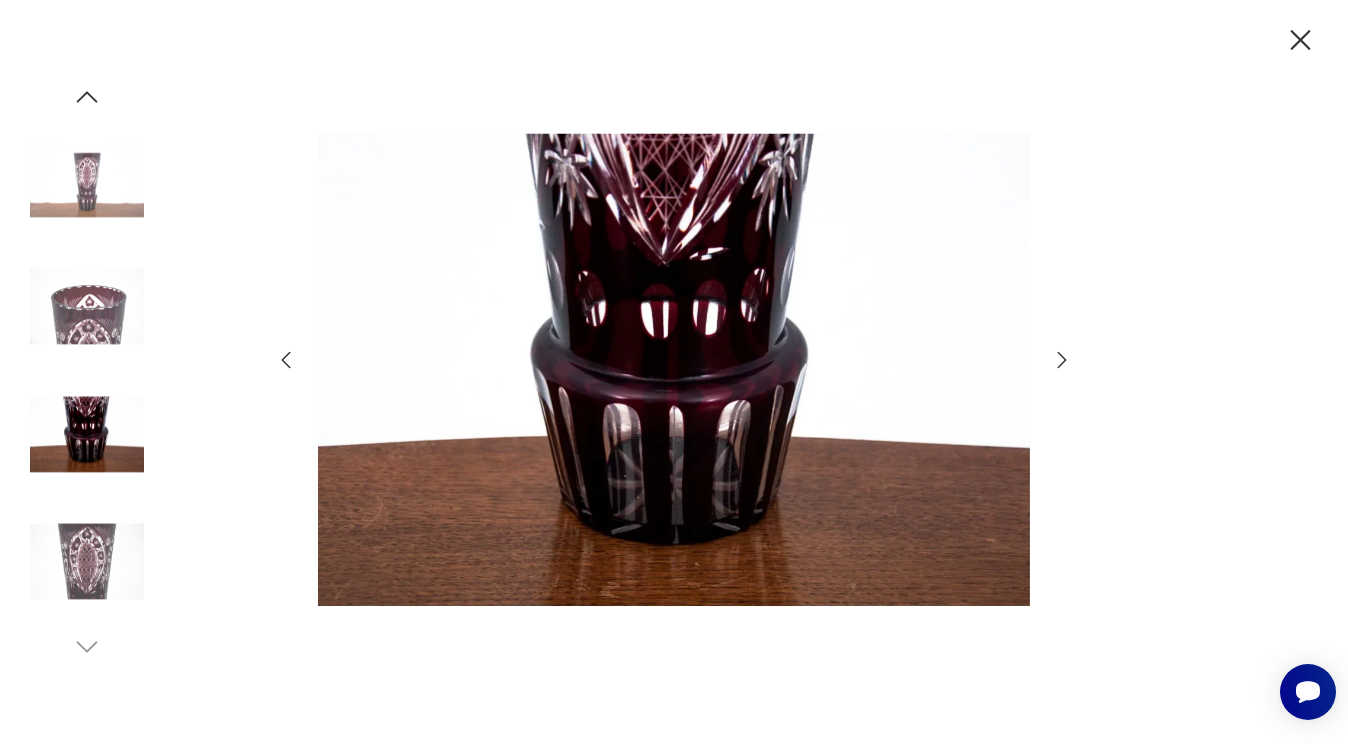 click at bounding box center (87, 52) 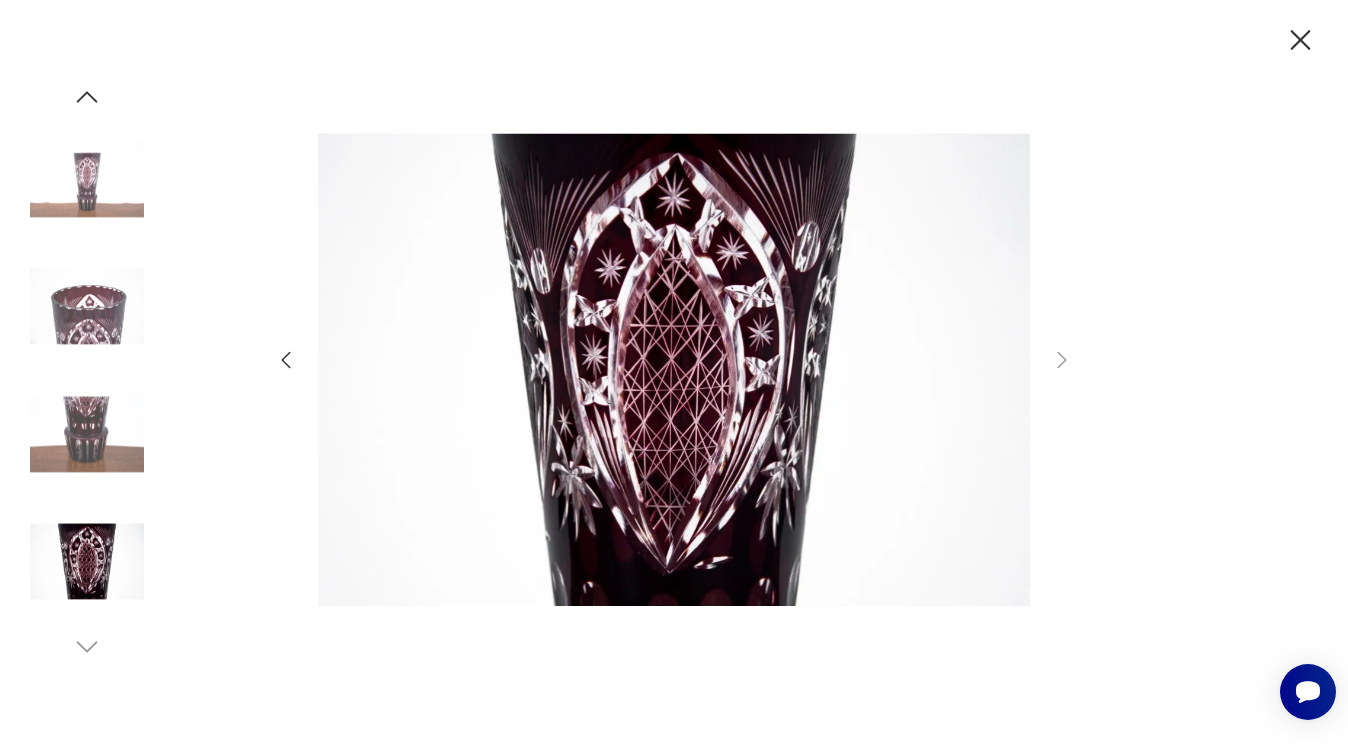 click at bounding box center (1300, 40) 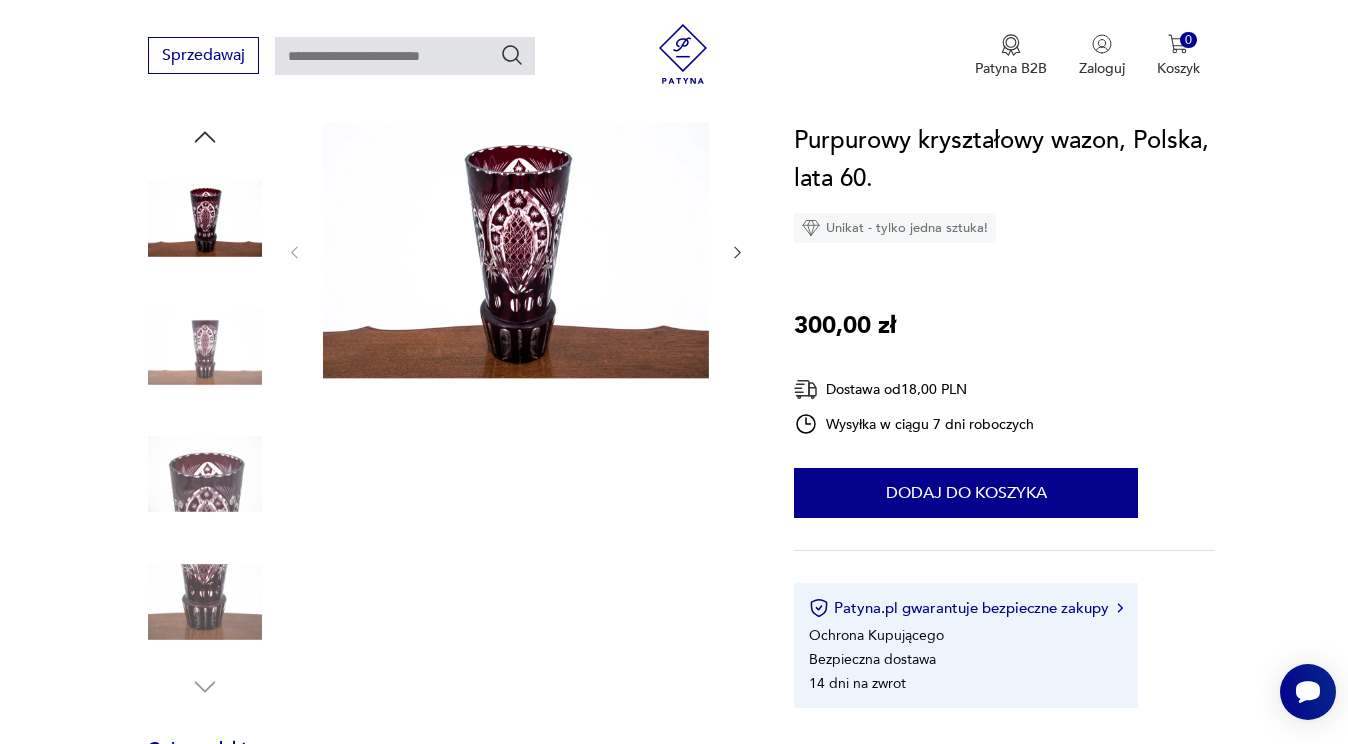 scroll, scrollTop: 176, scrollLeft: 0, axis: vertical 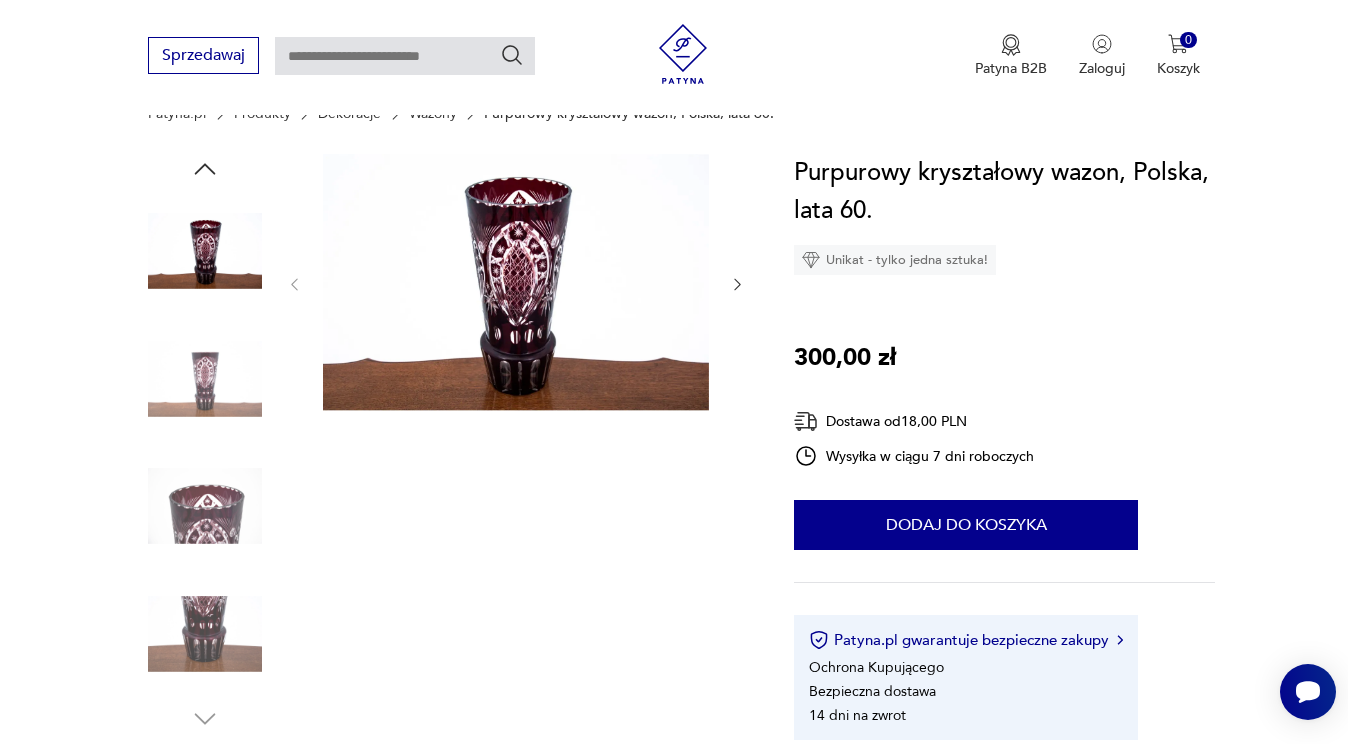 click at bounding box center [0, 0] 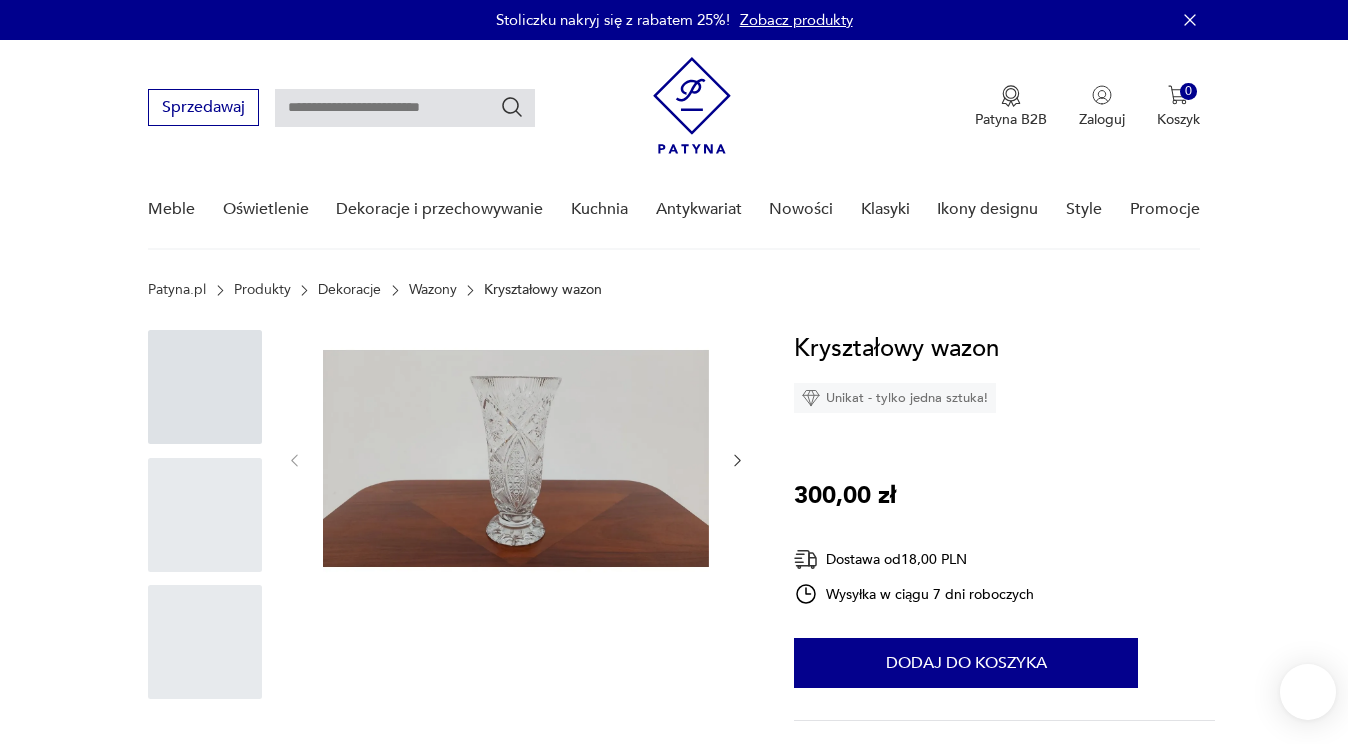 scroll, scrollTop: 0, scrollLeft: 0, axis: both 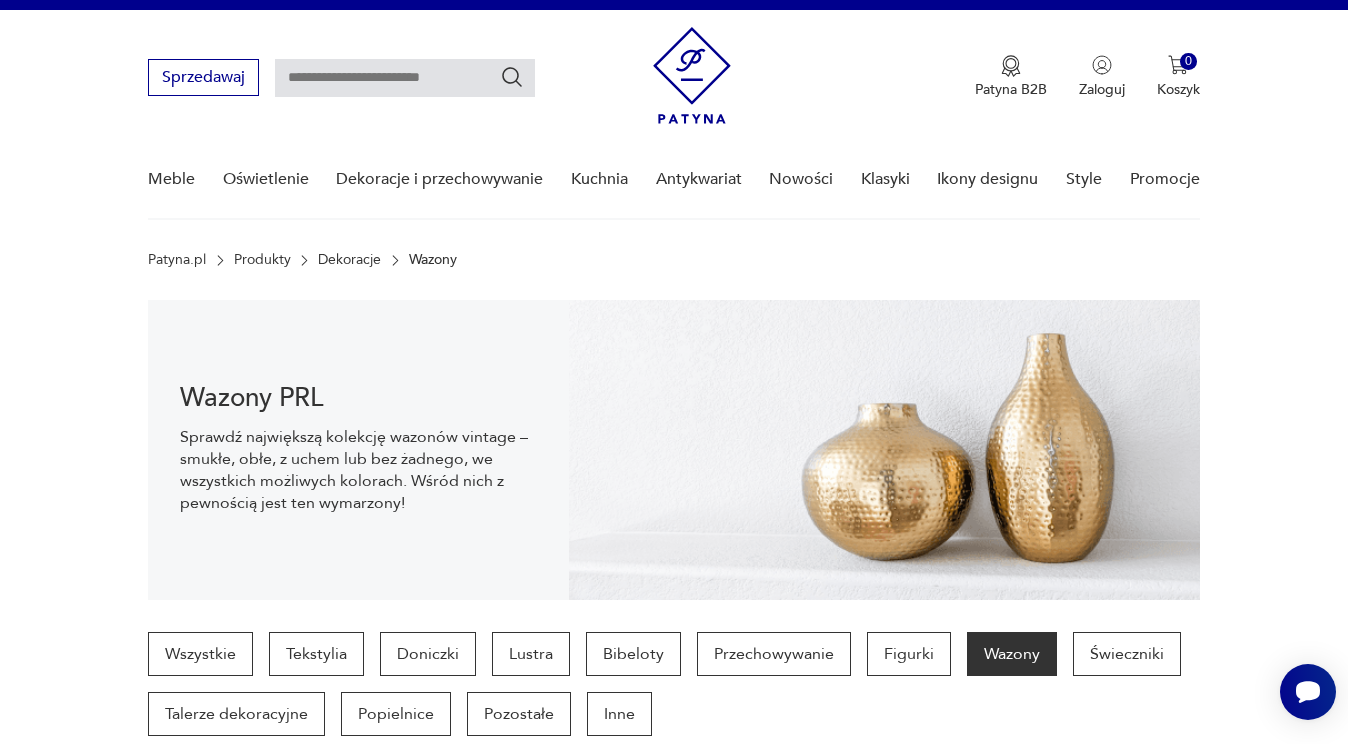 click at bounding box center [405, 78] 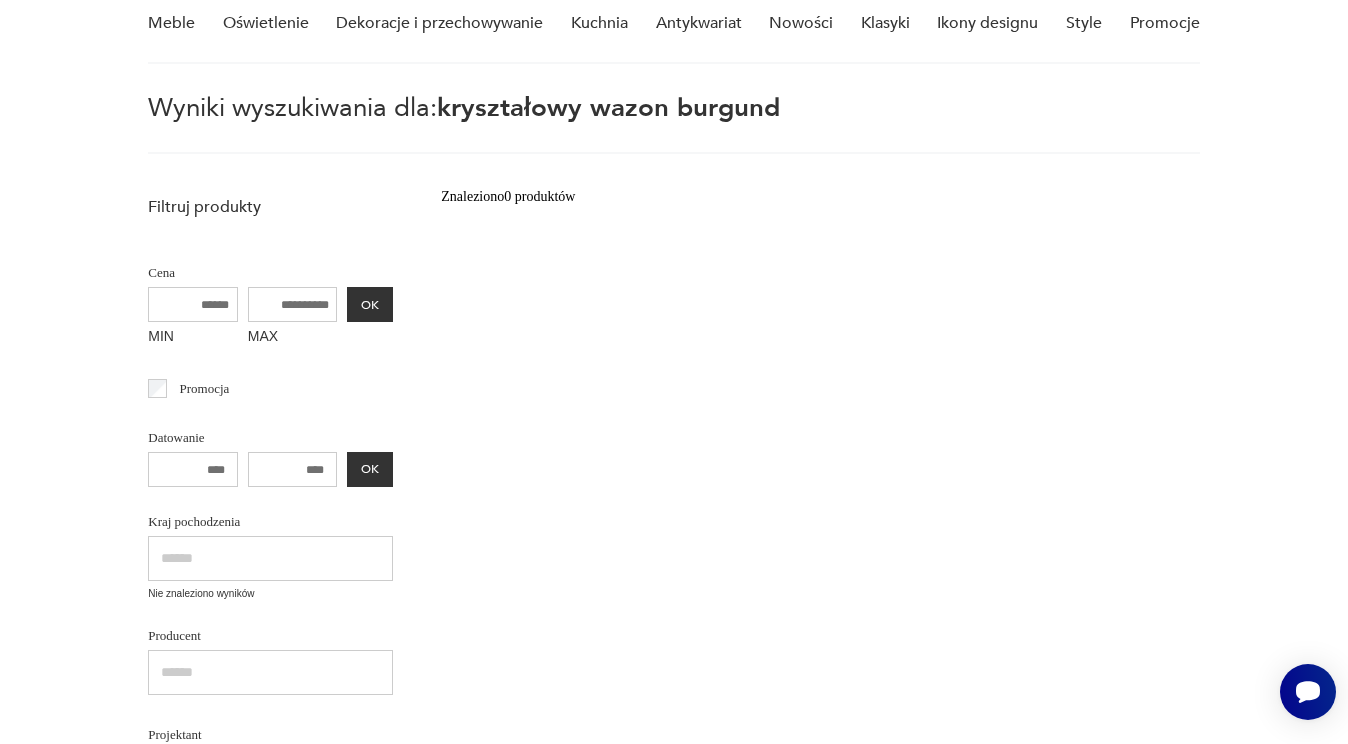 scroll, scrollTop: 0, scrollLeft: 0, axis: both 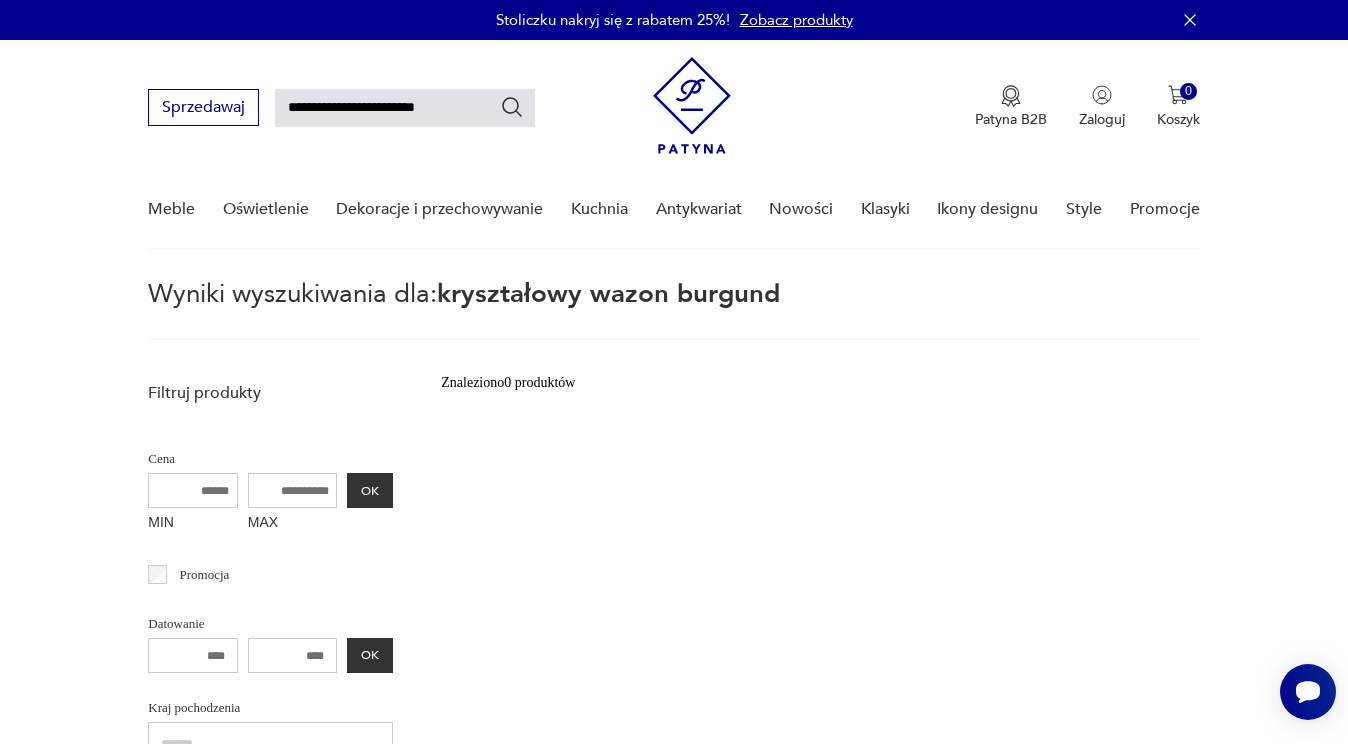 click on "**********" at bounding box center [405, 108] 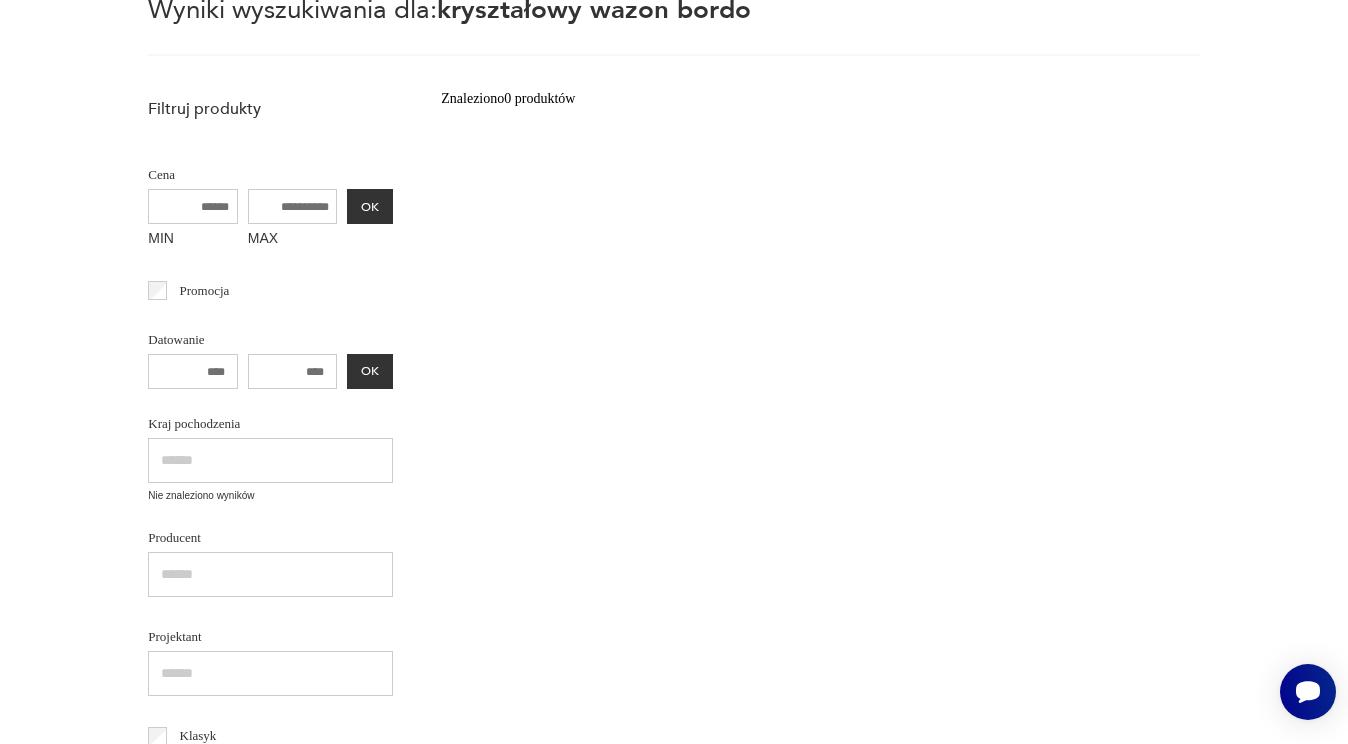 scroll, scrollTop: 0, scrollLeft: 0, axis: both 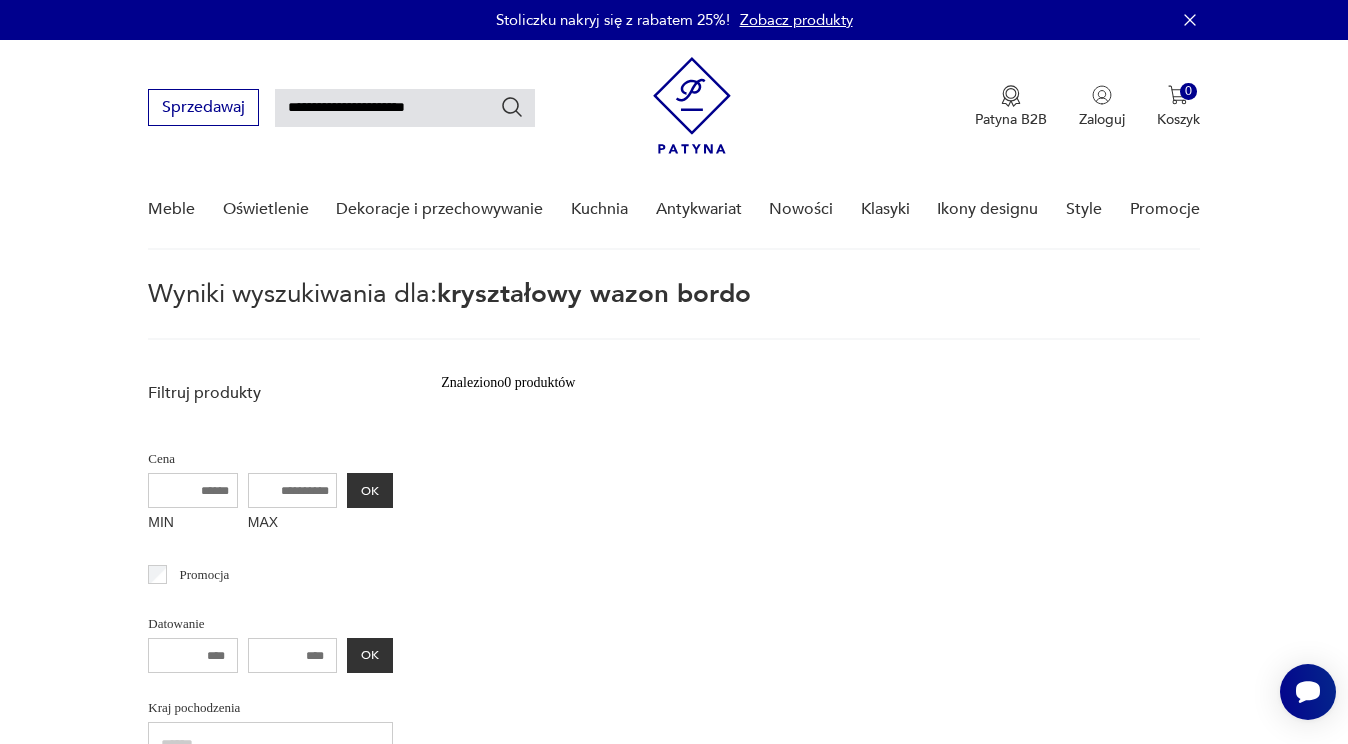 click on "**********" at bounding box center [405, 108] 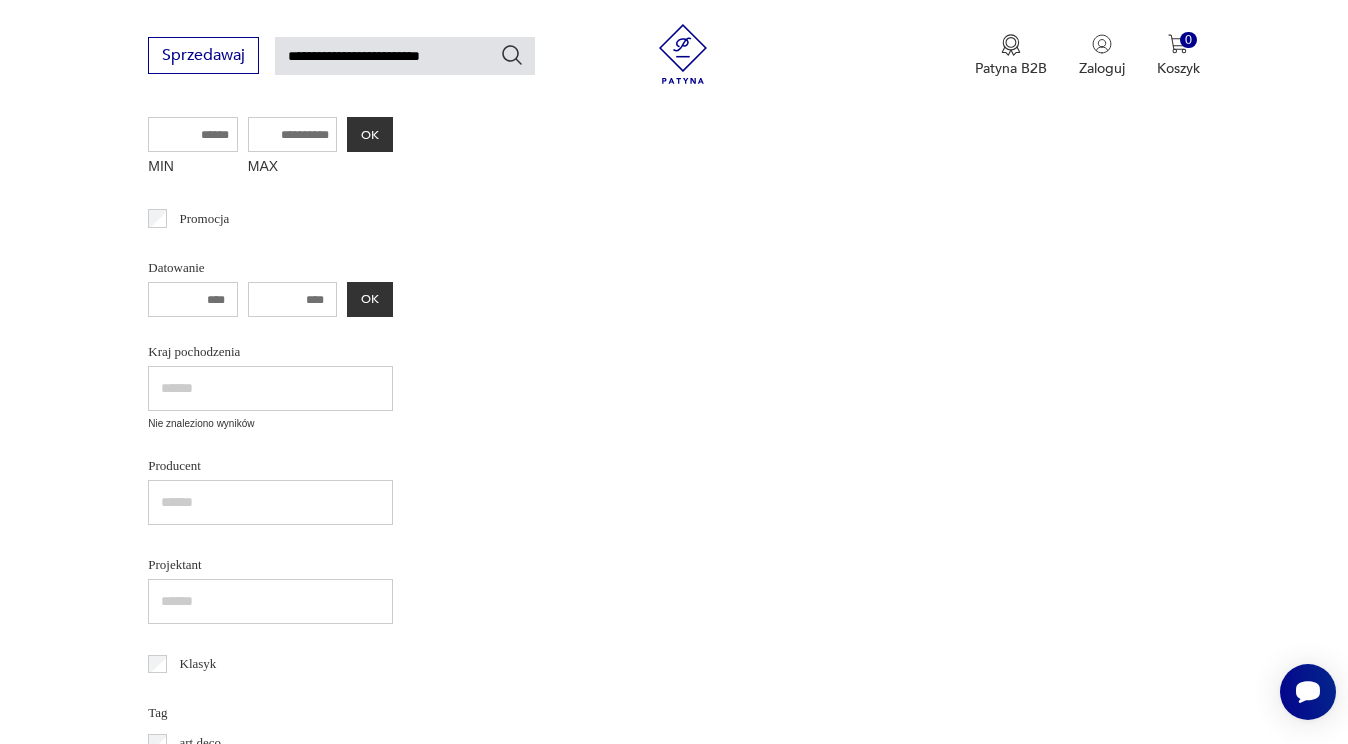 scroll, scrollTop: 0, scrollLeft: 0, axis: both 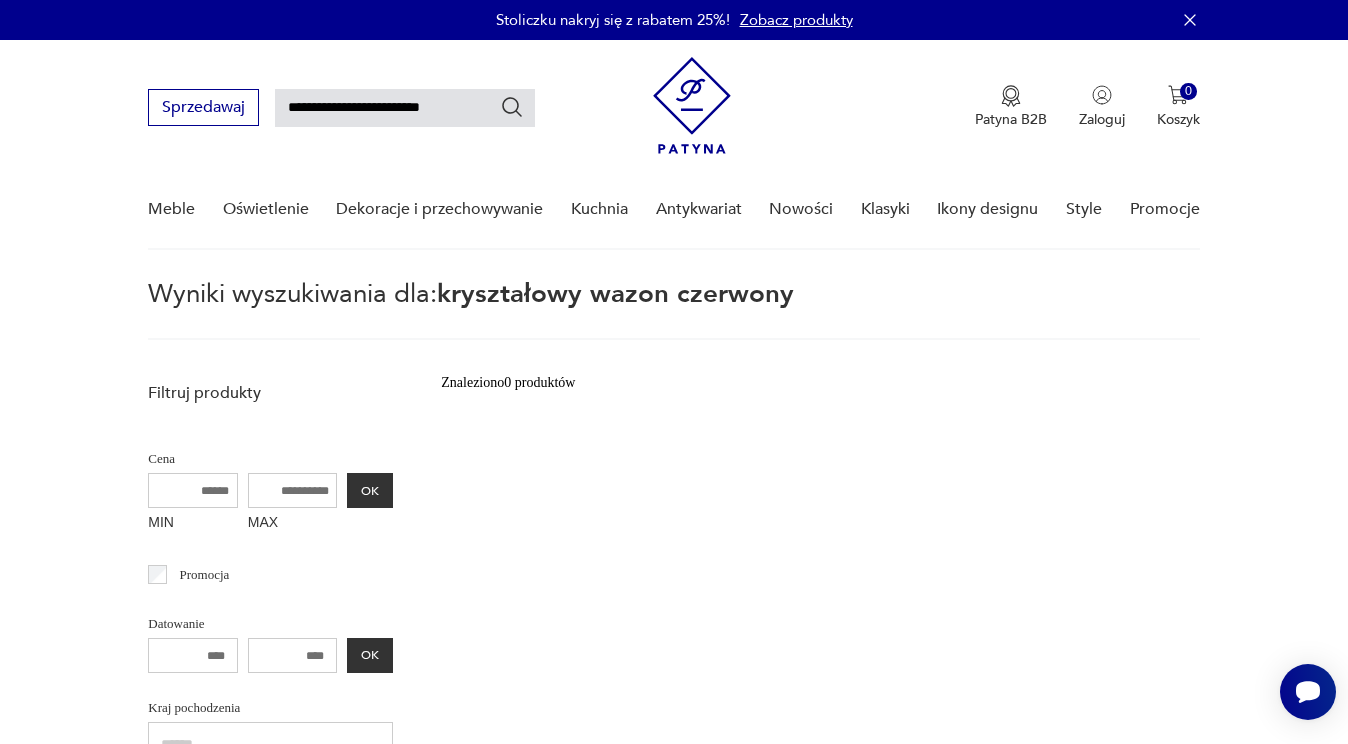 click on "**********" at bounding box center [405, 108] 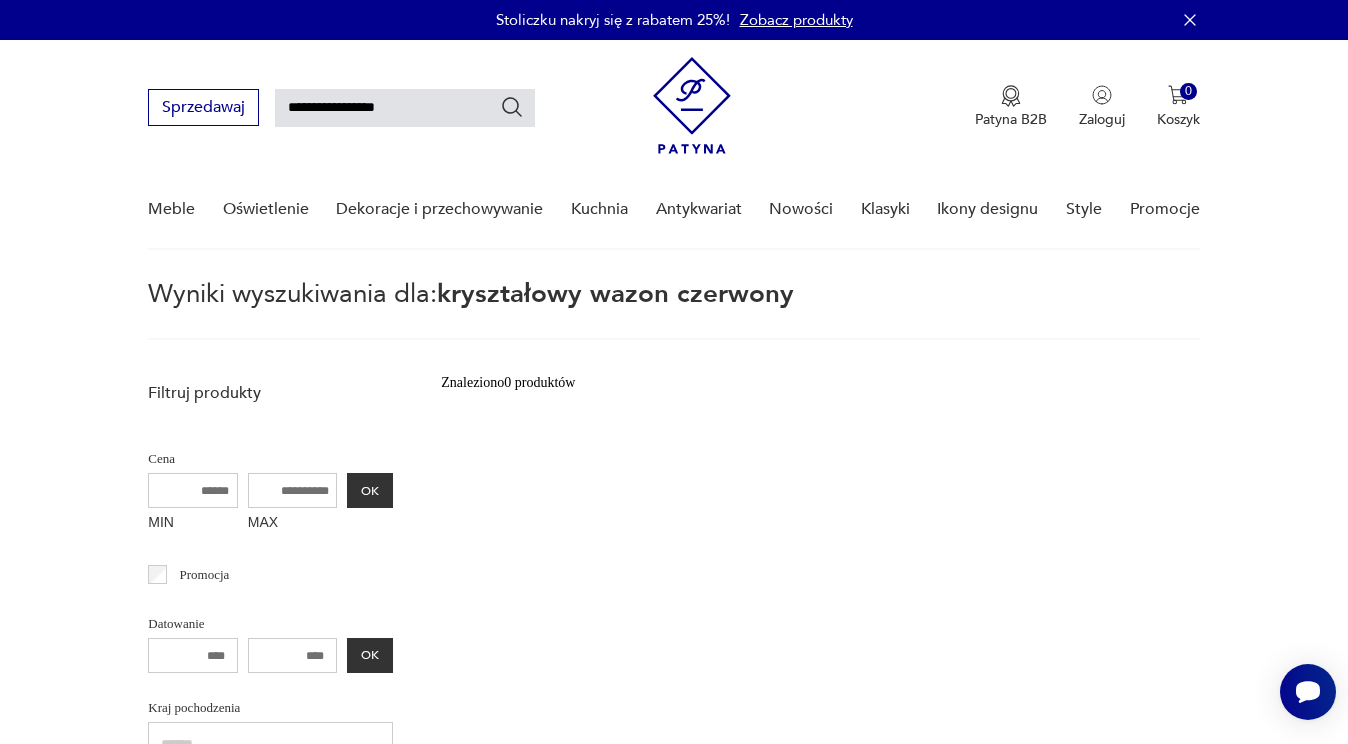 type on "**********" 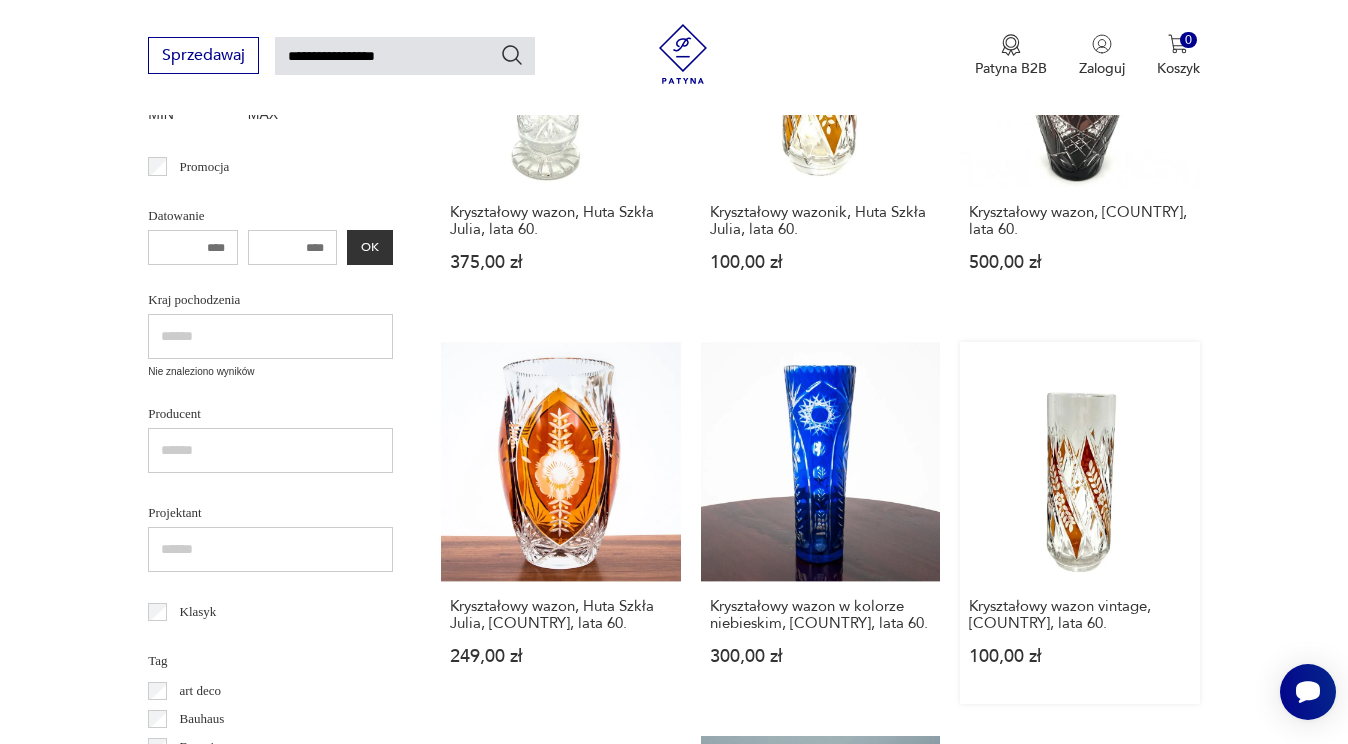 scroll, scrollTop: 250, scrollLeft: 0, axis: vertical 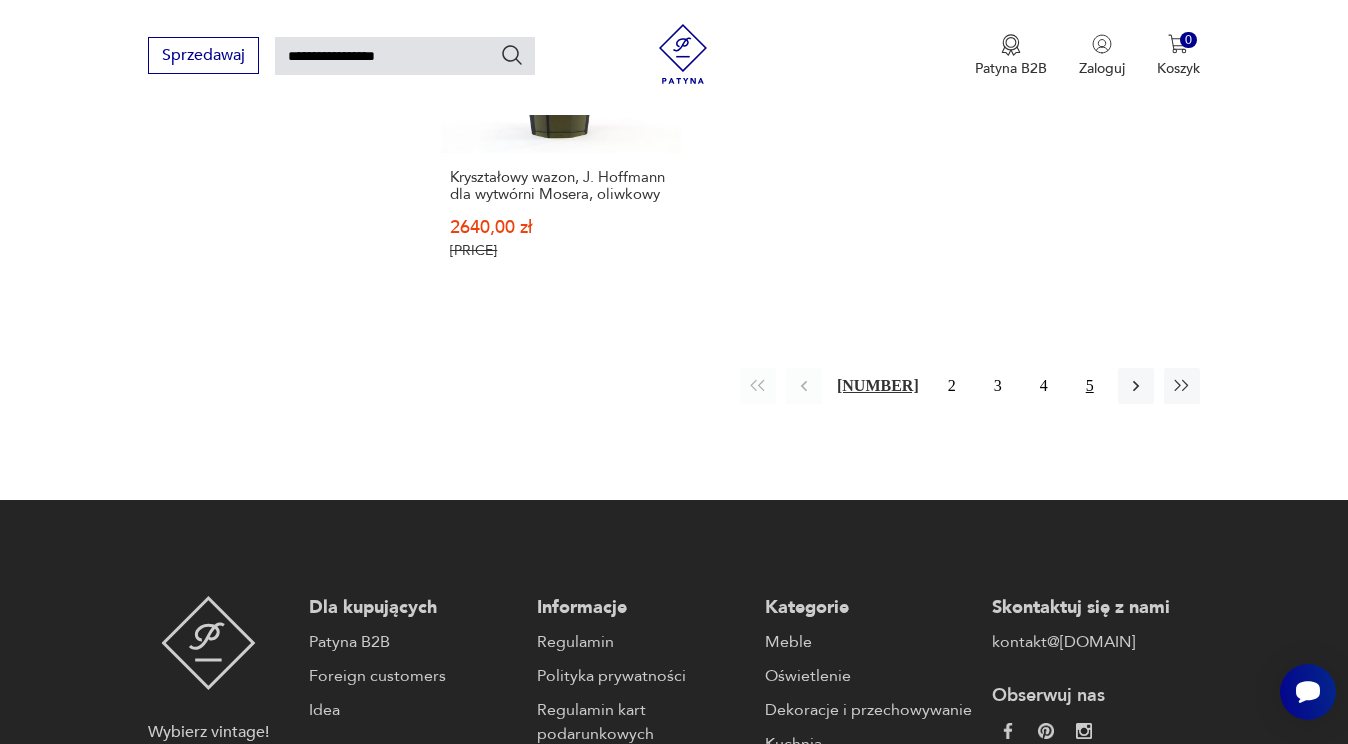 click on "5" at bounding box center [1090, 386] 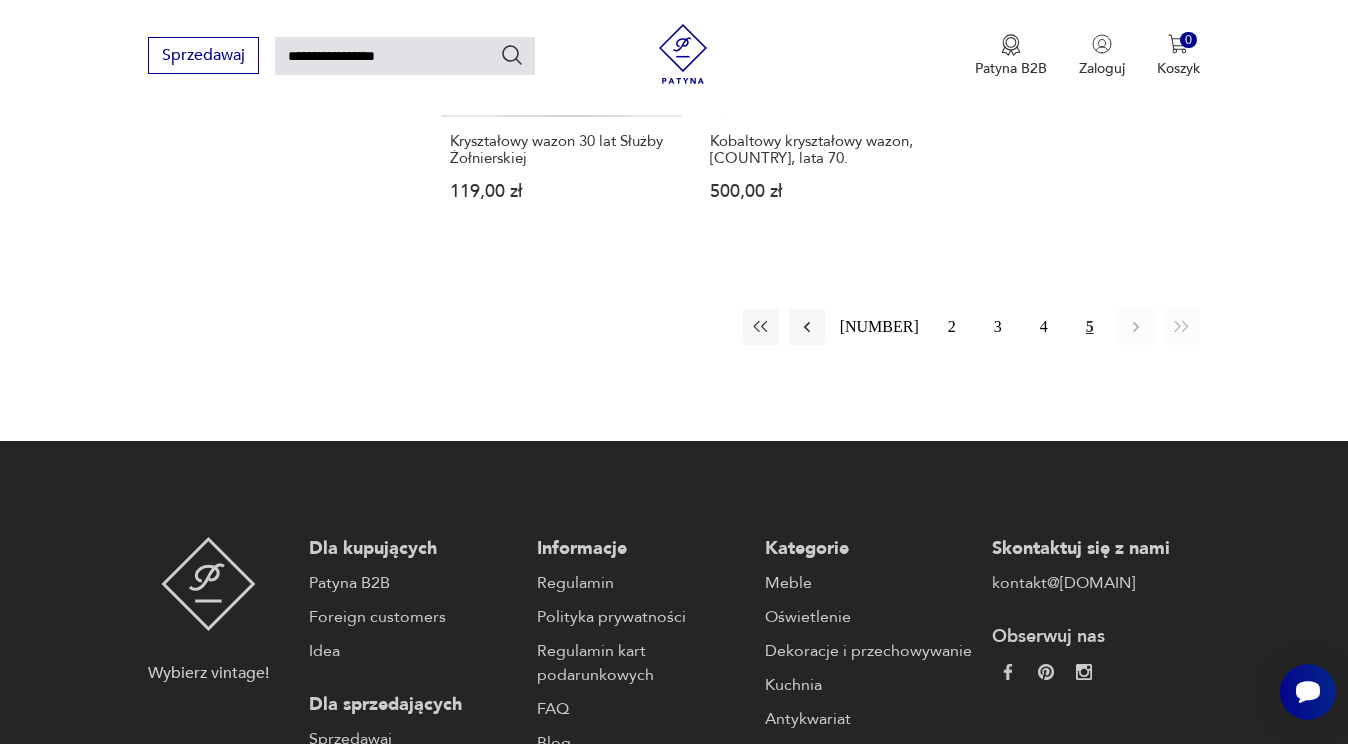scroll, scrollTop: 1367, scrollLeft: 0, axis: vertical 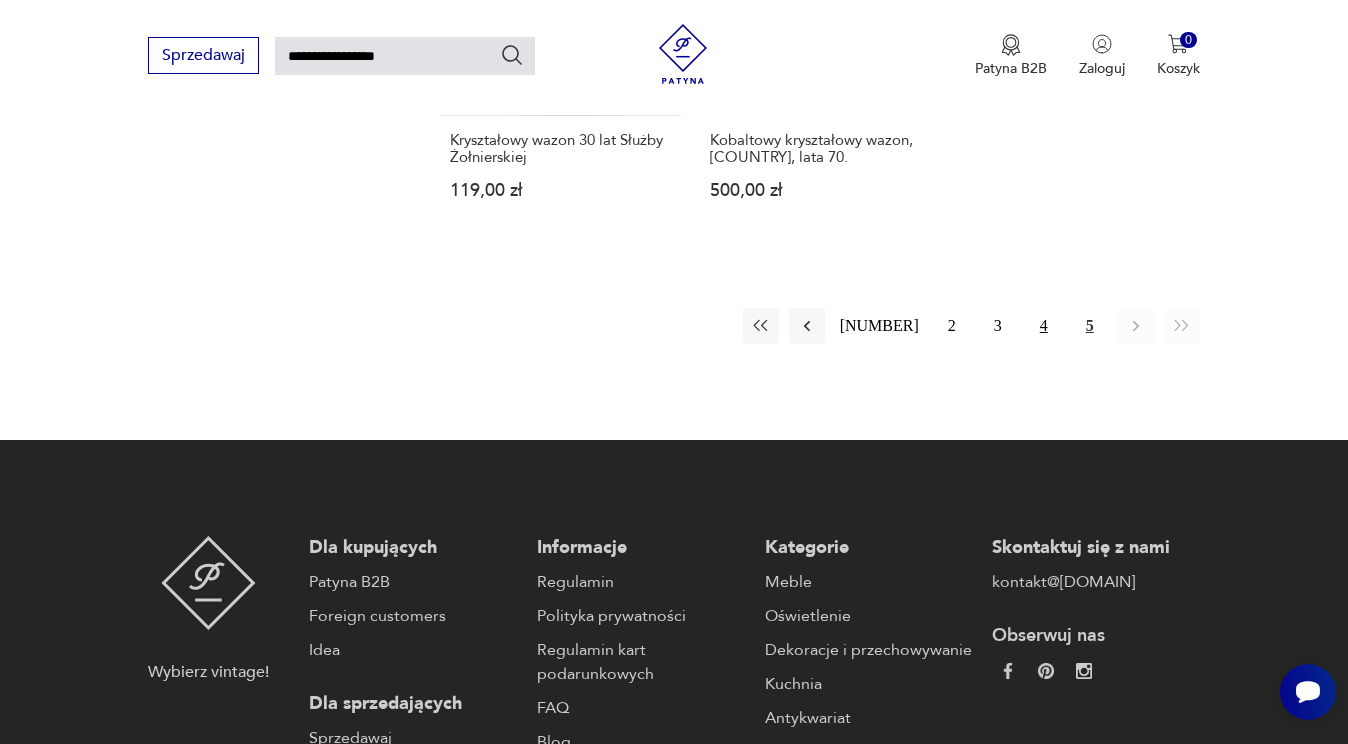 click on "4" at bounding box center [1044, 326] 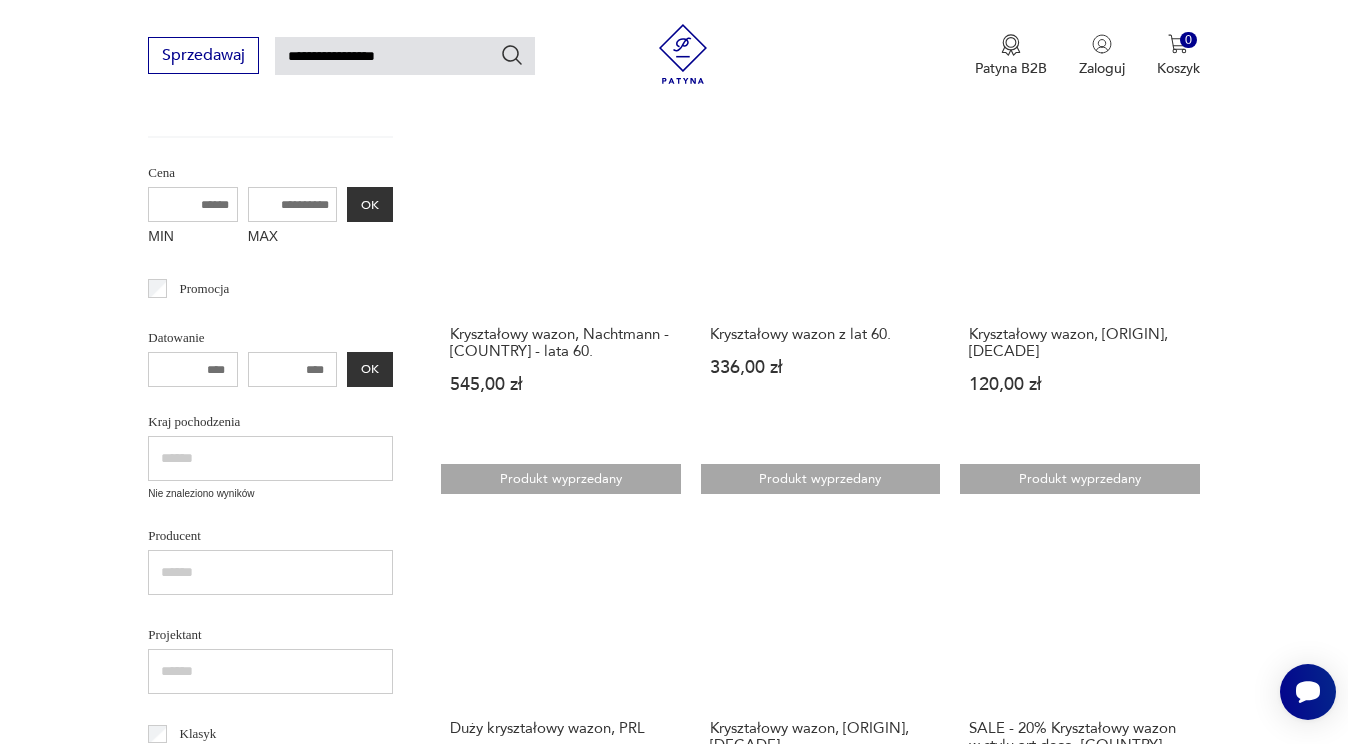 scroll, scrollTop: 72, scrollLeft: 0, axis: vertical 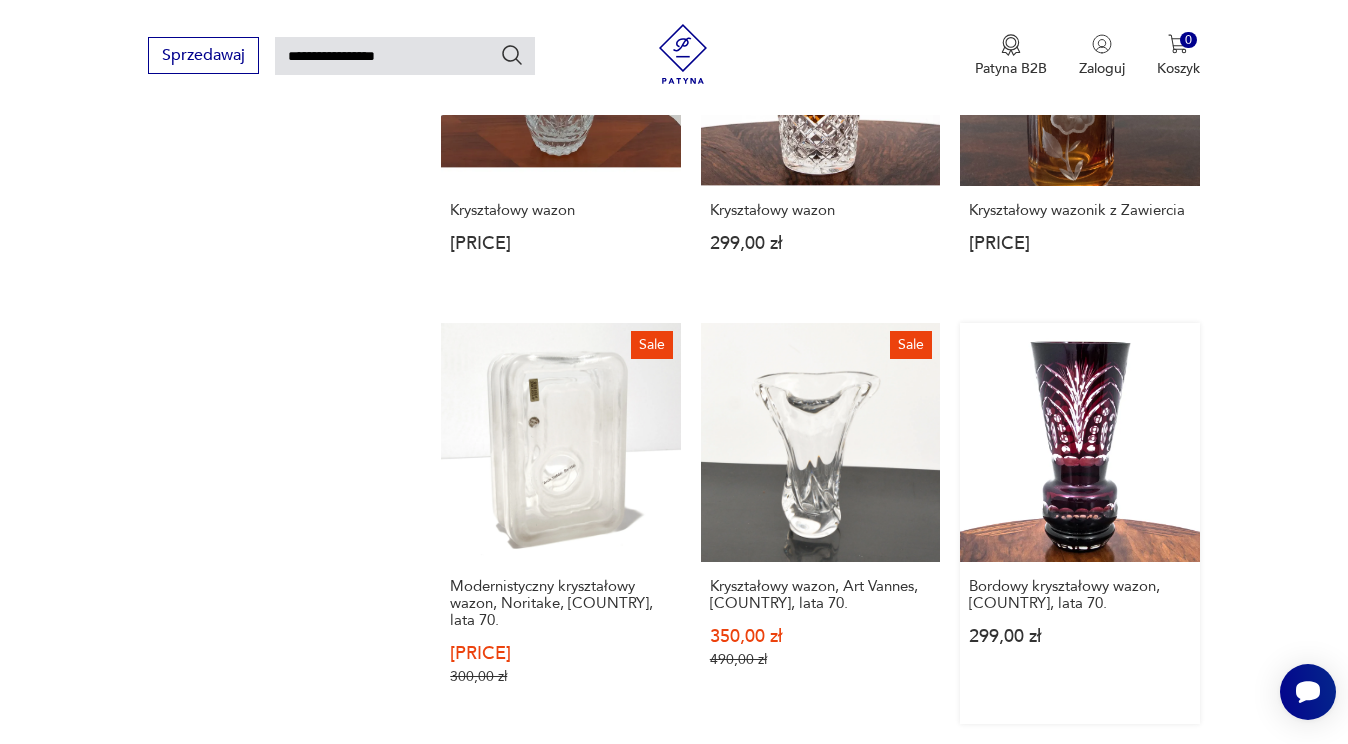 click on "Bordowy kryształowy wazon, Polska, lata 70. 299,00 zł" at bounding box center (1079, 523) 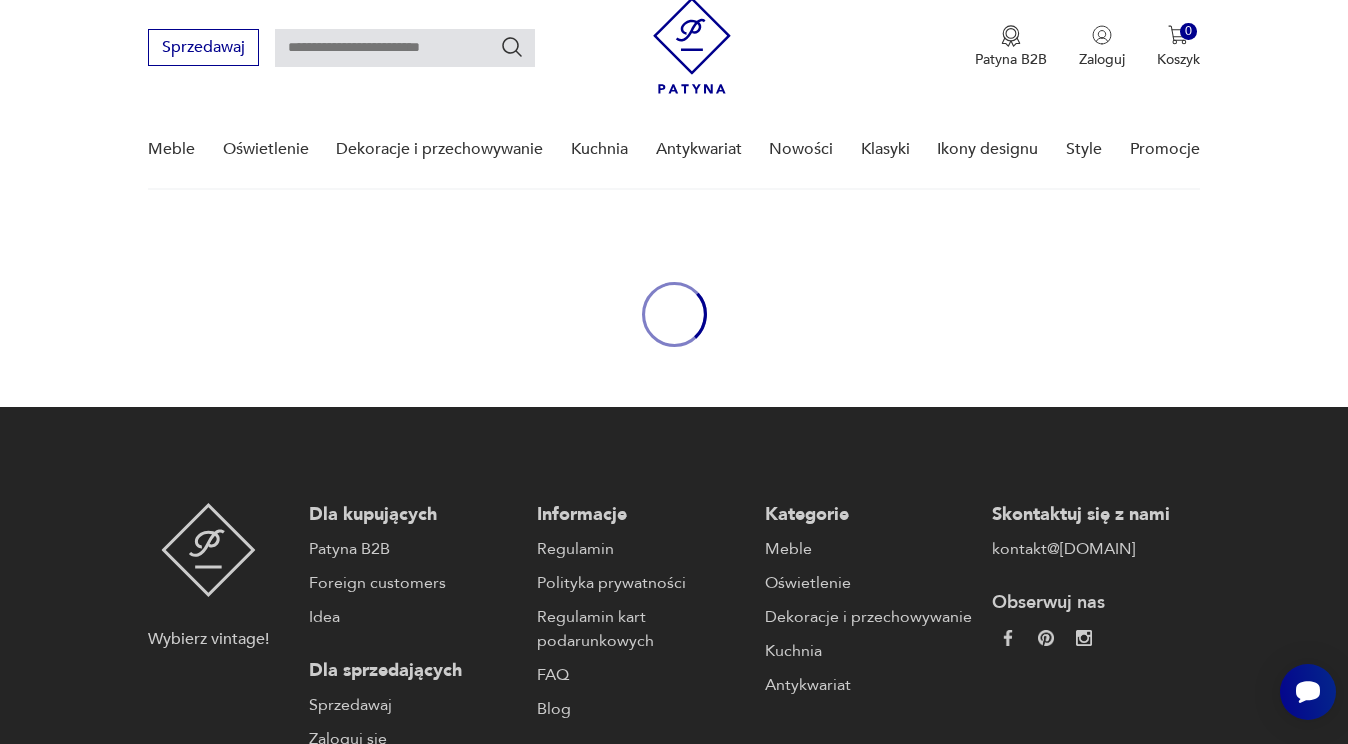 scroll, scrollTop: 0, scrollLeft: 0, axis: both 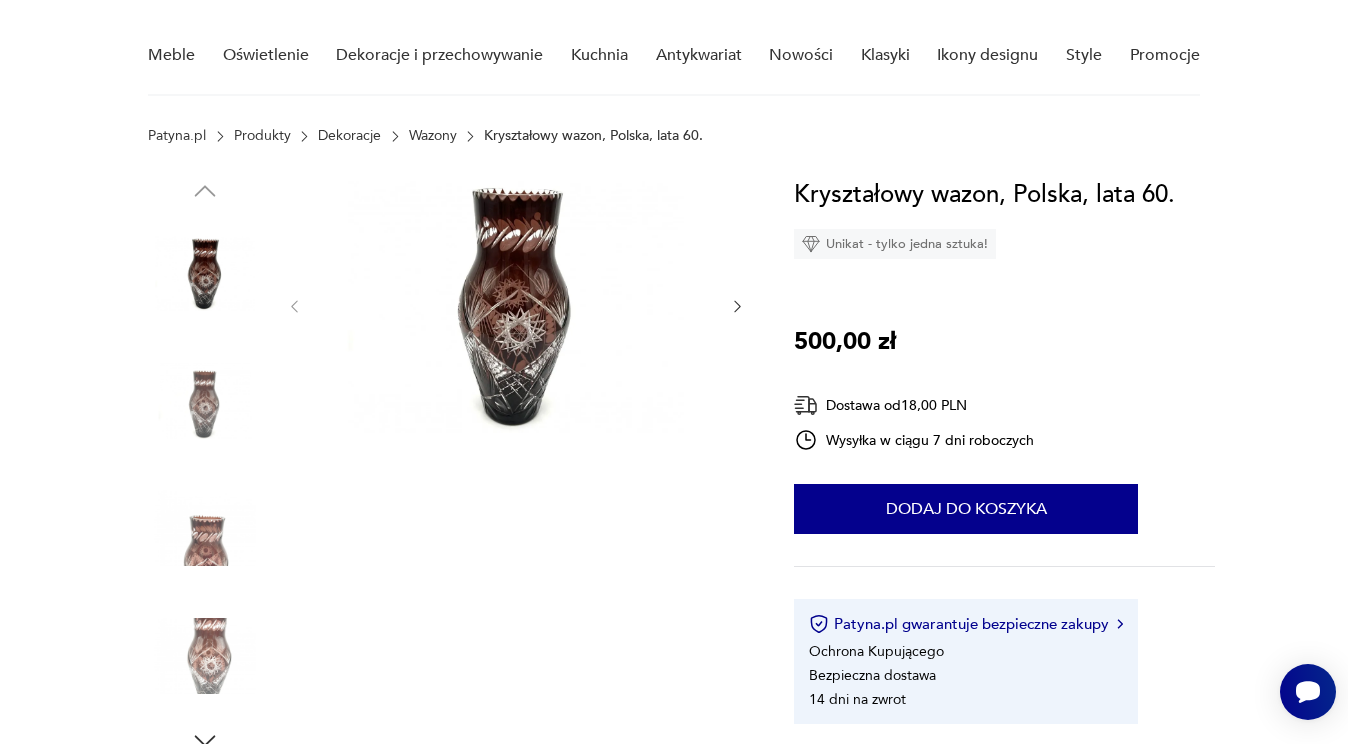 click at bounding box center [205, 273] 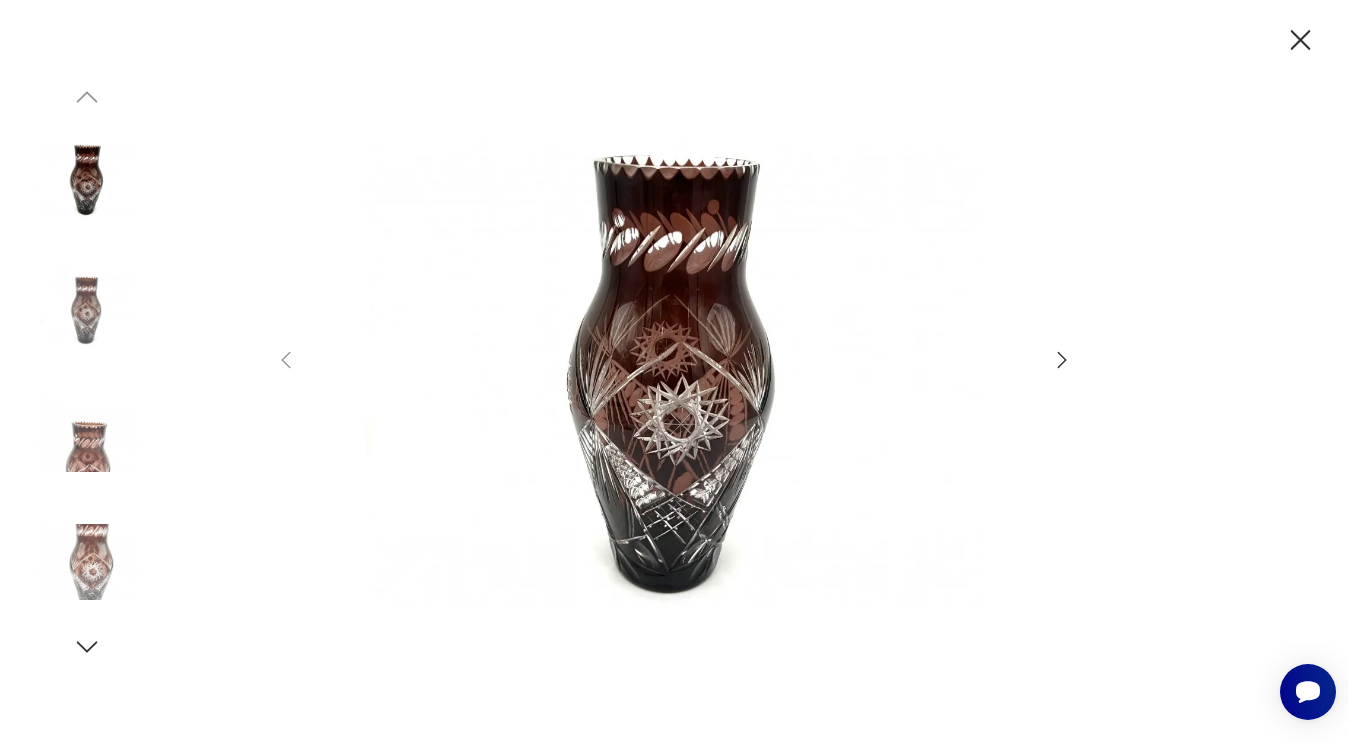 click at bounding box center [1062, 360] 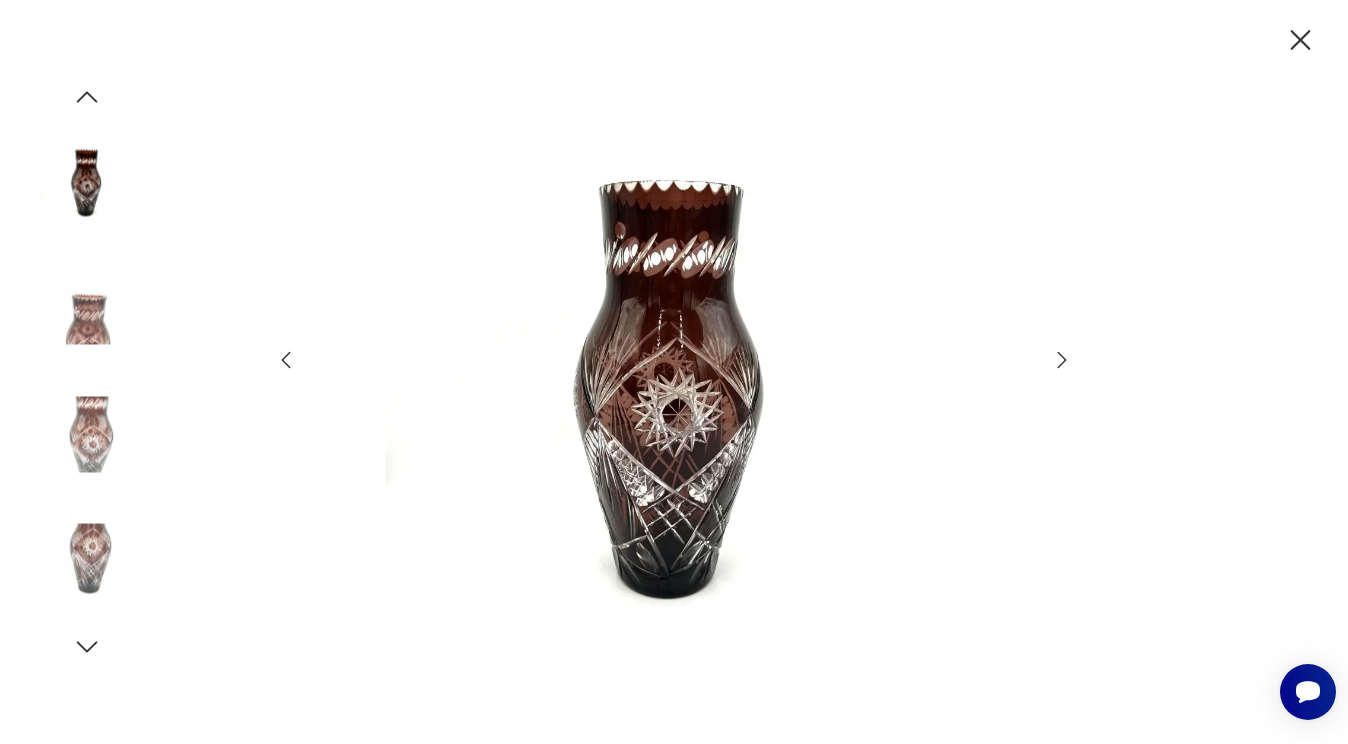click at bounding box center [1062, 360] 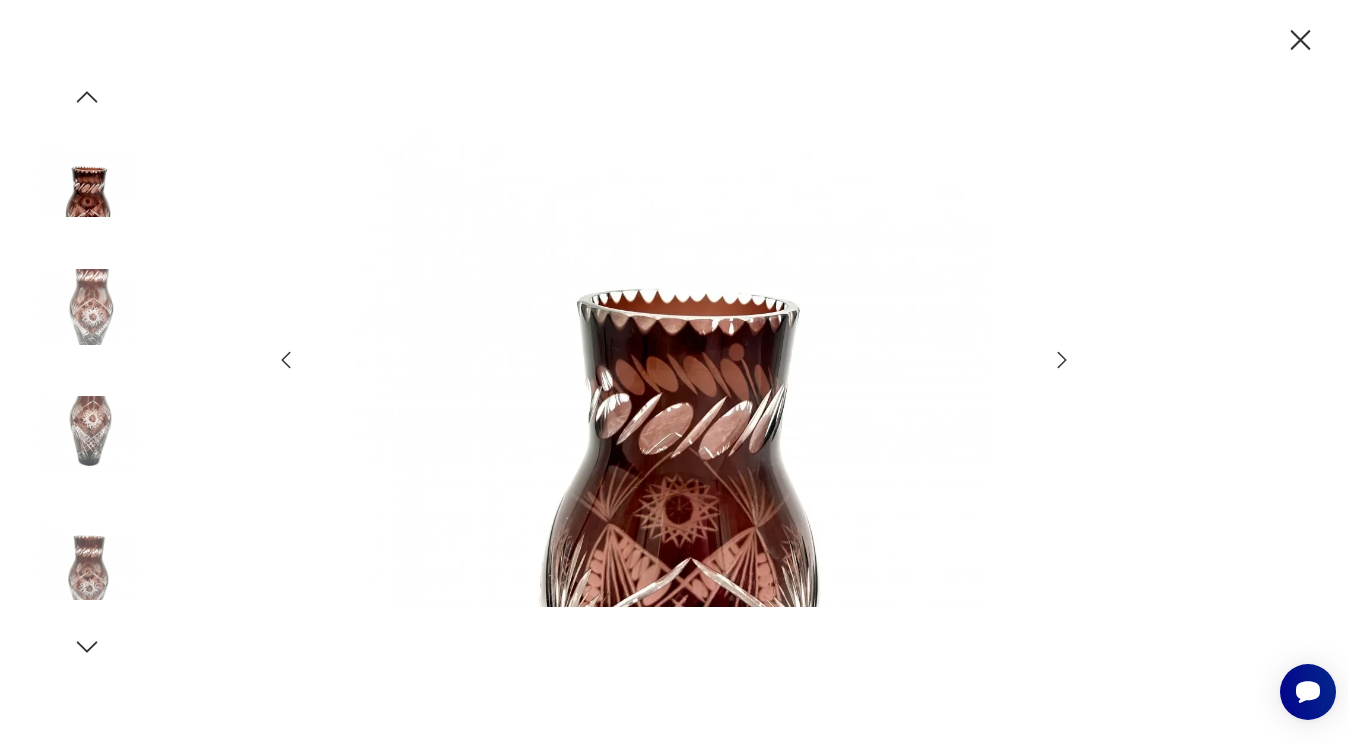 click at bounding box center (1062, 360) 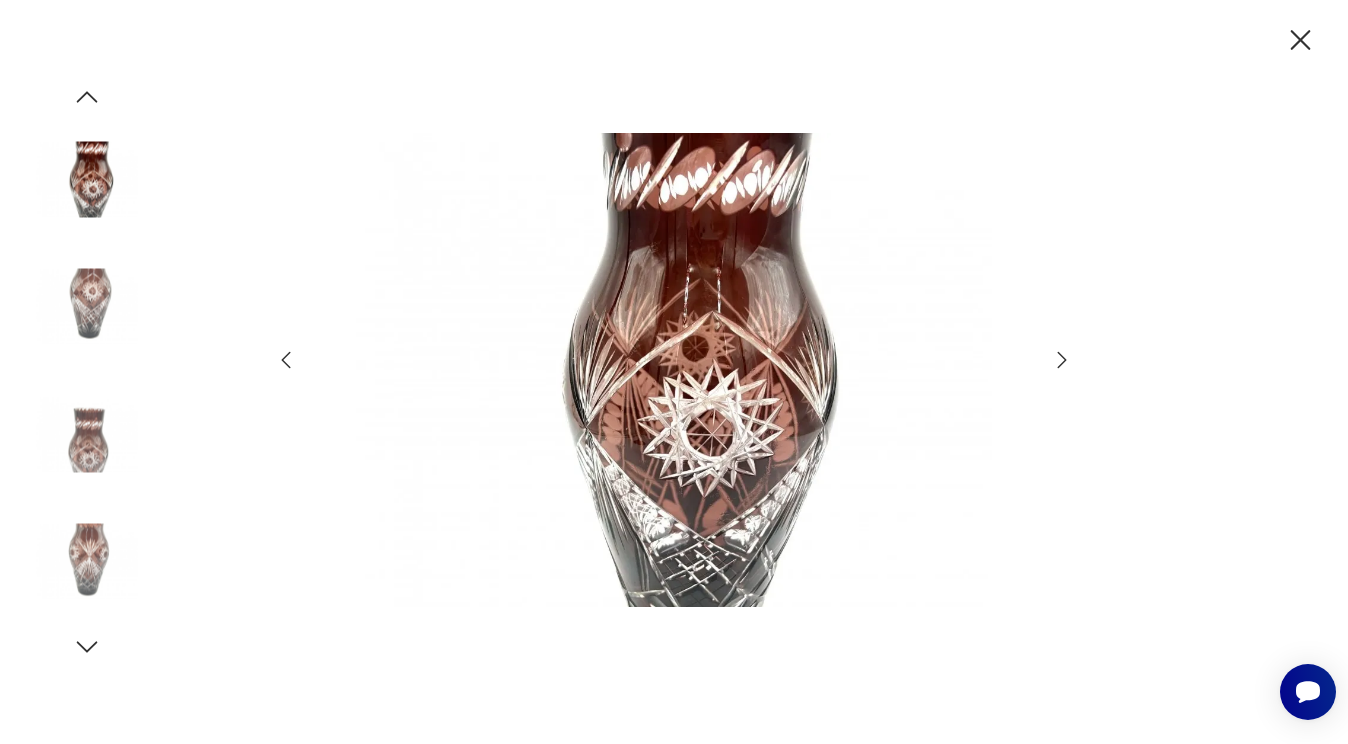 click at bounding box center (1062, 360) 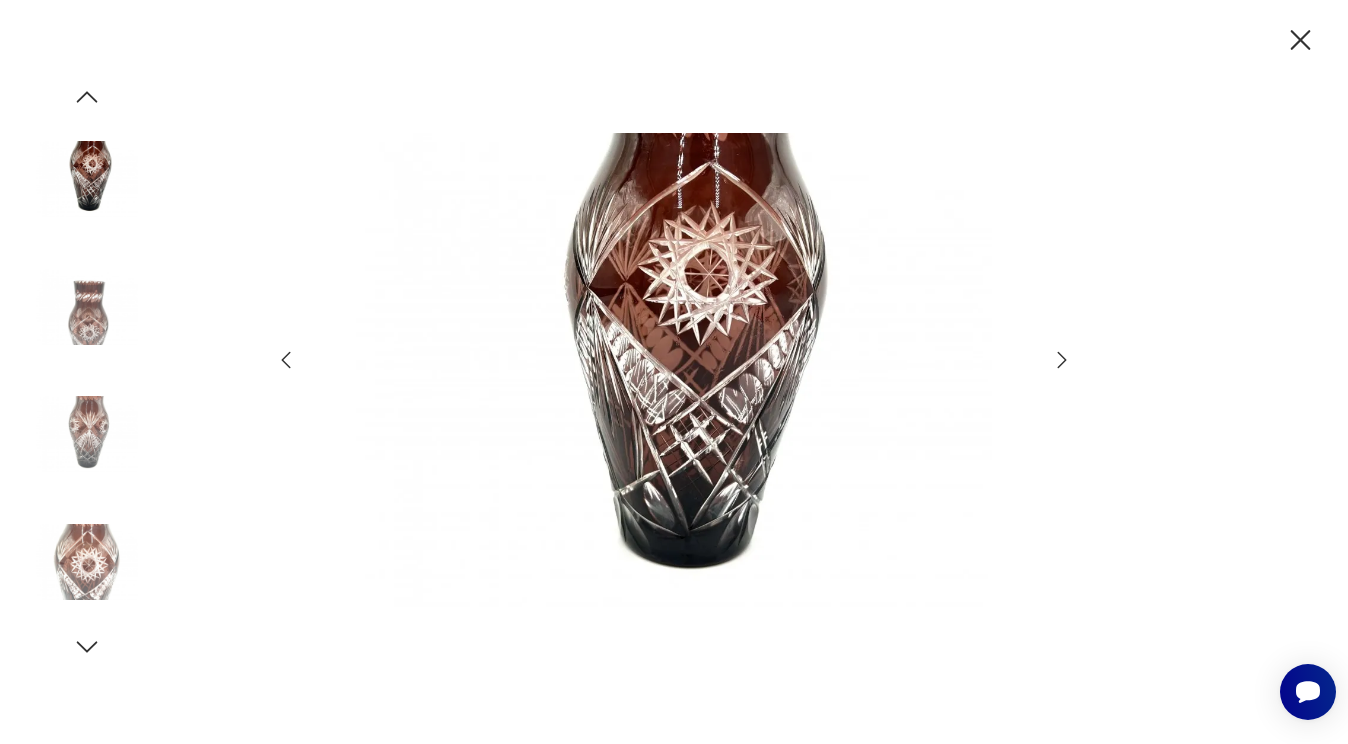 click at bounding box center [1300, 40] 